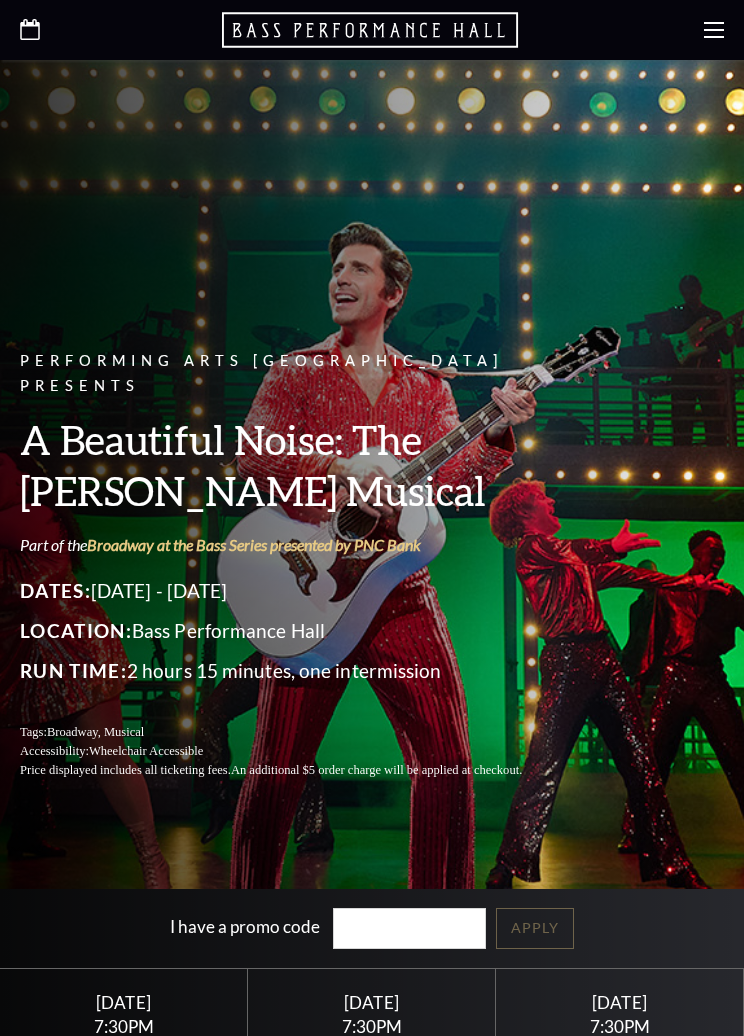 scroll, scrollTop: 0, scrollLeft: 0, axis: both 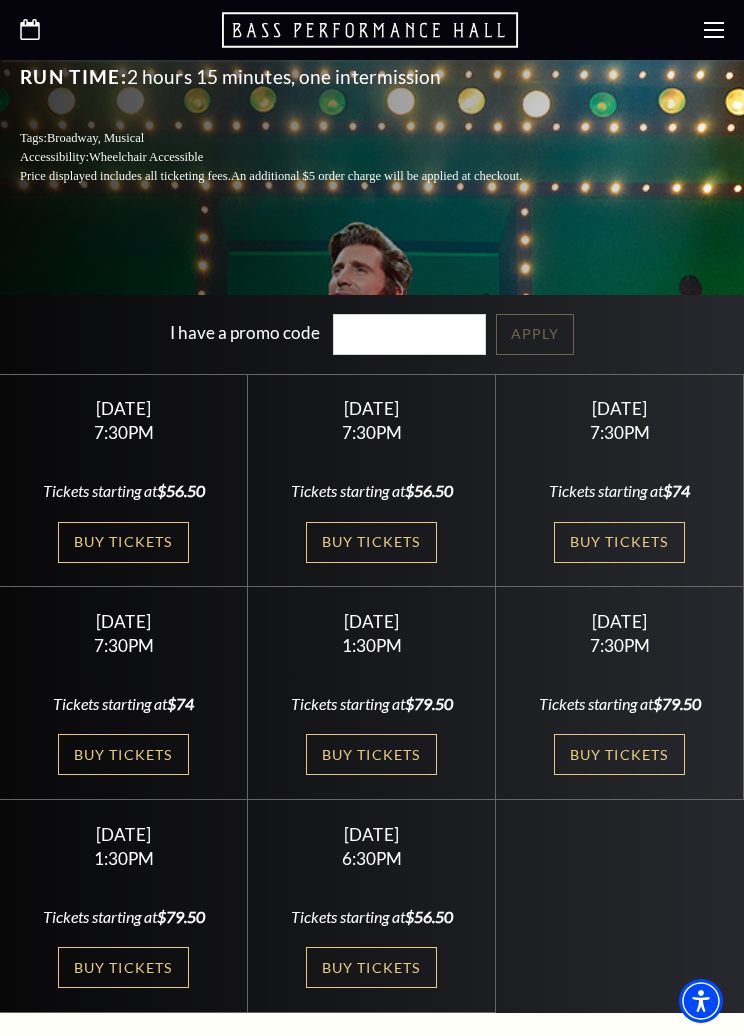 click on "Buy Tickets" at bounding box center (123, 542) 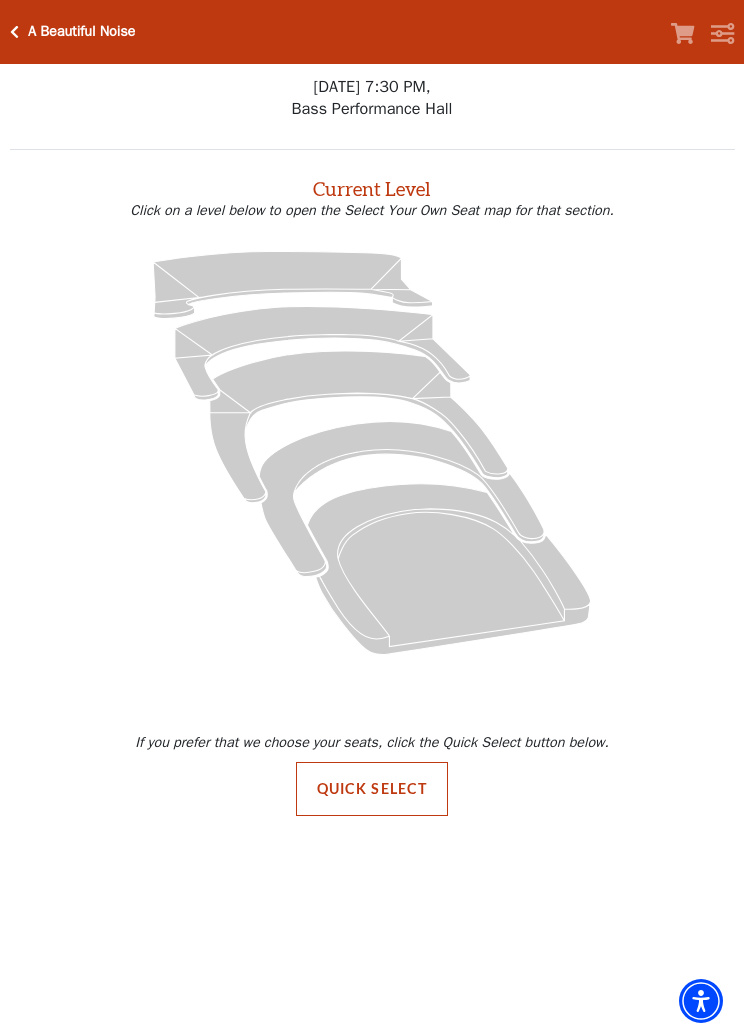 scroll, scrollTop: -7, scrollLeft: 0, axis: vertical 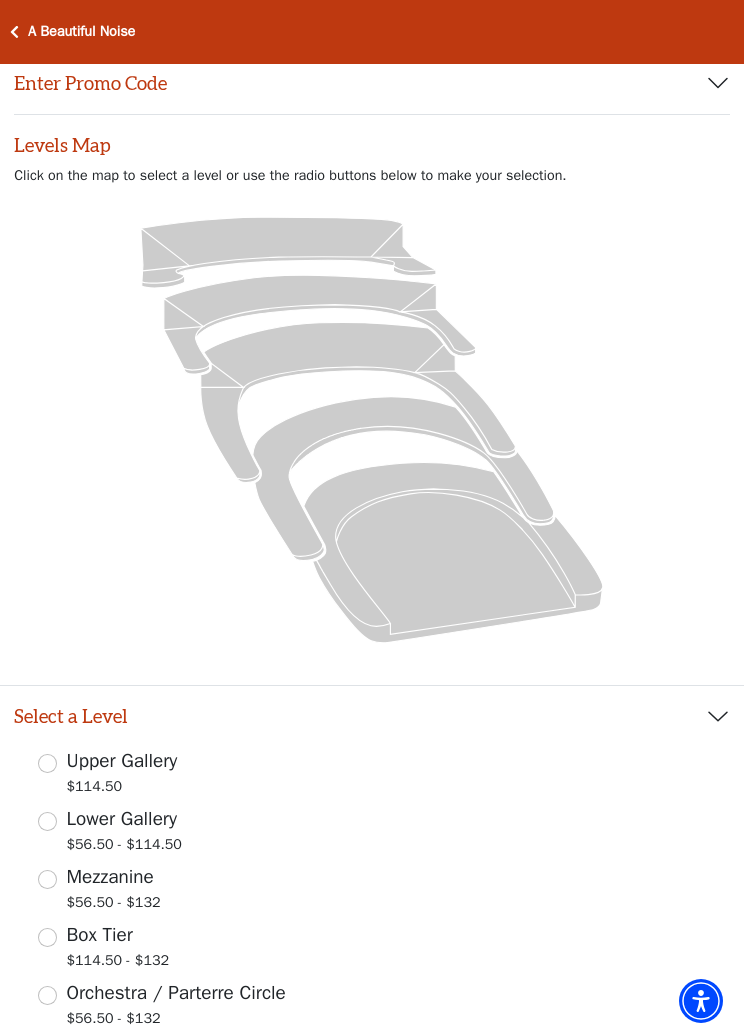 click on "A Beautiful Noise   Your Tickets       Filters" at bounding box center (372, 32) 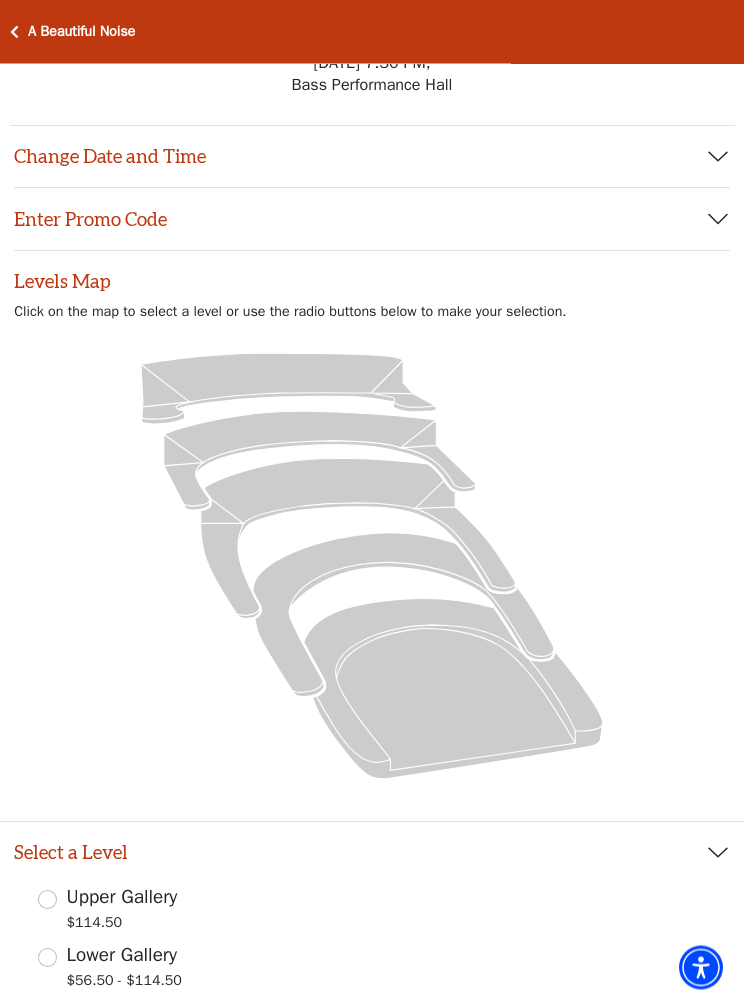 scroll, scrollTop: 0, scrollLeft: 0, axis: both 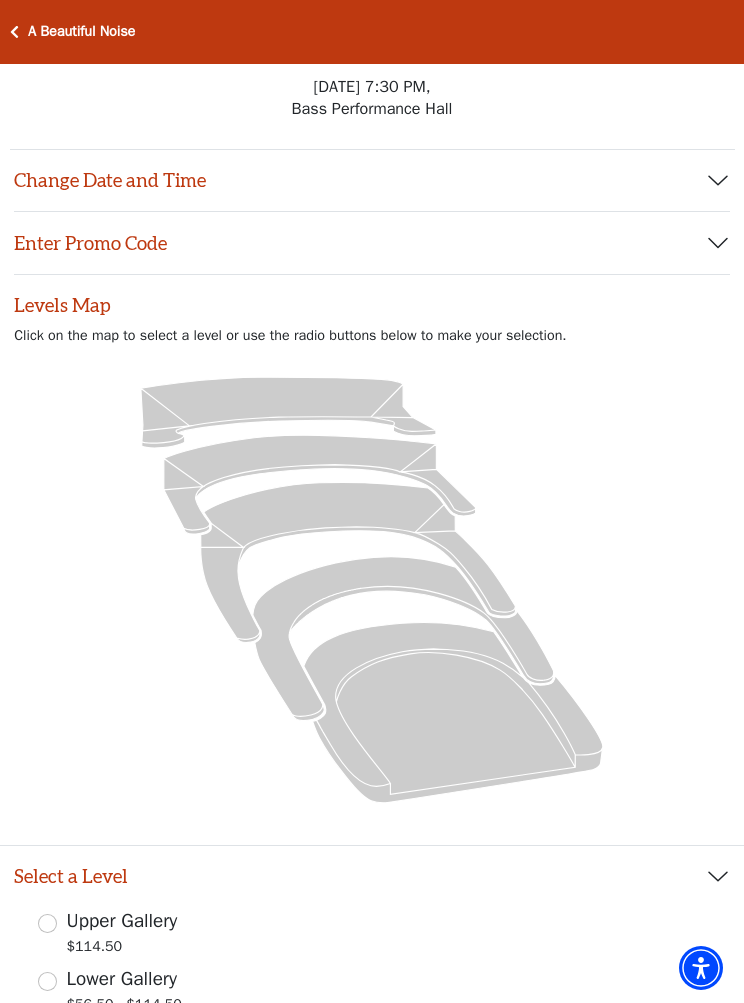click on "Quick Select
Tuesday, October 28 at 7:30 PM,
Bass Performance Hall" at bounding box center (372, 74) 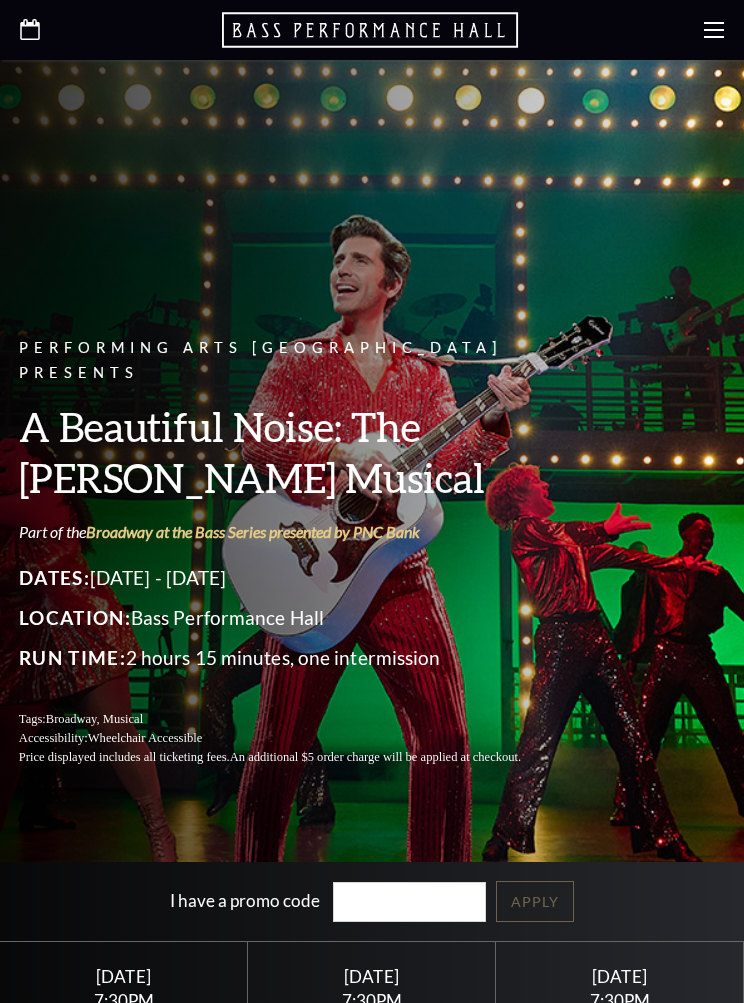 scroll, scrollTop: 0, scrollLeft: 0, axis: both 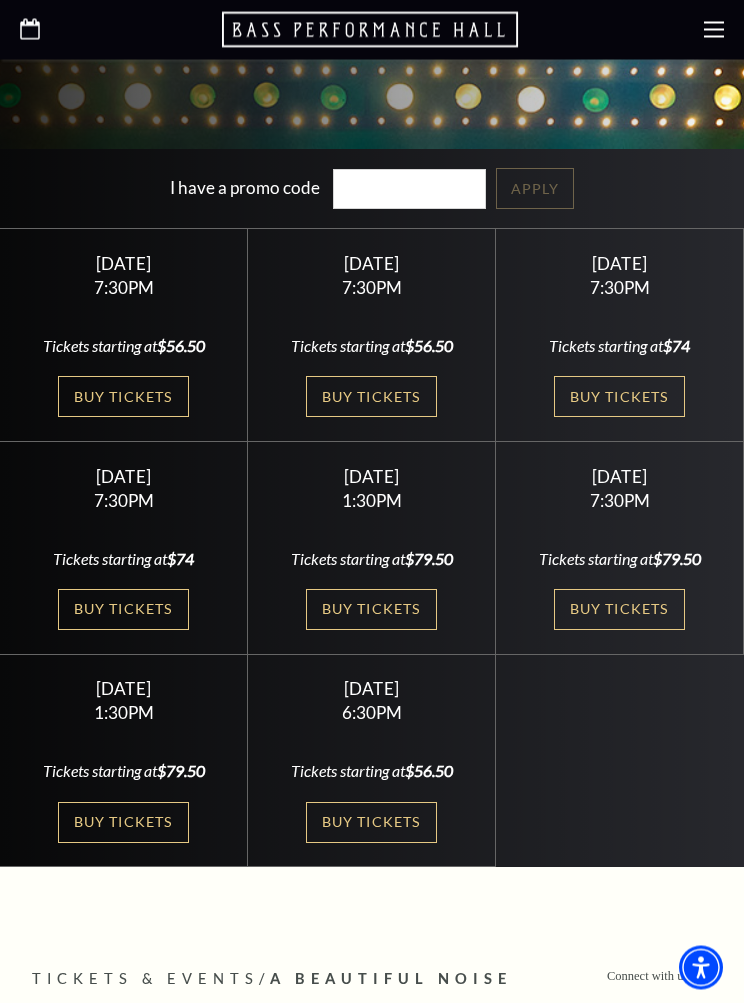 click on "Buy Tickets" at bounding box center (123, 397) 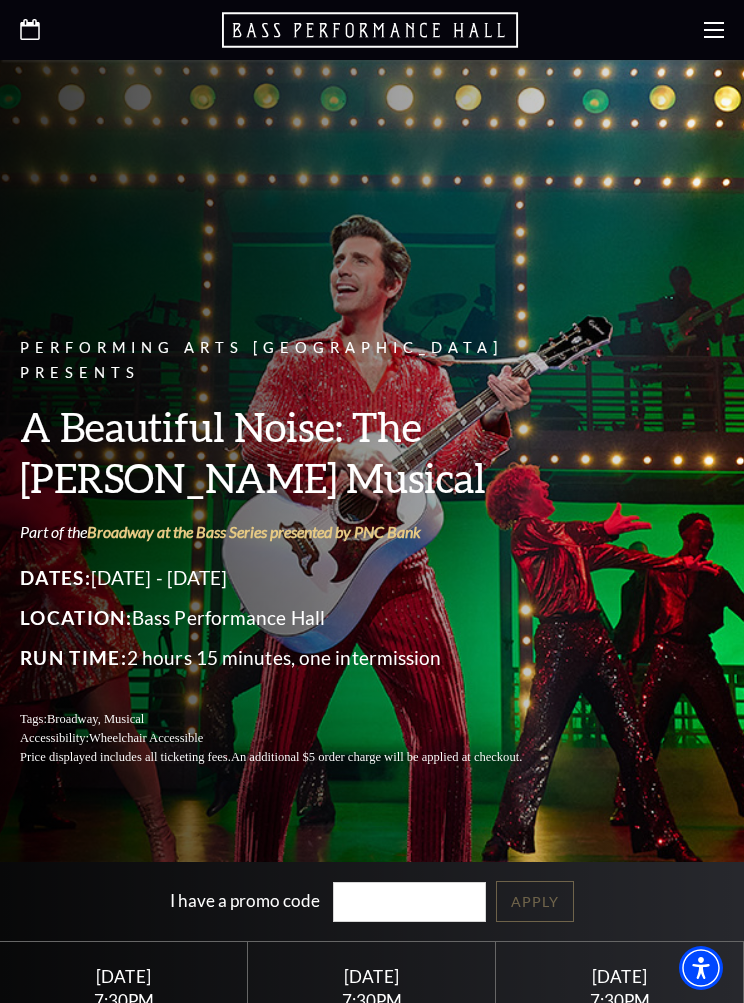 scroll, scrollTop: 800, scrollLeft: 0, axis: vertical 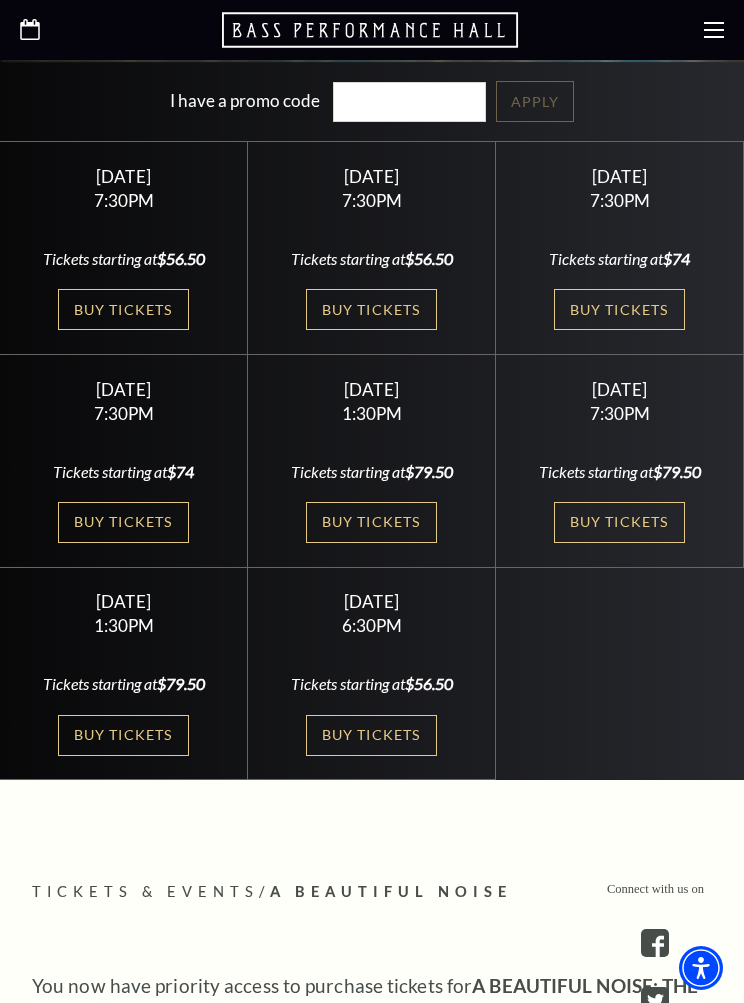 click on "Buy Tickets" at bounding box center (123, 309) 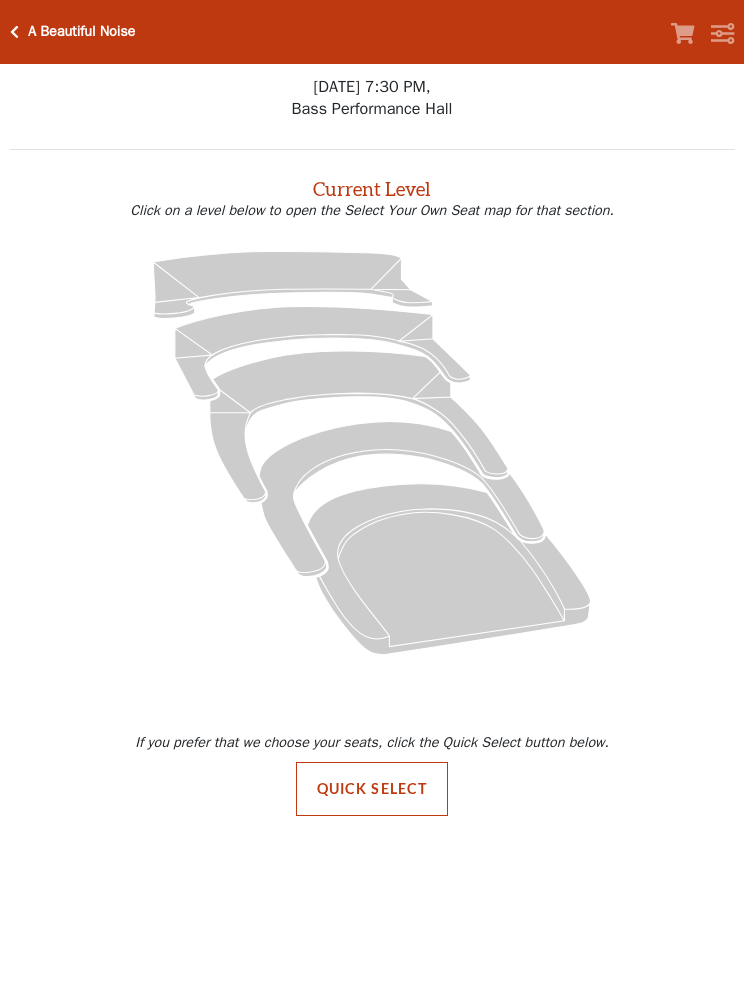 scroll, scrollTop: 0, scrollLeft: 0, axis: both 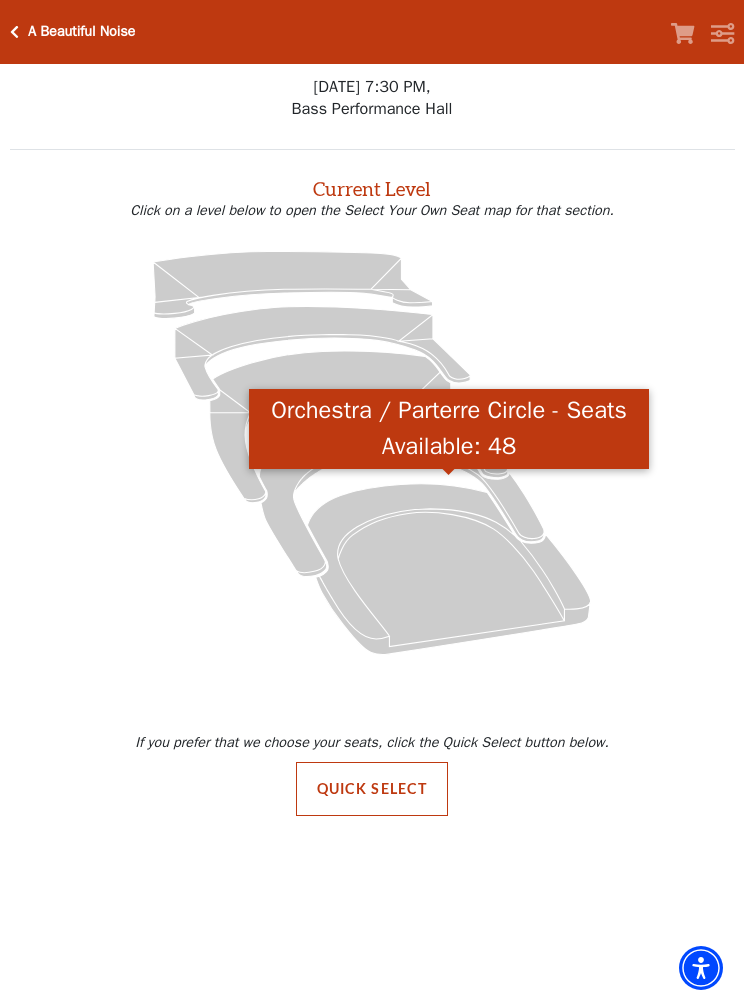click 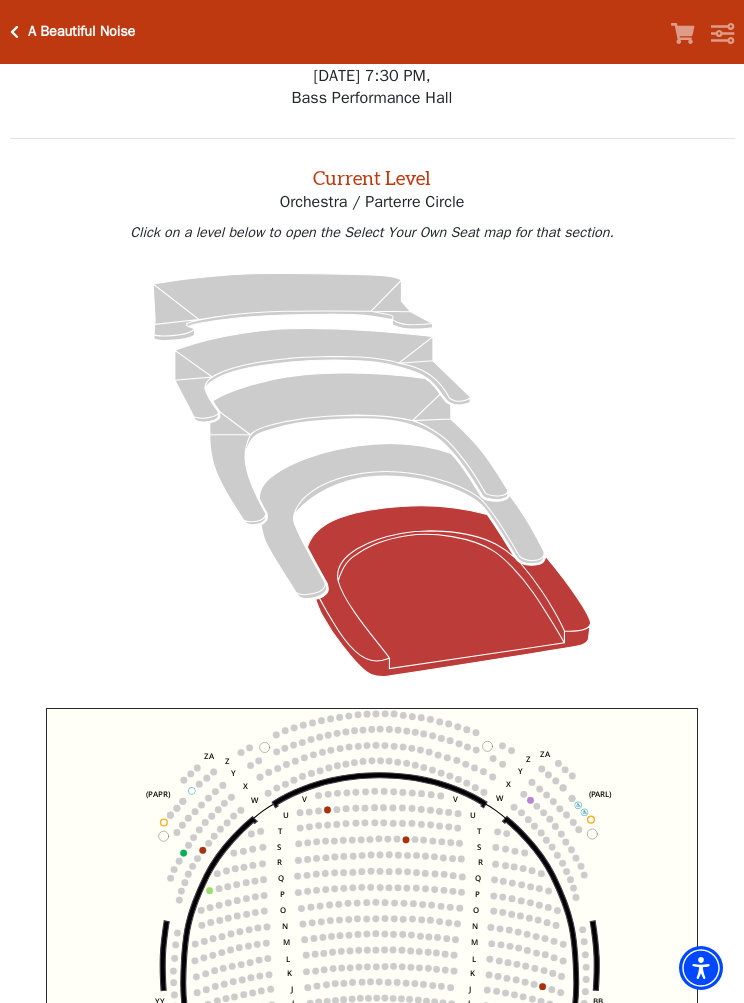 scroll, scrollTop: 0, scrollLeft: 0, axis: both 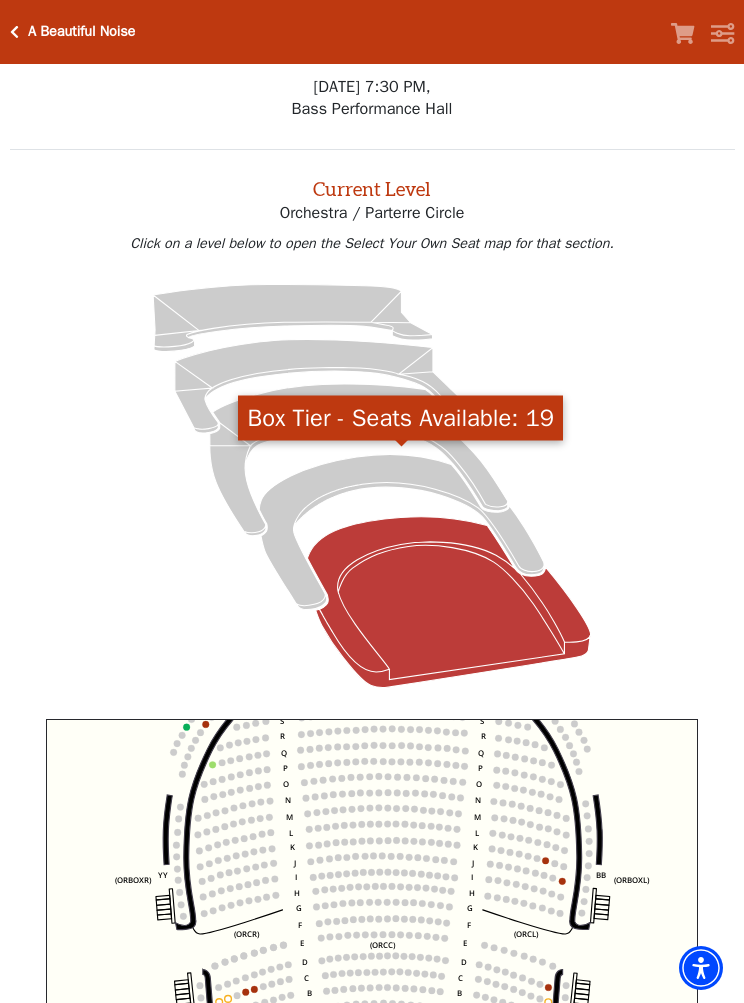 click 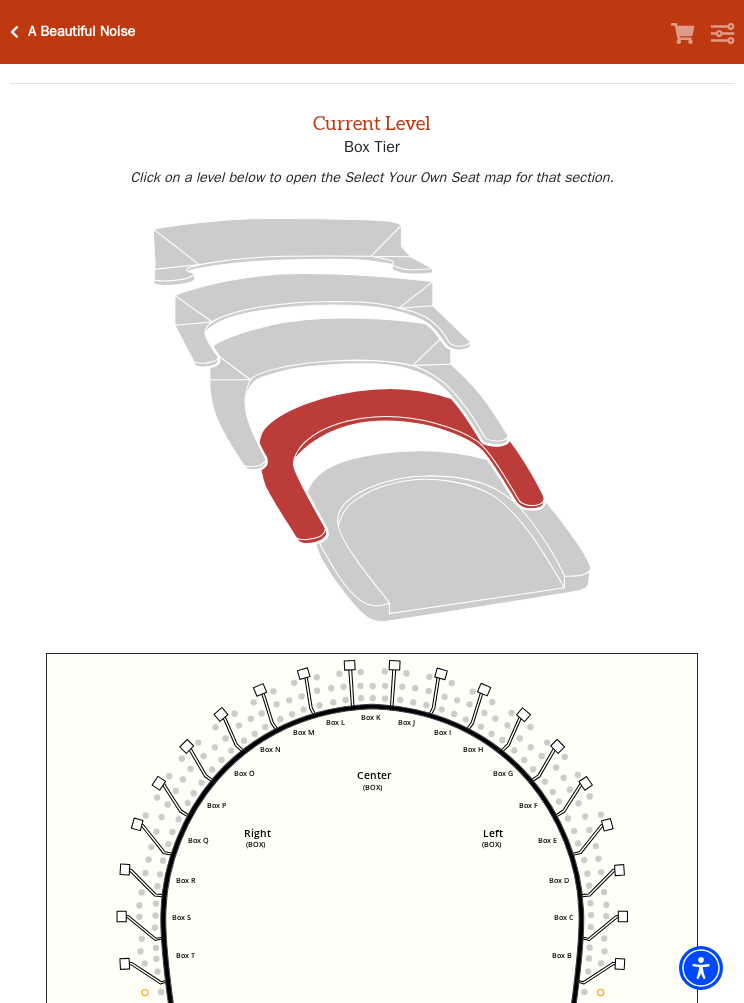 scroll, scrollTop: 76, scrollLeft: 0, axis: vertical 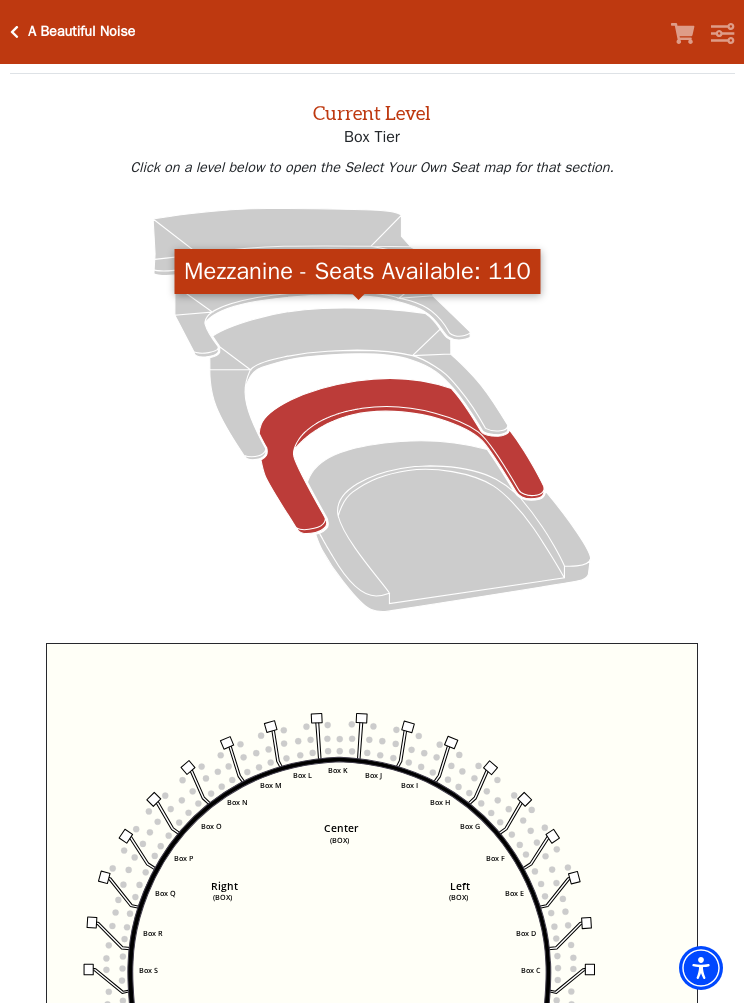 click 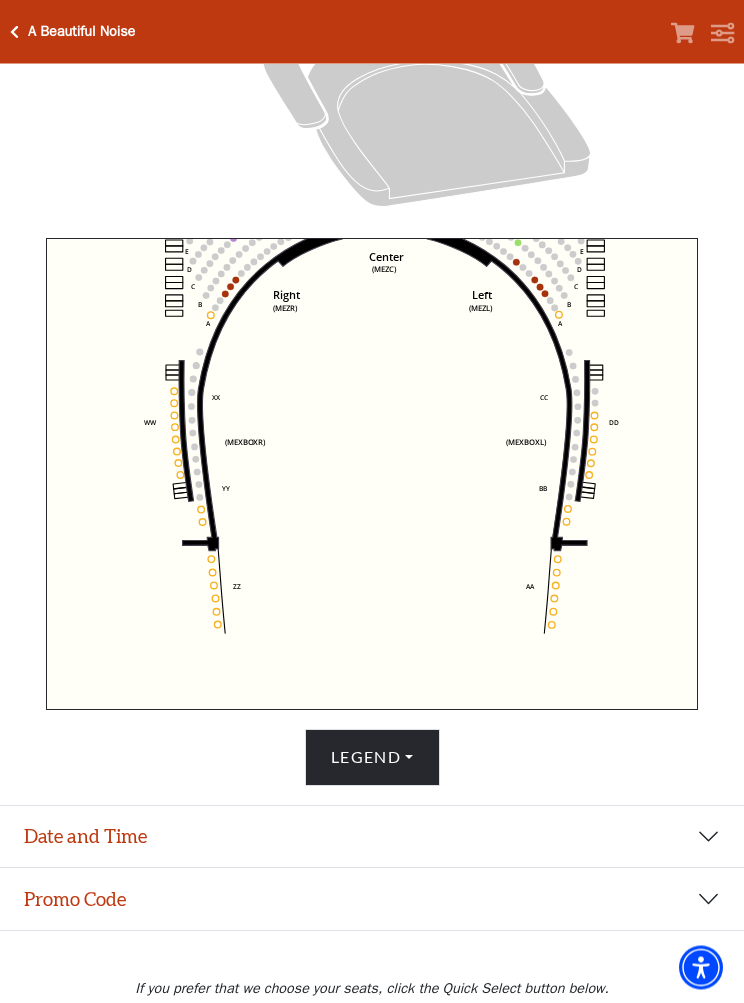 scroll, scrollTop: 523, scrollLeft: 0, axis: vertical 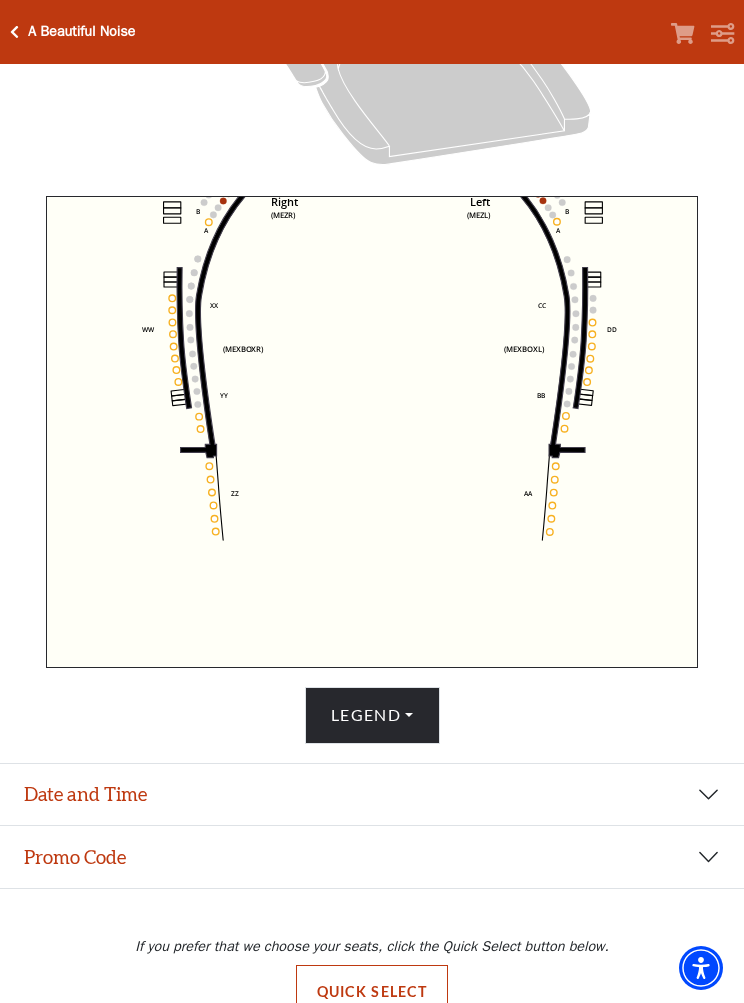 click on "Date and Time" at bounding box center [372, 795] 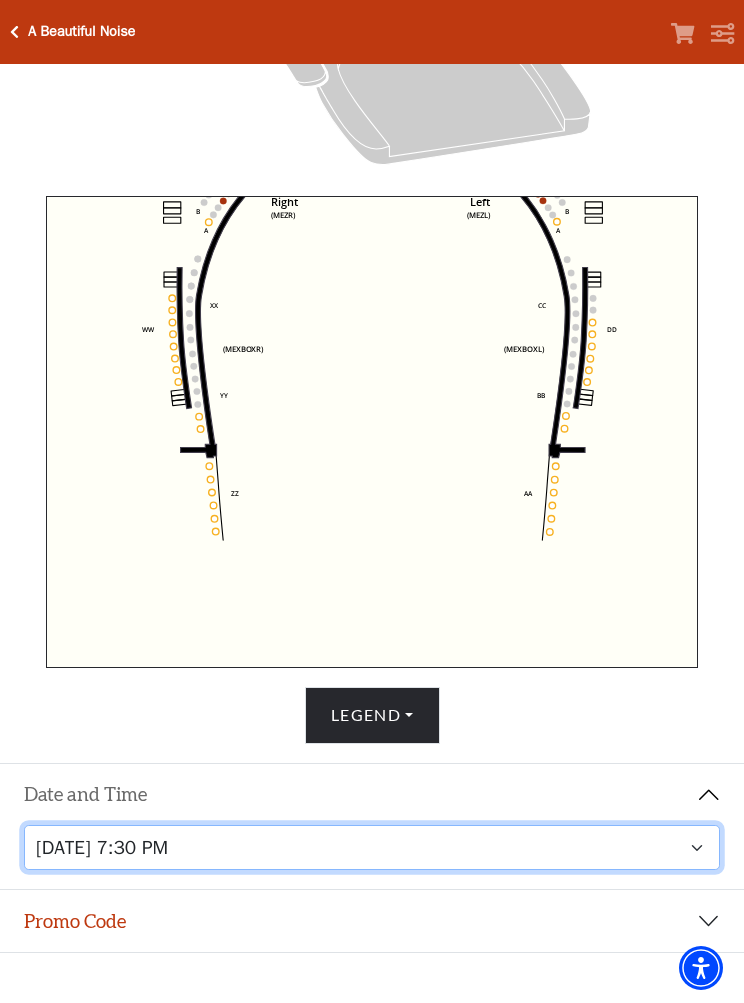 click on "Tuesday, October 28 at 7:30 PM Wednesday, October 29 at 7:30 PM Thursday, October 30 at 7:30 PM Friday, October 31 at 7:30 PM Saturday, November 1 at 1:30 PM Saturday, November 1 at 7:30 PM Sunday, November 2 at 1:30 PM Sunday, November 2 at 6:30 PM" at bounding box center (372, 847) 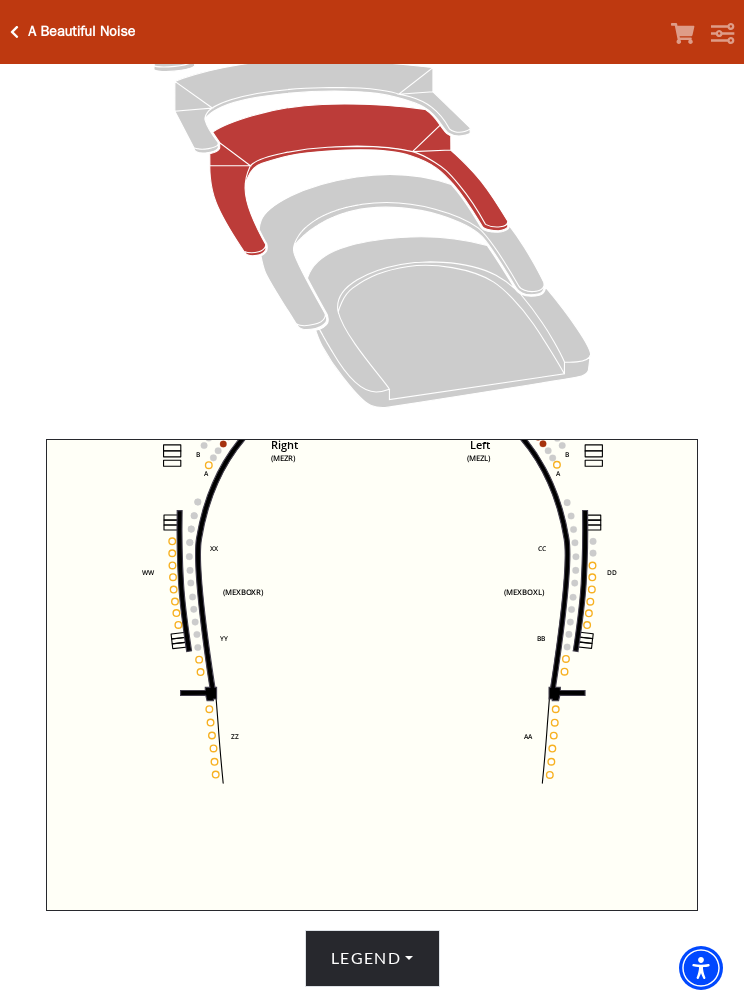 scroll, scrollTop: 277, scrollLeft: 0, axis: vertical 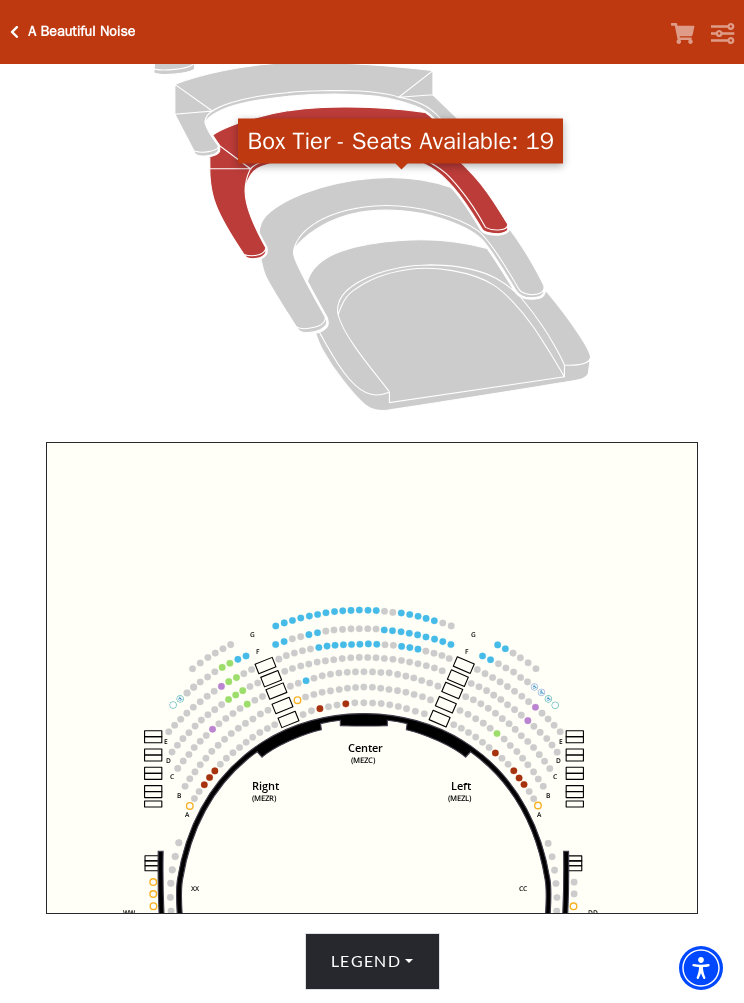 click 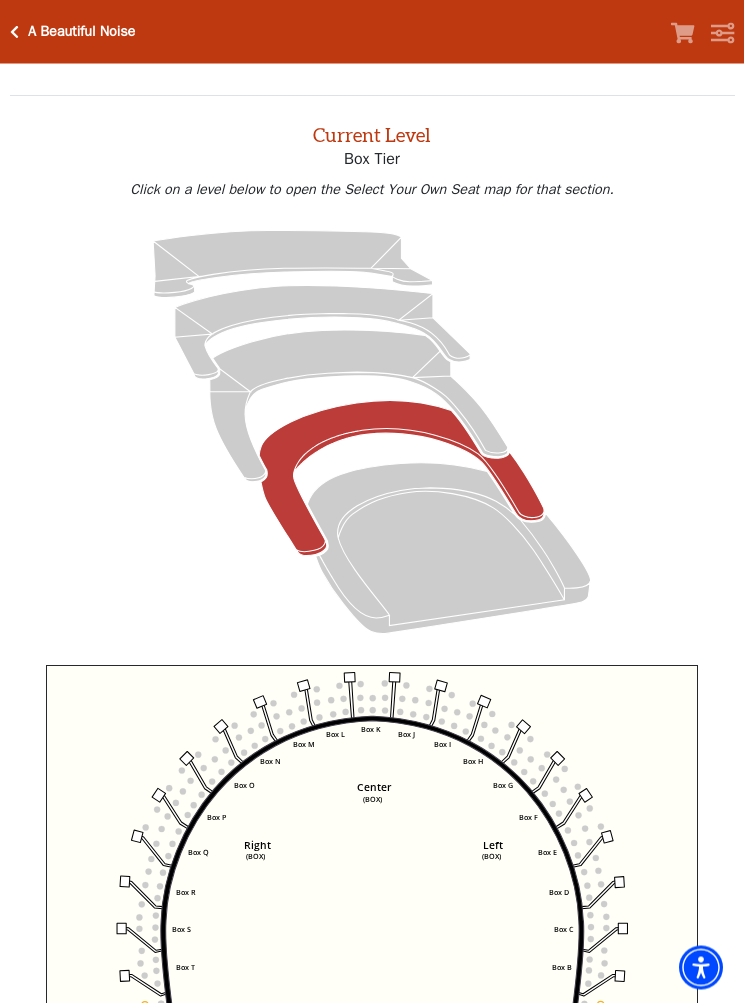 scroll, scrollTop: 76, scrollLeft: 0, axis: vertical 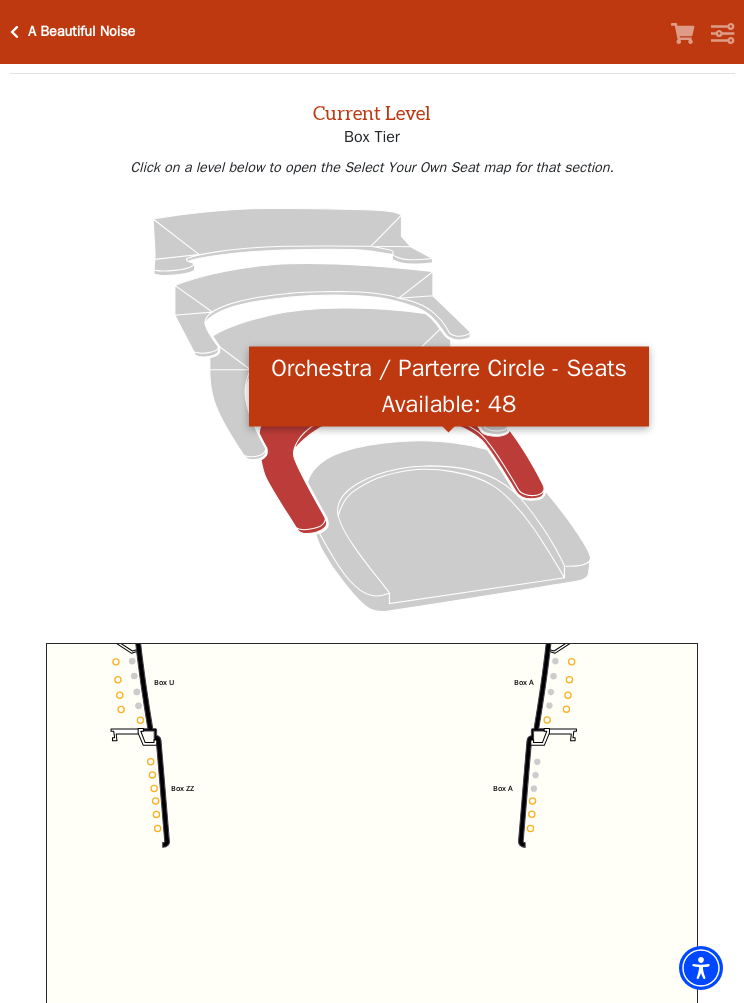 click 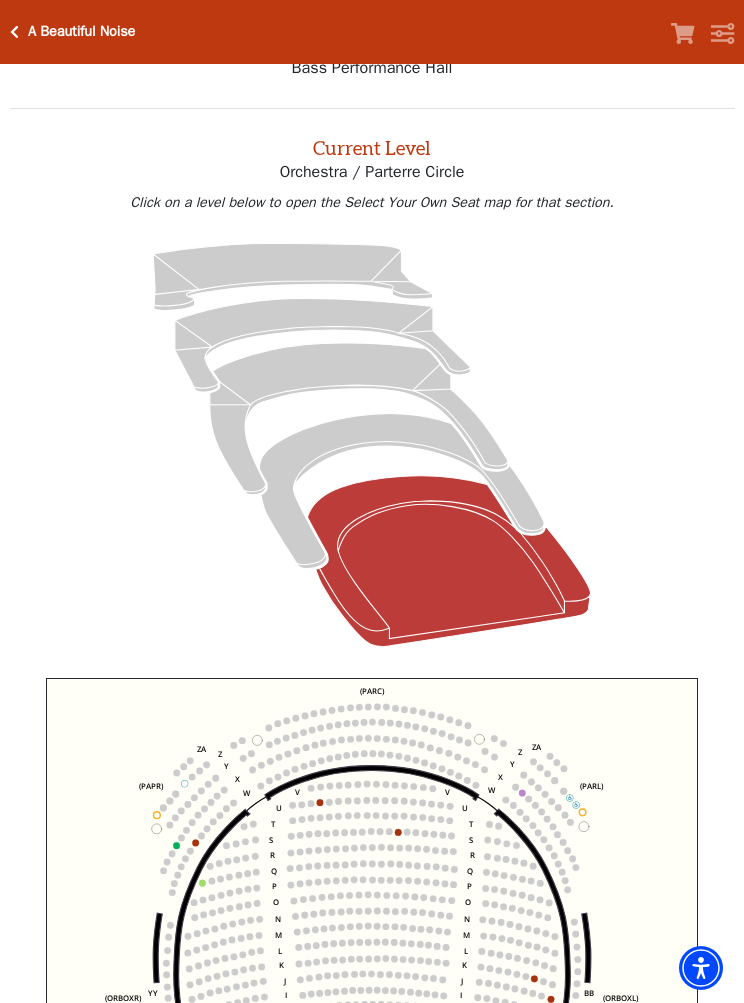 scroll, scrollTop: 76, scrollLeft: 0, axis: vertical 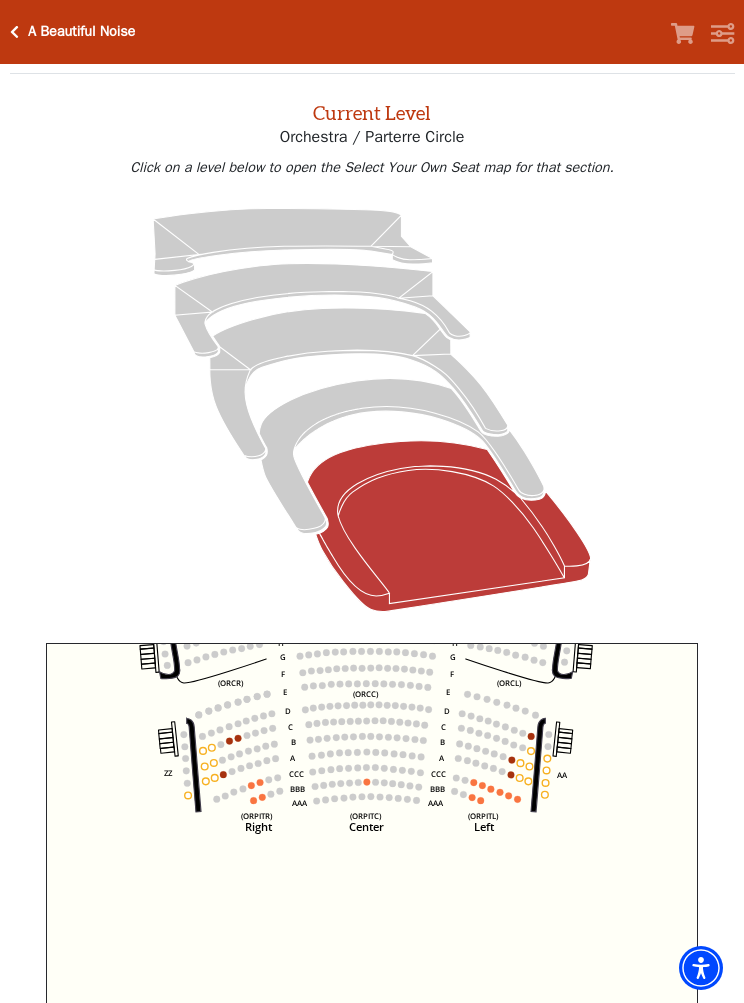 click 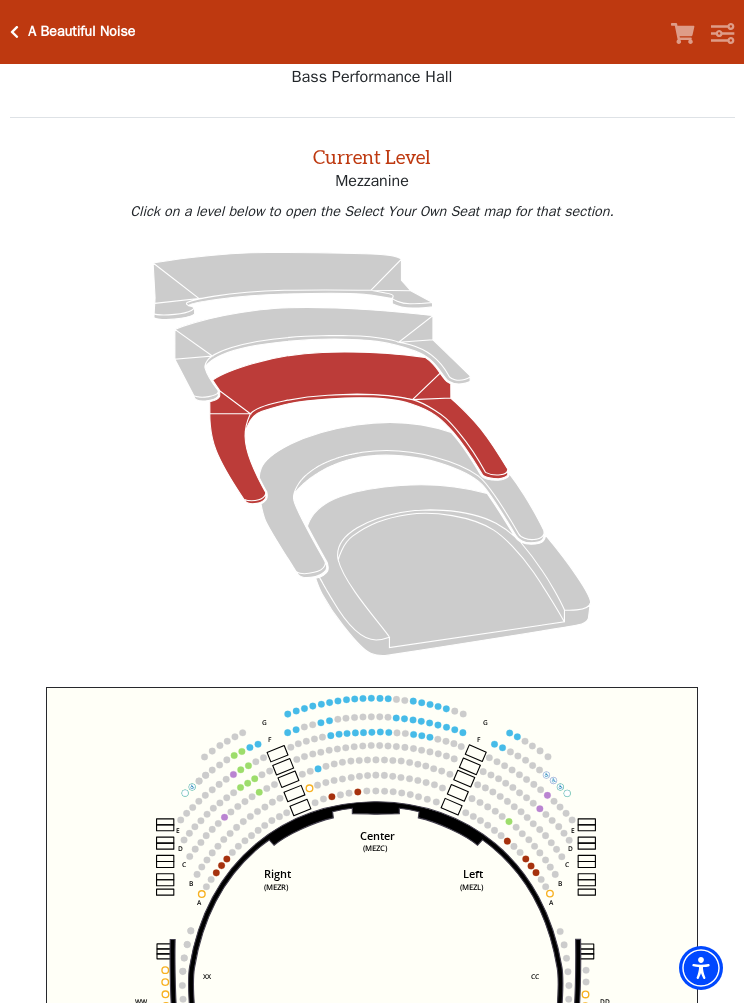scroll, scrollTop: 76, scrollLeft: 0, axis: vertical 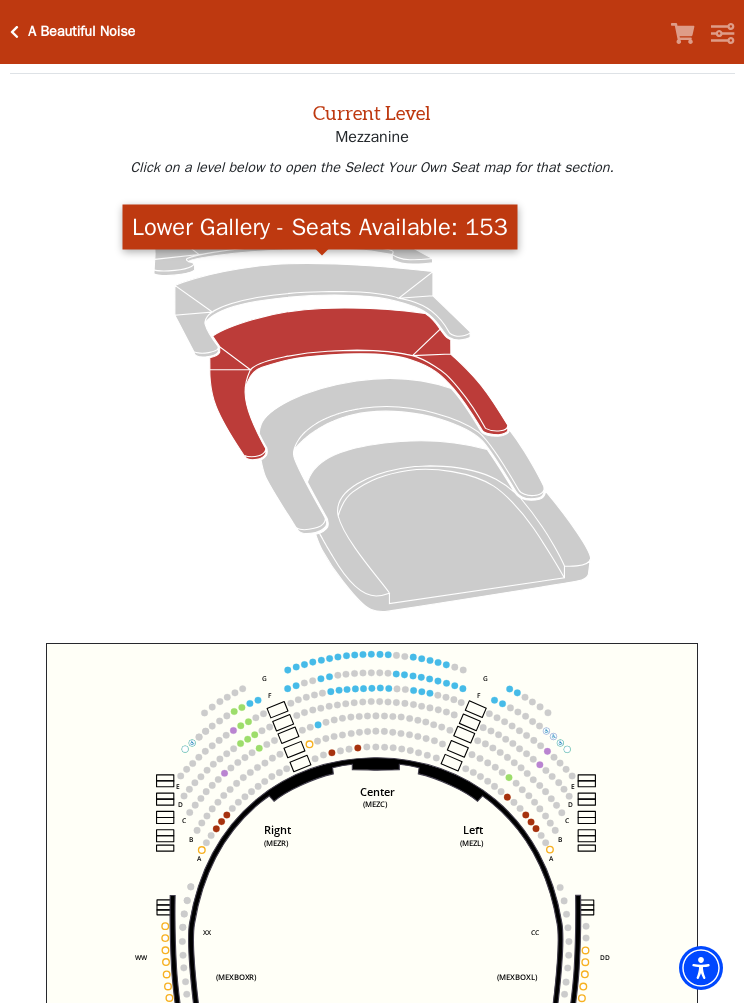 click 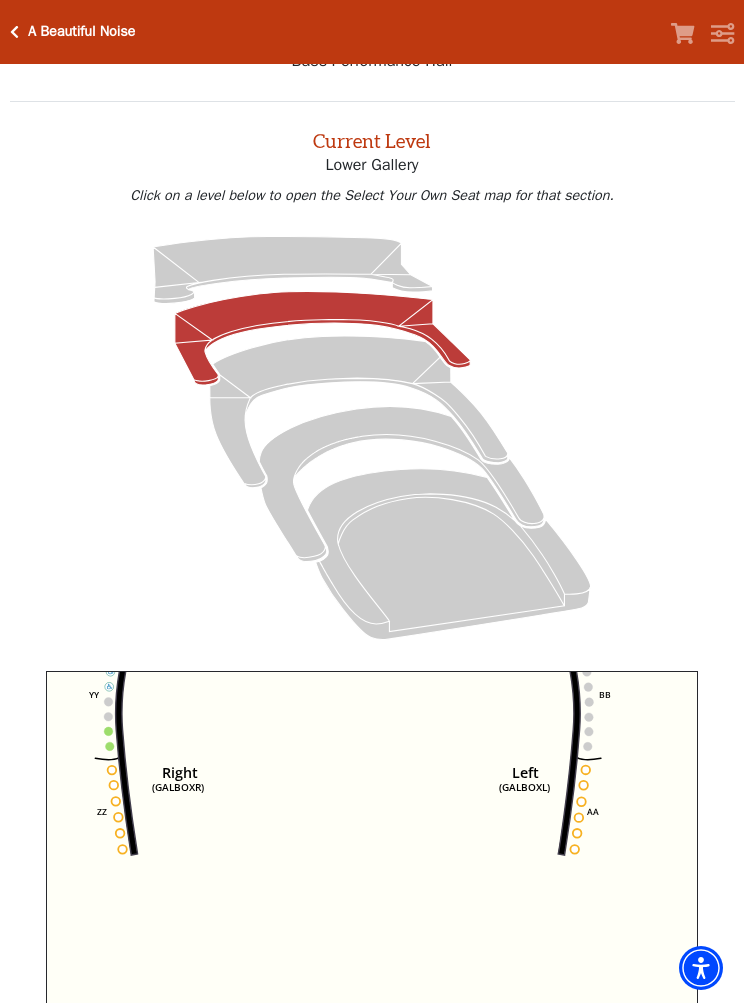 scroll, scrollTop: 0, scrollLeft: 0, axis: both 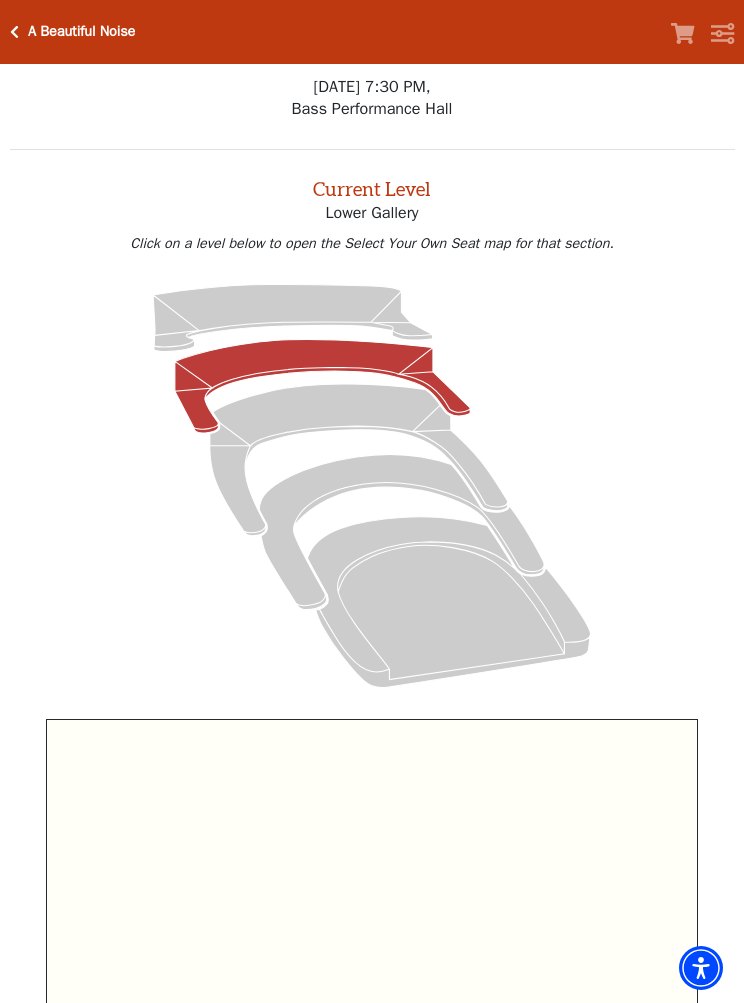 click on "A Beautiful Noise" at bounding box center (81, 31) 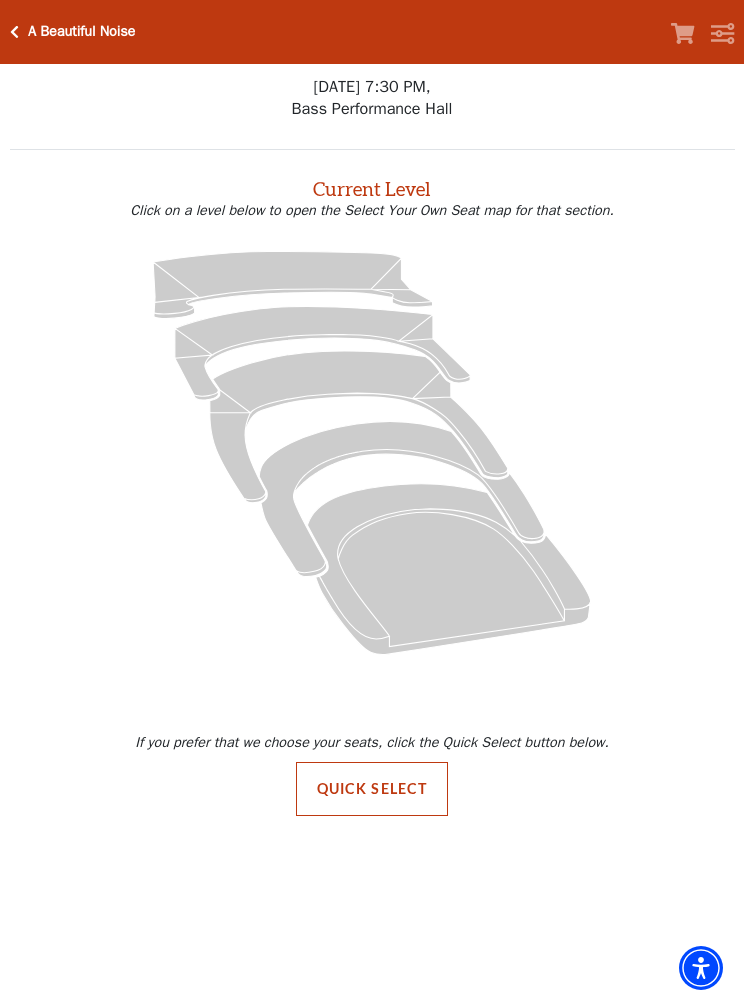 scroll, scrollTop: 0, scrollLeft: 0, axis: both 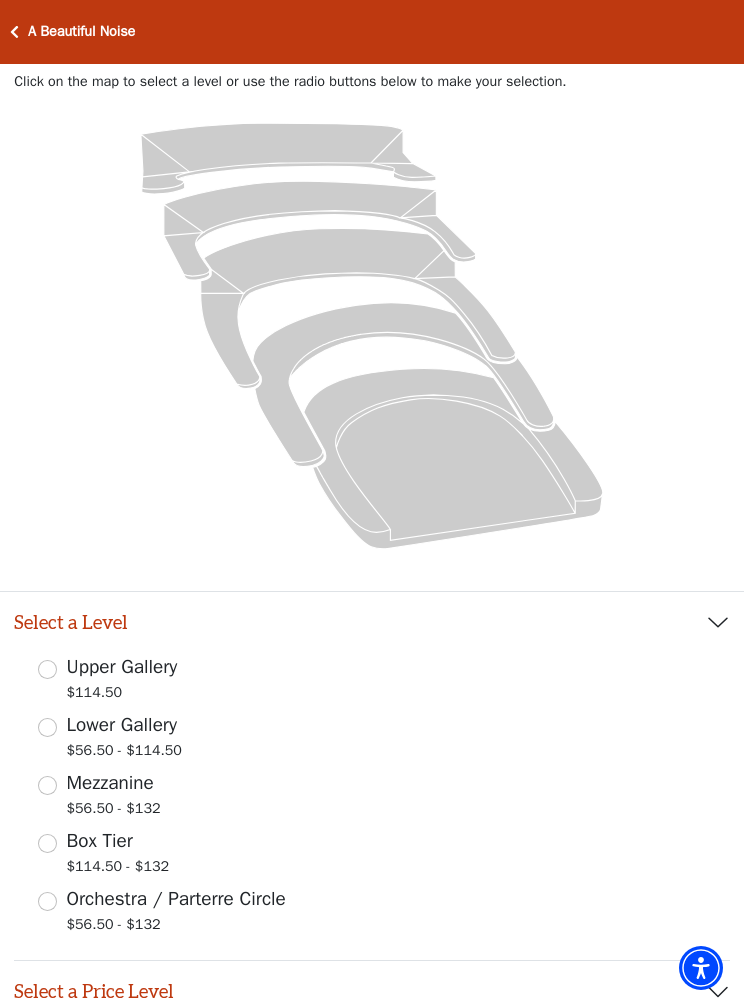 click on "Orchestra / Parterre Circle" at bounding box center [176, 899] 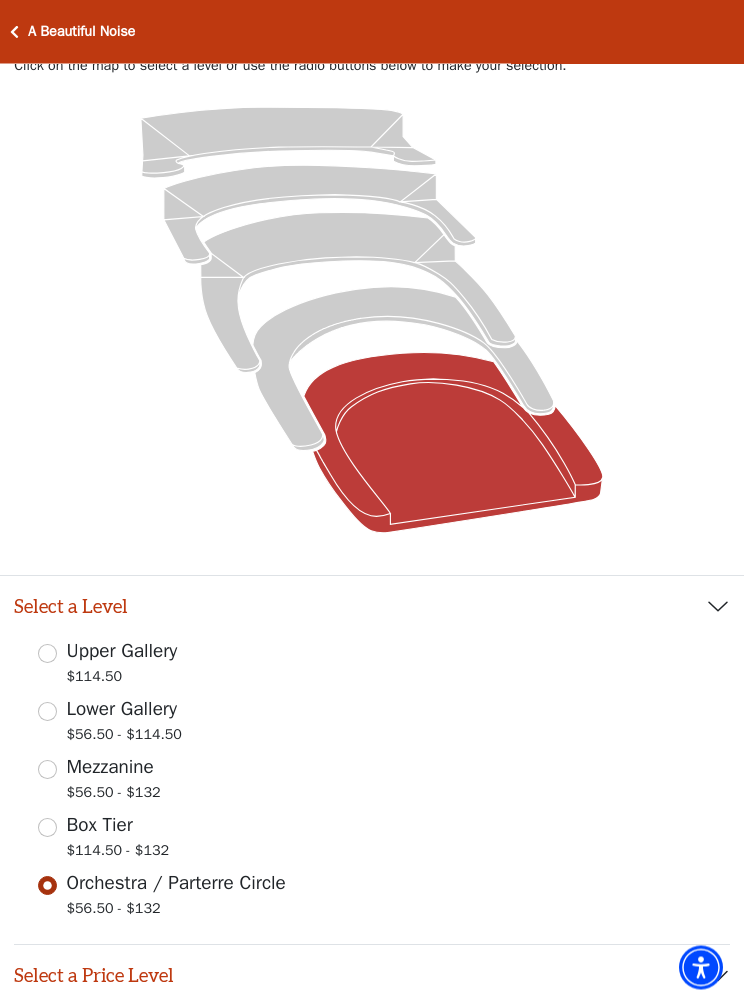 scroll, scrollTop: 270, scrollLeft: 0, axis: vertical 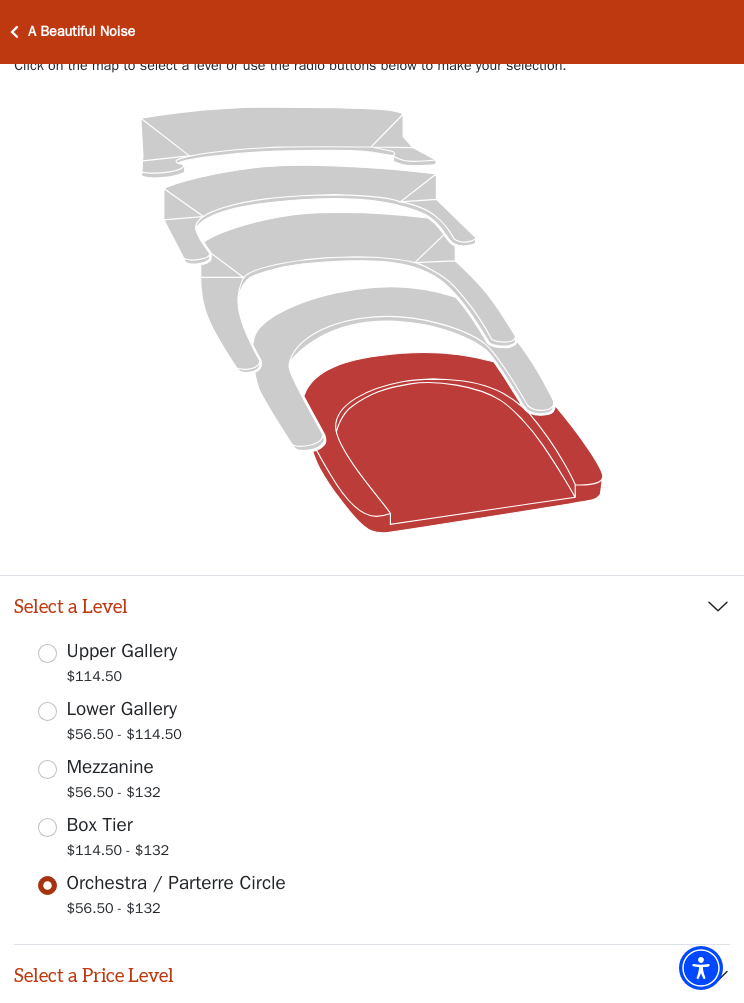 click on "Box Tier" at bounding box center (100, 825) 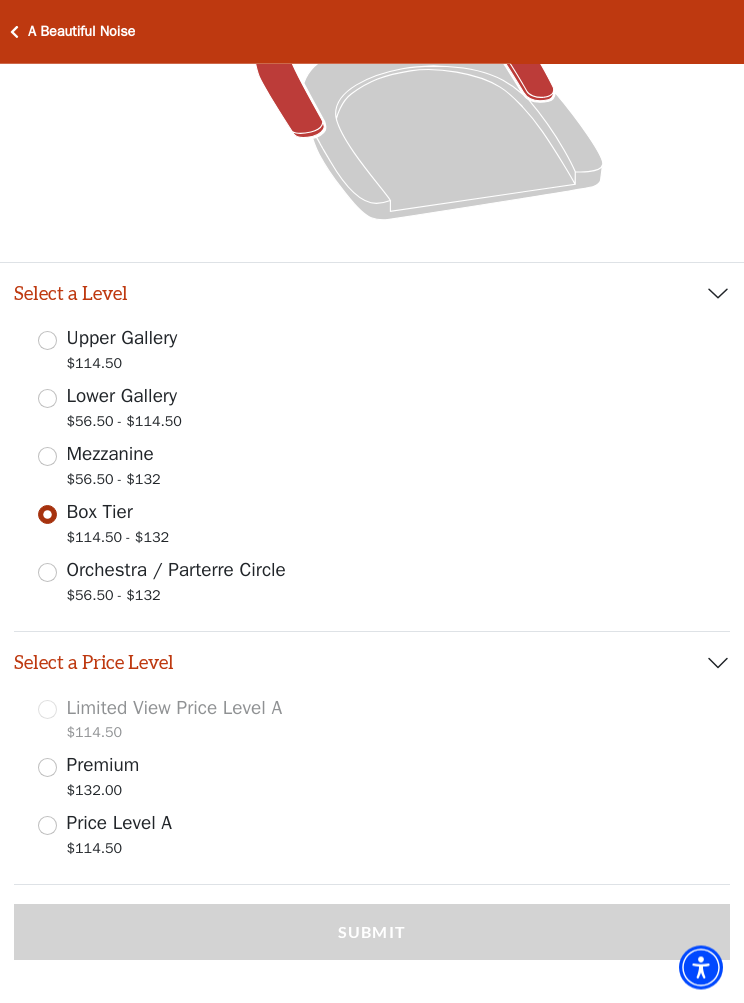 scroll, scrollTop: 584, scrollLeft: 0, axis: vertical 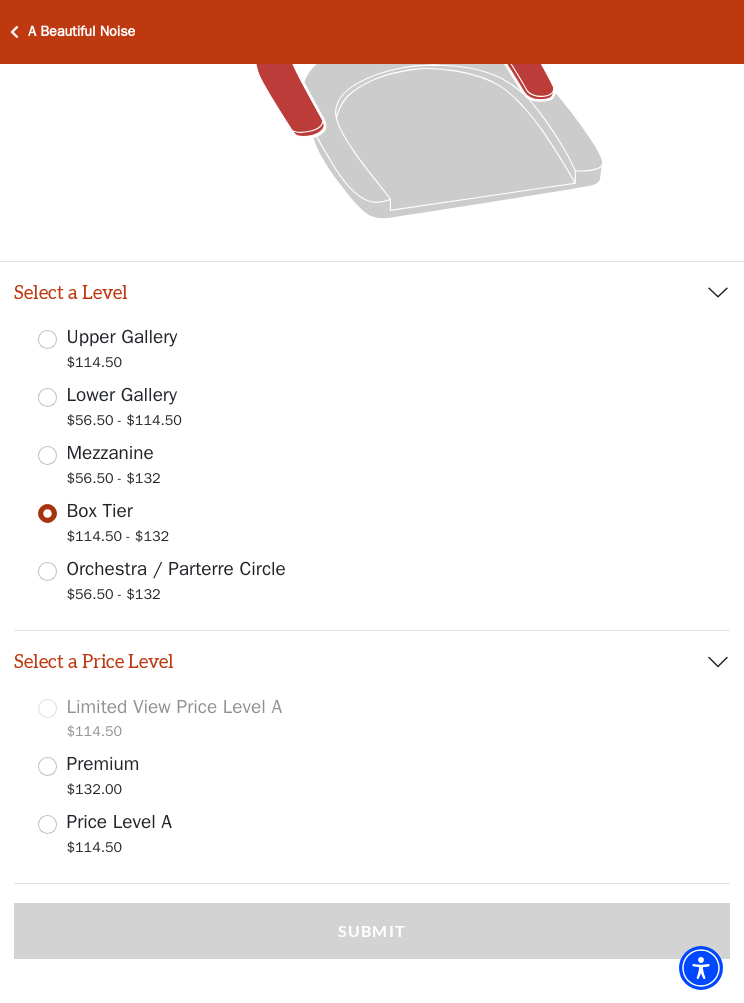 click on "Price Level A" at bounding box center [120, 822] 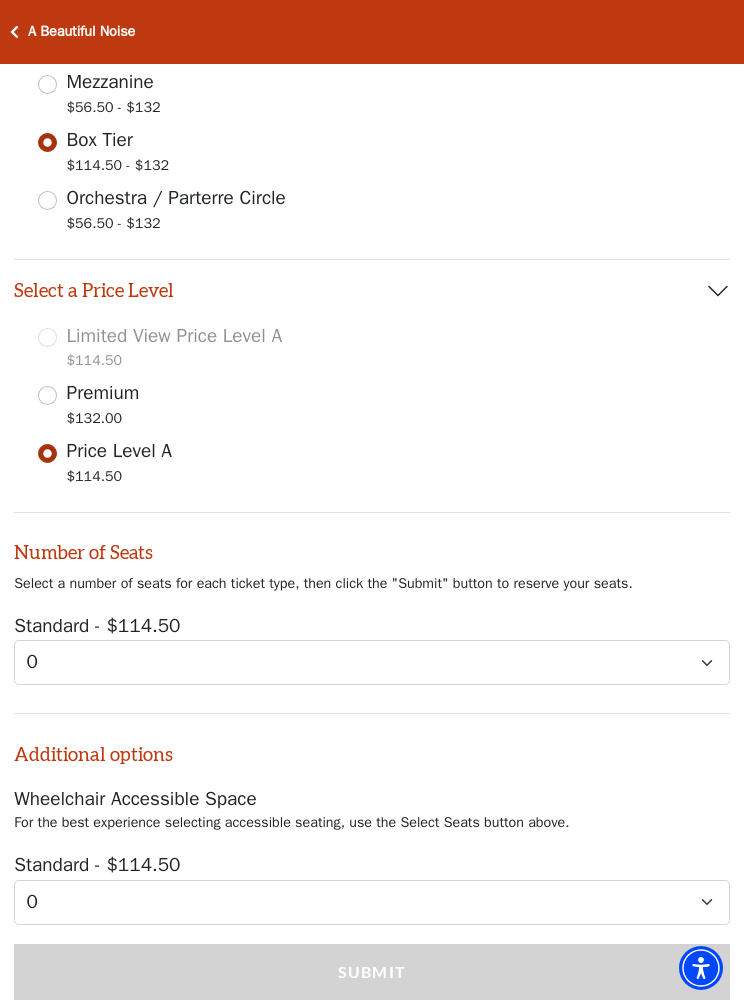 scroll, scrollTop: 1051, scrollLeft: 0, axis: vertical 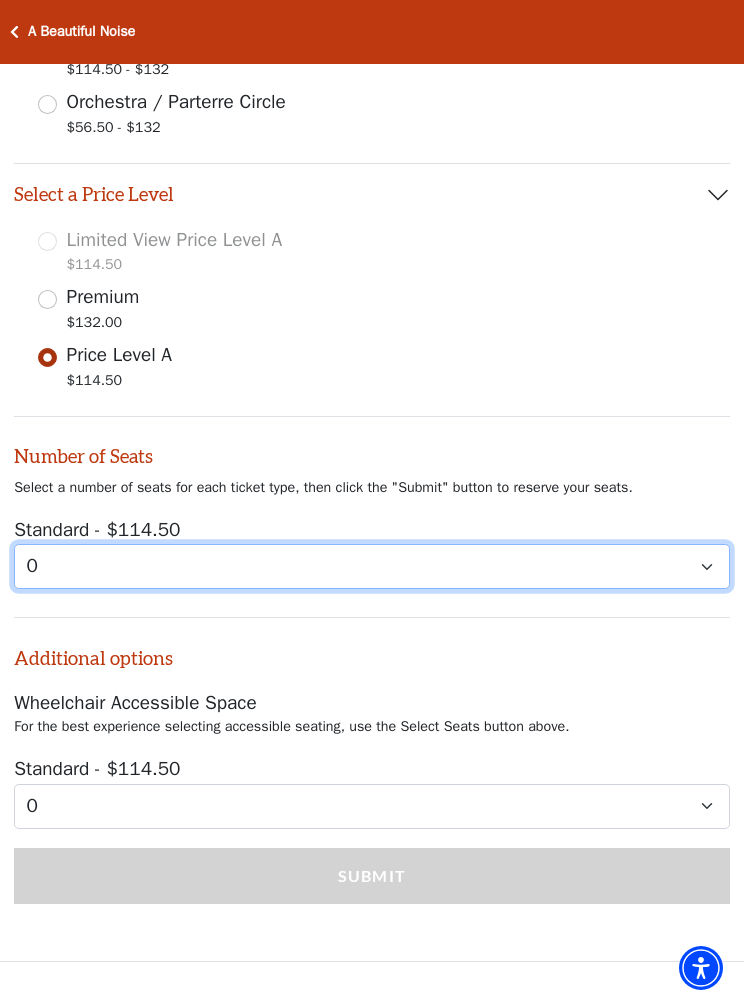 click on "0 1 2 3 4 5 6 7 8 9" at bounding box center [372, 566] 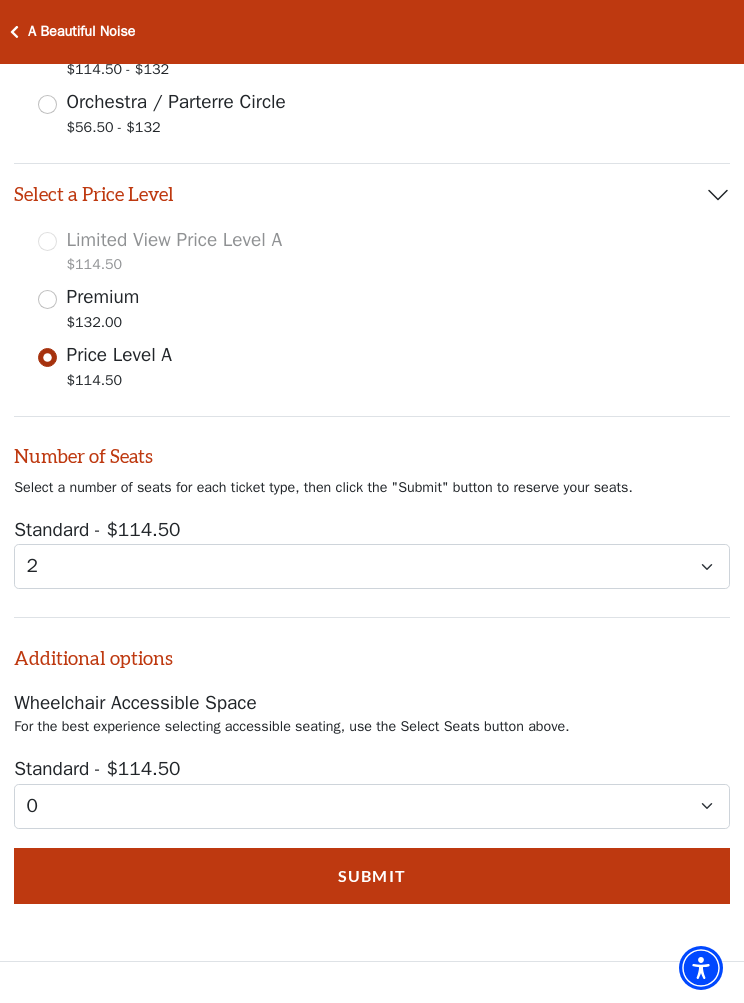 click on "Submit" at bounding box center (372, 876) 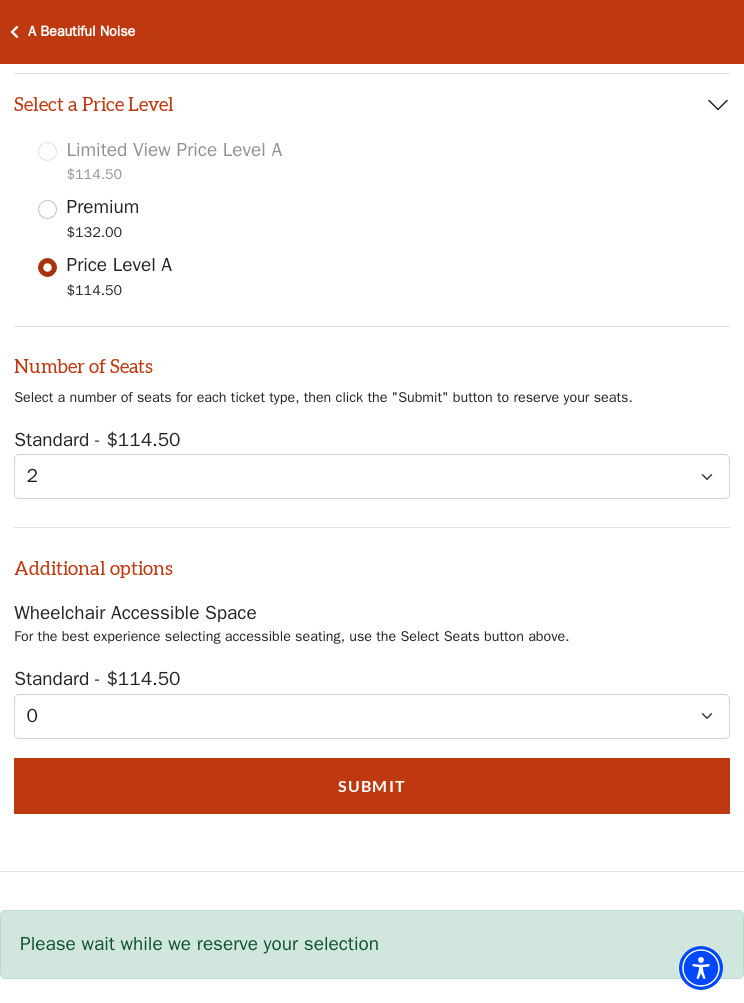 scroll, scrollTop: 1157, scrollLeft: 0, axis: vertical 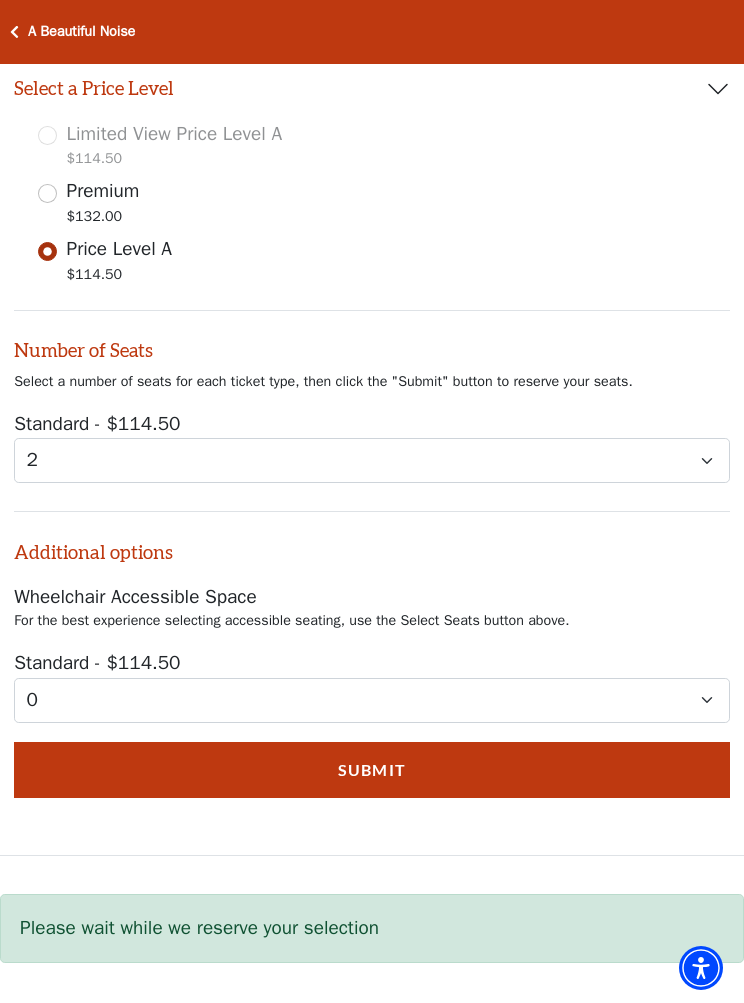 click on "Choose My Own Seats" at bounding box center [372, 1056] 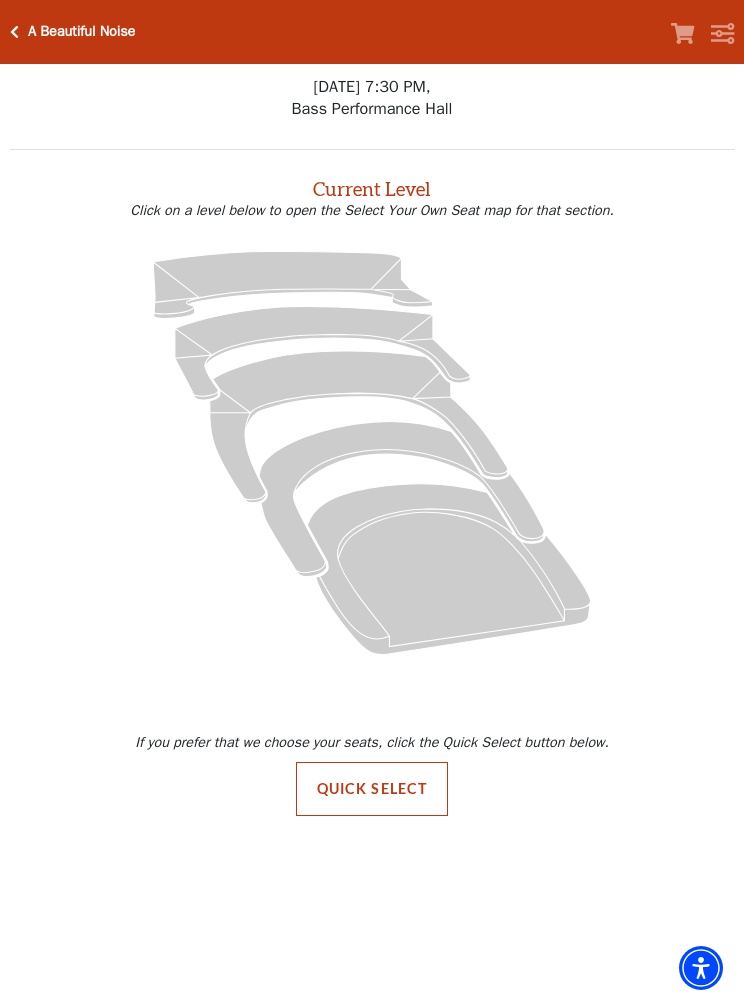 scroll, scrollTop: 0, scrollLeft: 0, axis: both 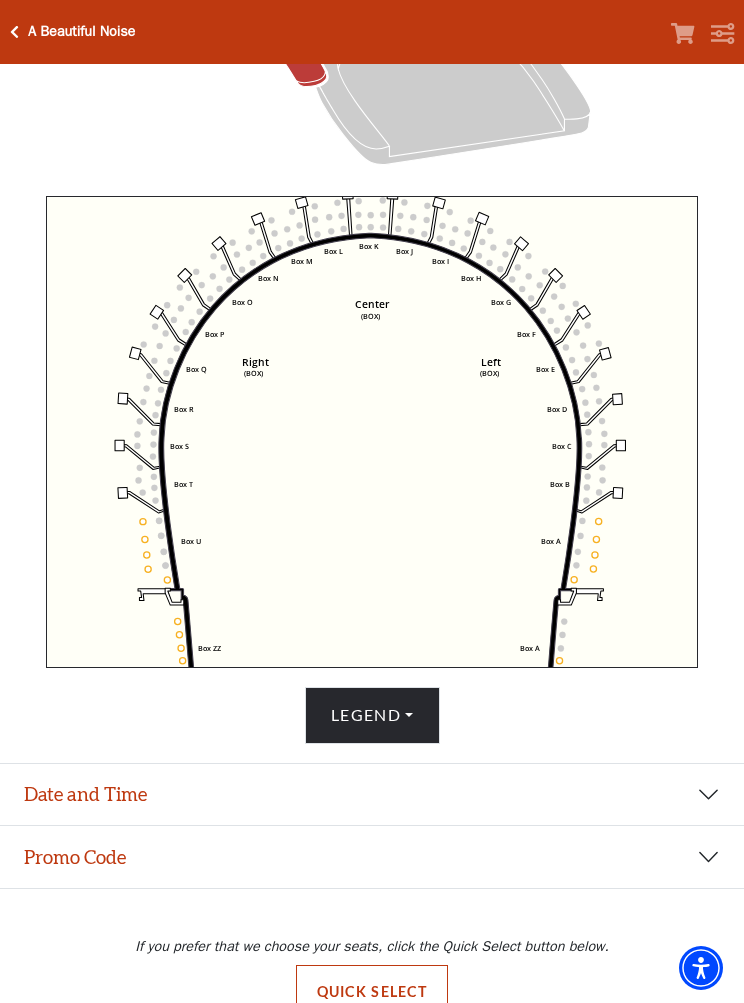 click on "Left   (BOX)   Right   (BOX)   Center   (BOX)   Box ZZ   Box U   Box T   Box S   Box R   Box Q   Box P   Box O   Box N   Box M   Box L   Box A   Box A   Box B   Box C   Box D   Box E   Box F   Box G   Box H   Box I   Box J   Box K" 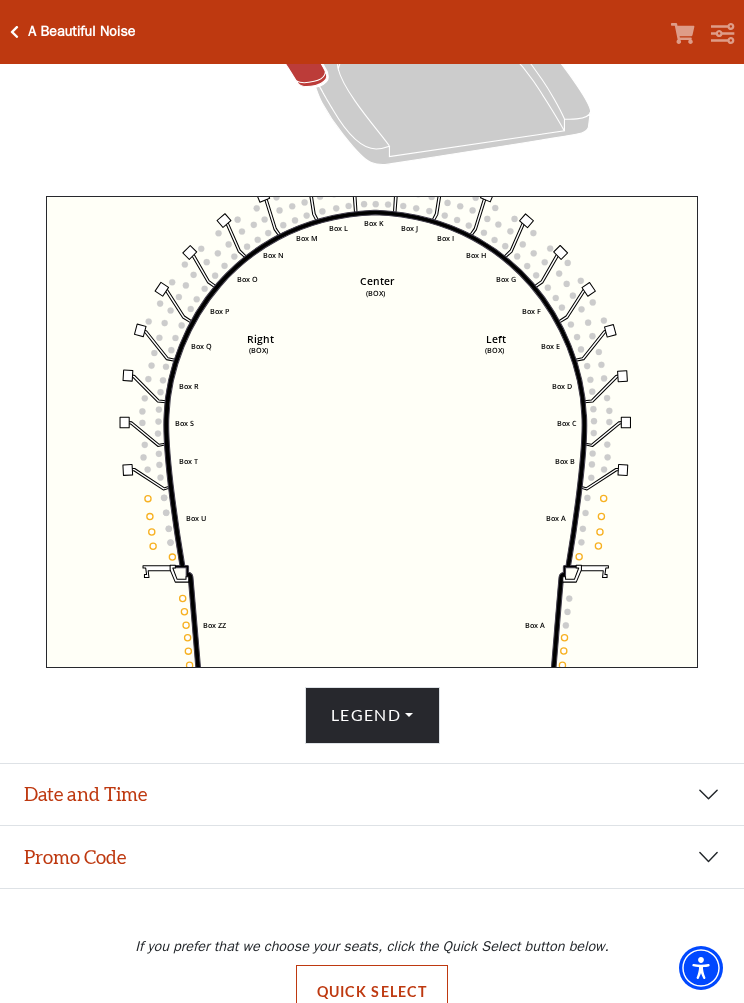 click on "Legend" at bounding box center [372, 715] 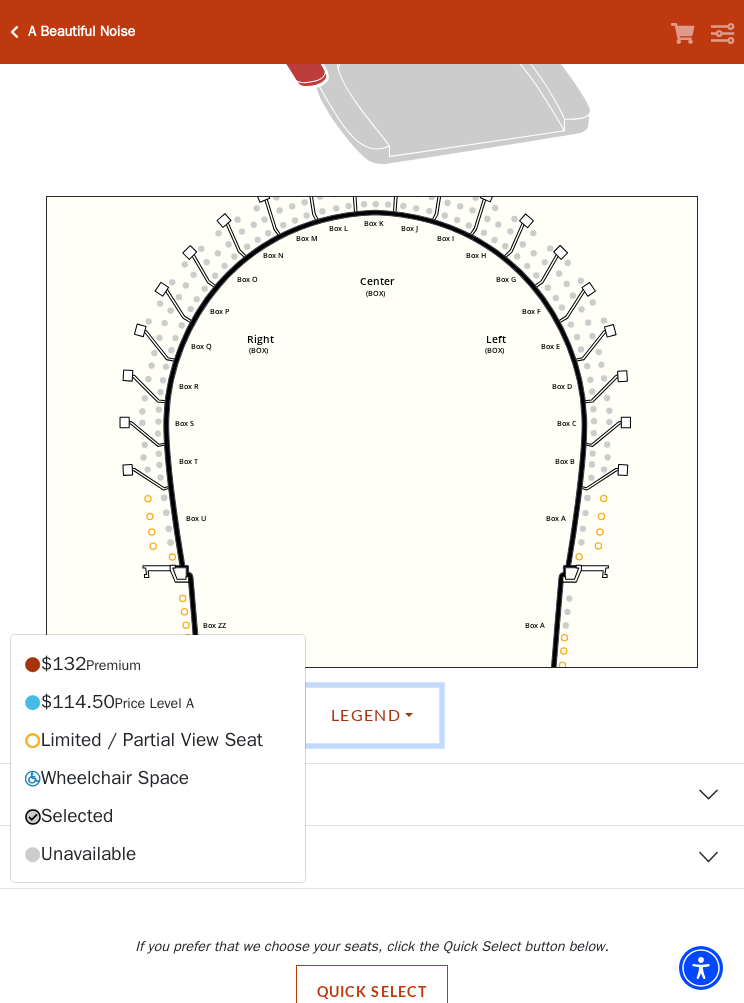 click on "Left   (BOX)   Right   (BOX)   Center   (BOX)   Box ZZ   Box U   Box T   Box S   Box R   Box Q   Box P   Box O   Box N   Box M   Box L   Box A   Box A   Box B   Box C   Box D   Box E   Box F   Box G   Box H   Box I   Box J   Box K" 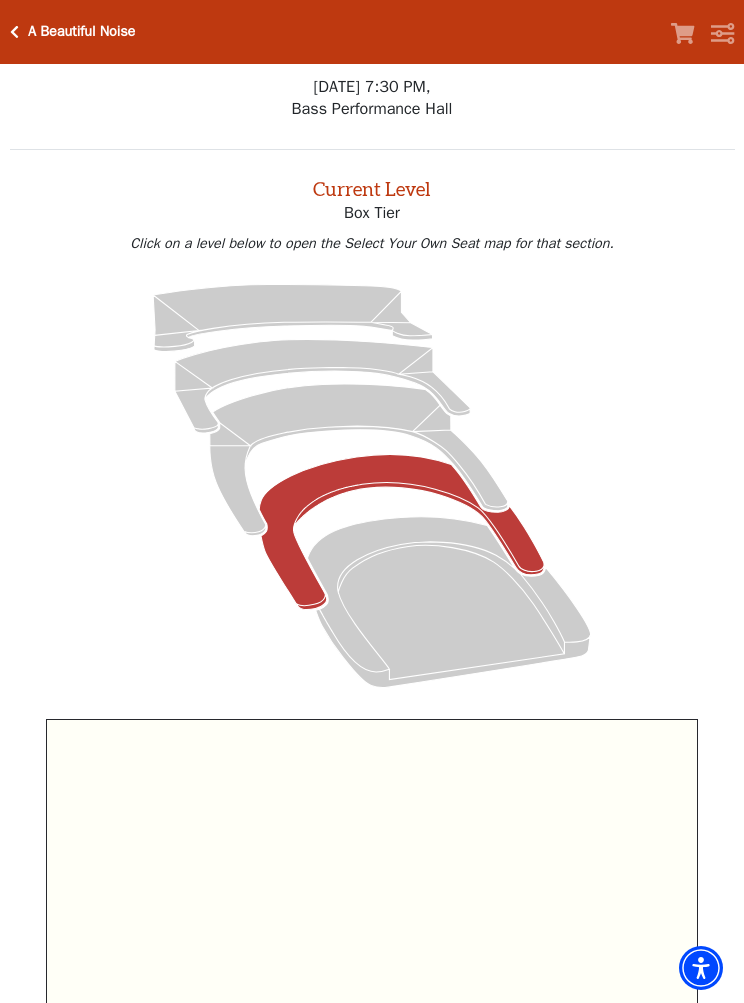 scroll, scrollTop: 42, scrollLeft: 0, axis: vertical 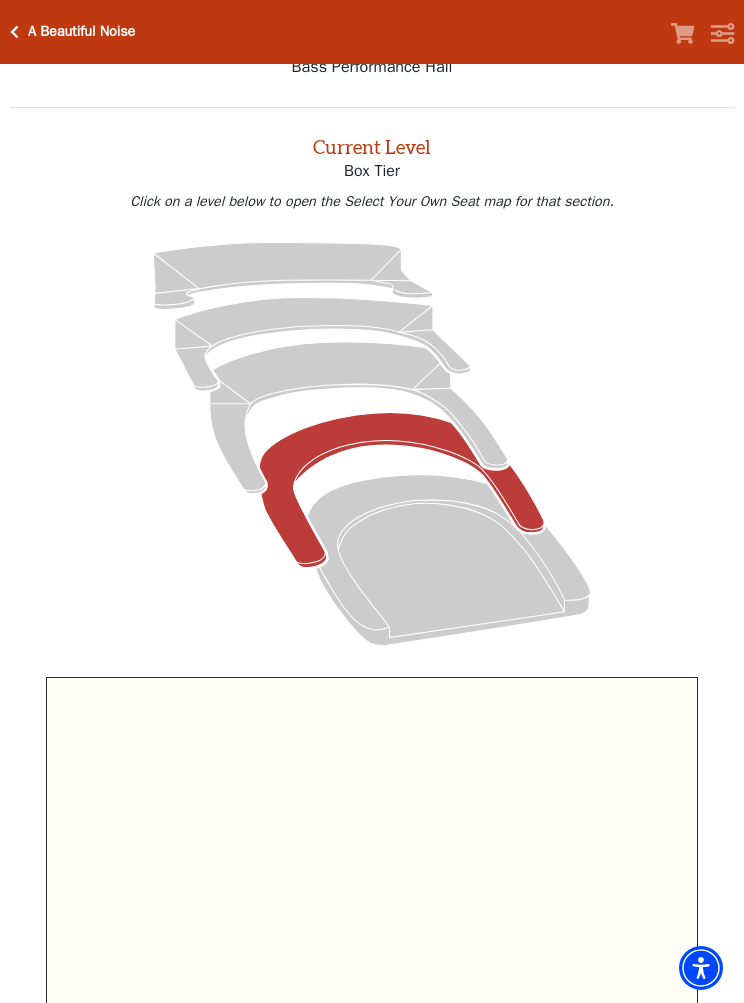 click 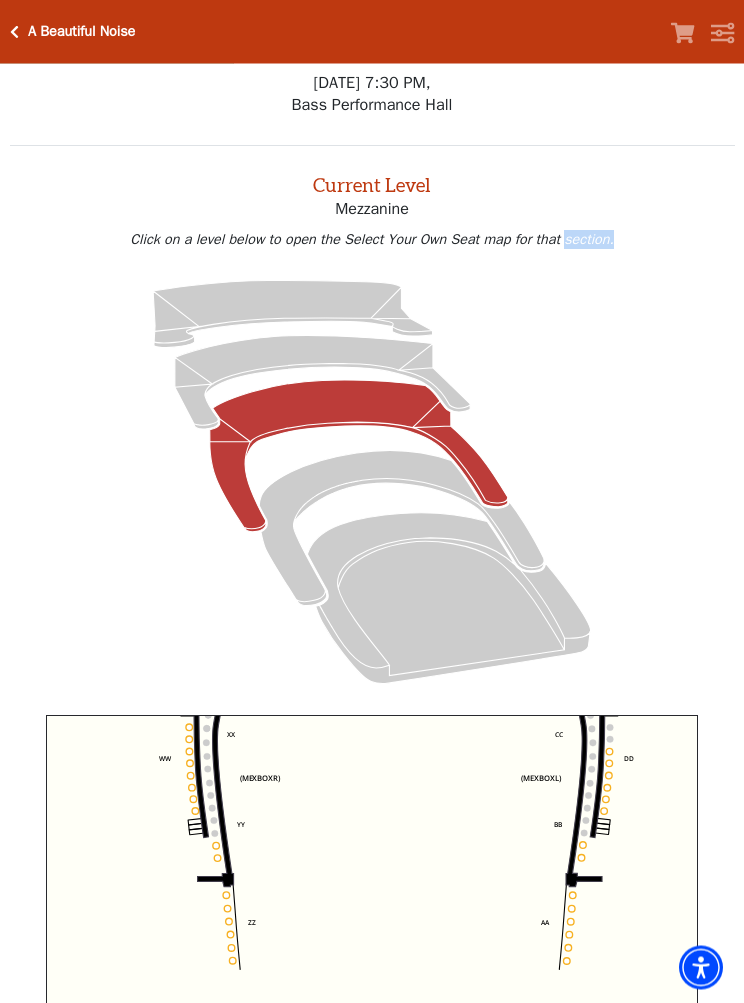 scroll, scrollTop: 0, scrollLeft: 0, axis: both 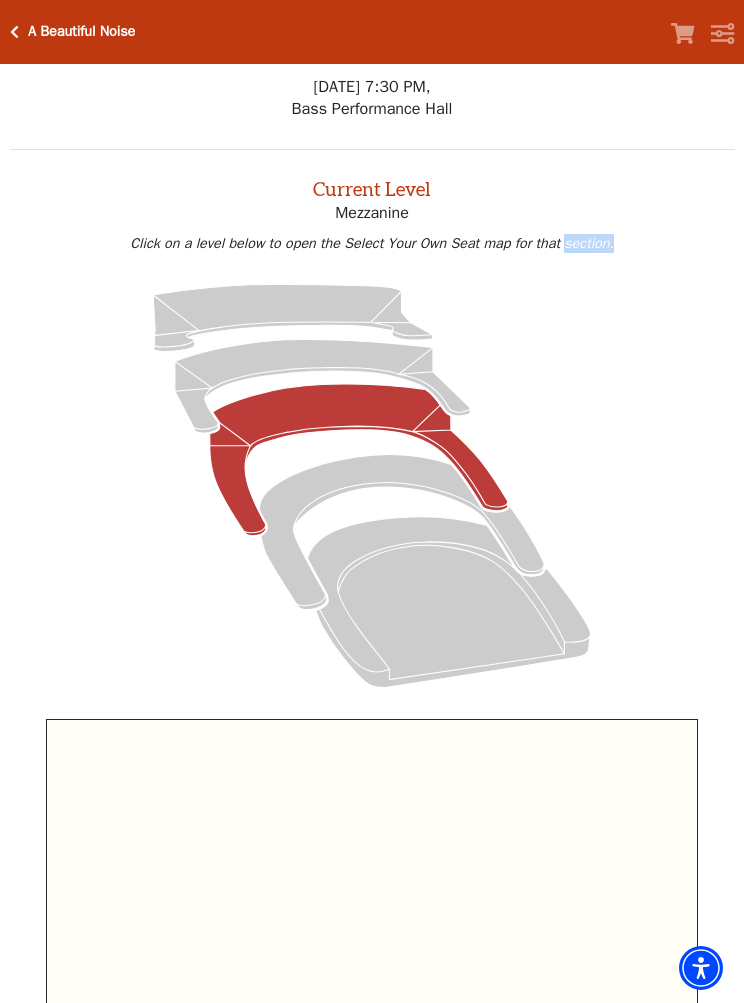 click 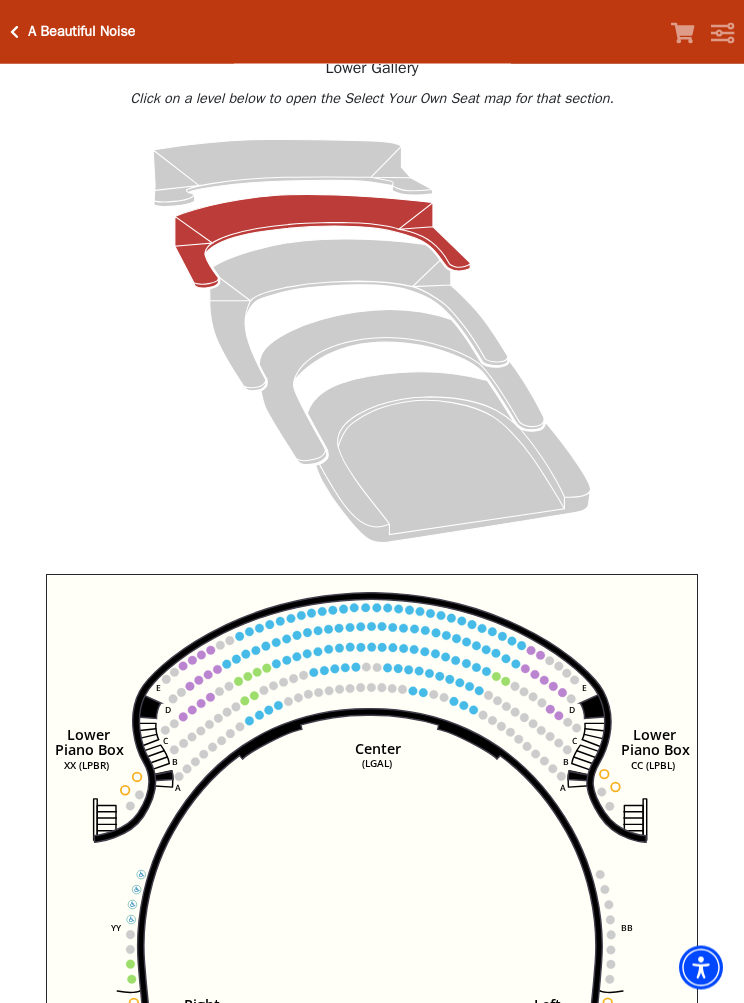 scroll, scrollTop: 145, scrollLeft: 0, axis: vertical 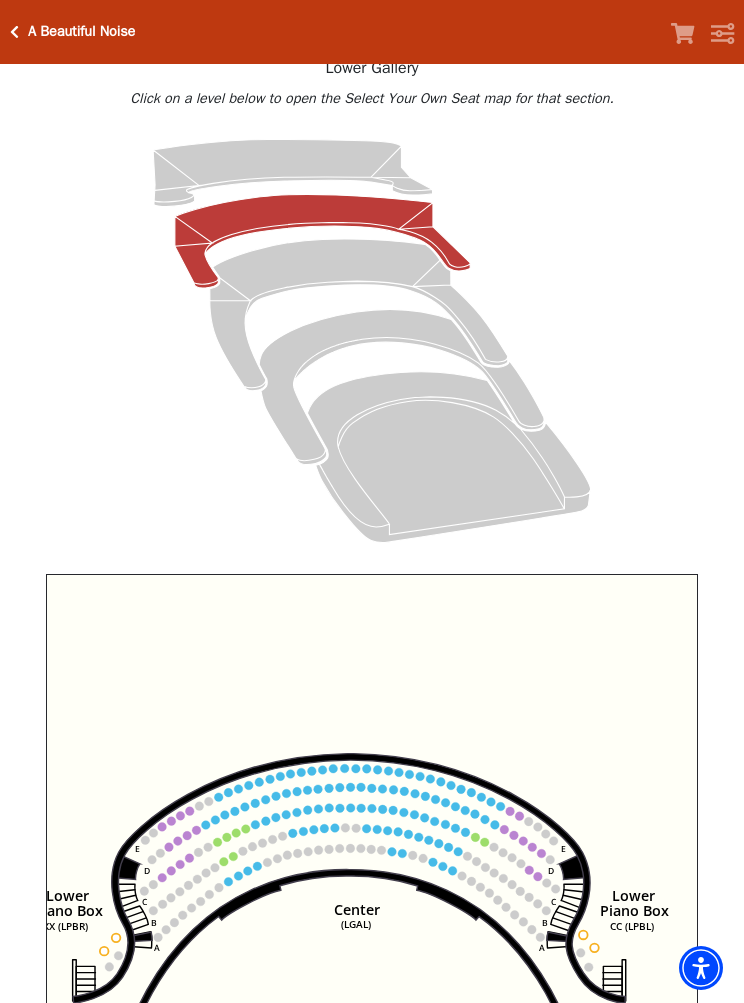 click 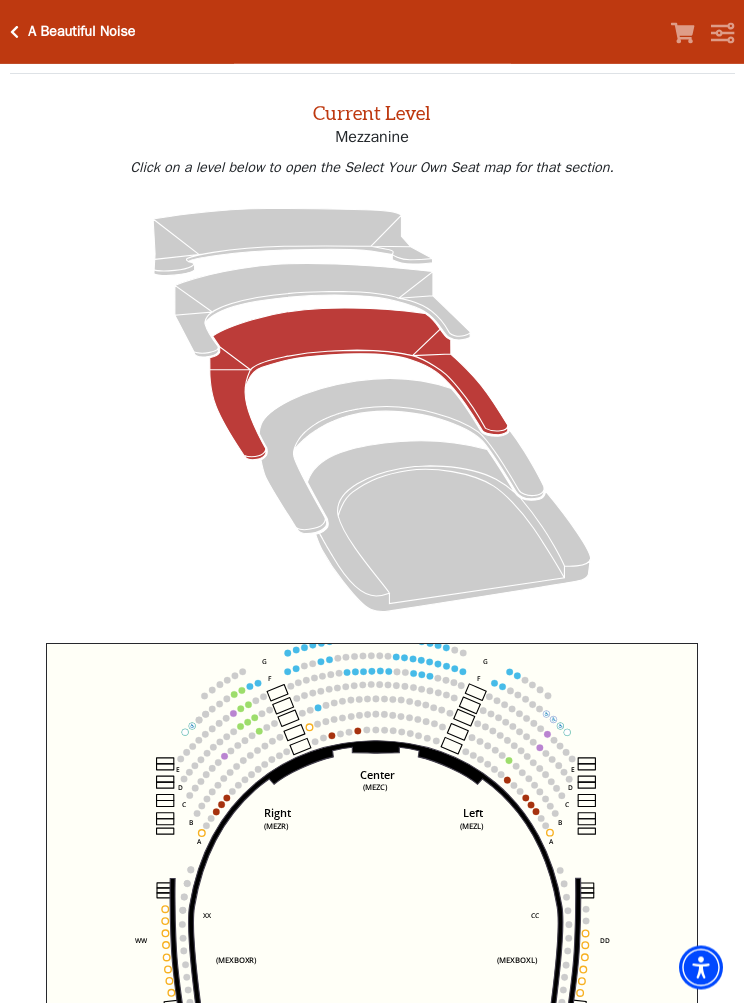 scroll, scrollTop: 76, scrollLeft: 0, axis: vertical 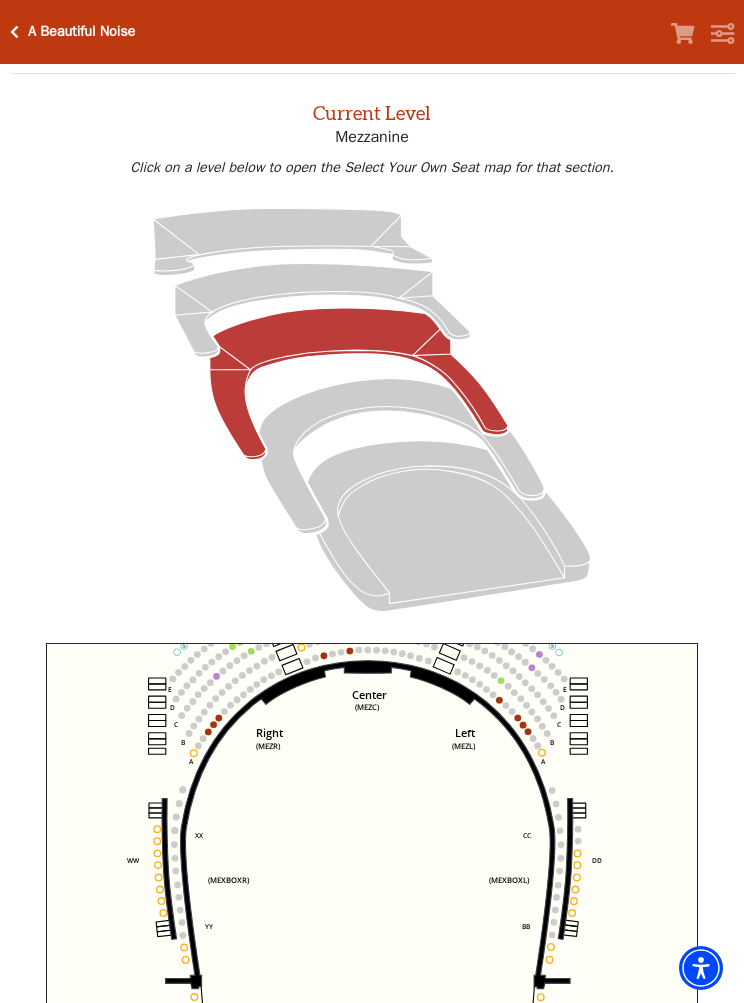 click on "Center   (MEZC)   Right   (MEZR)   Left   (MEZL)   (MEXBOXR)   (MEXBOXL)   XX   WW   CC   DD   YY   BB   ZZ   AA   G   F   E   D   G   F   C   B   A   E   D   C   B   A" 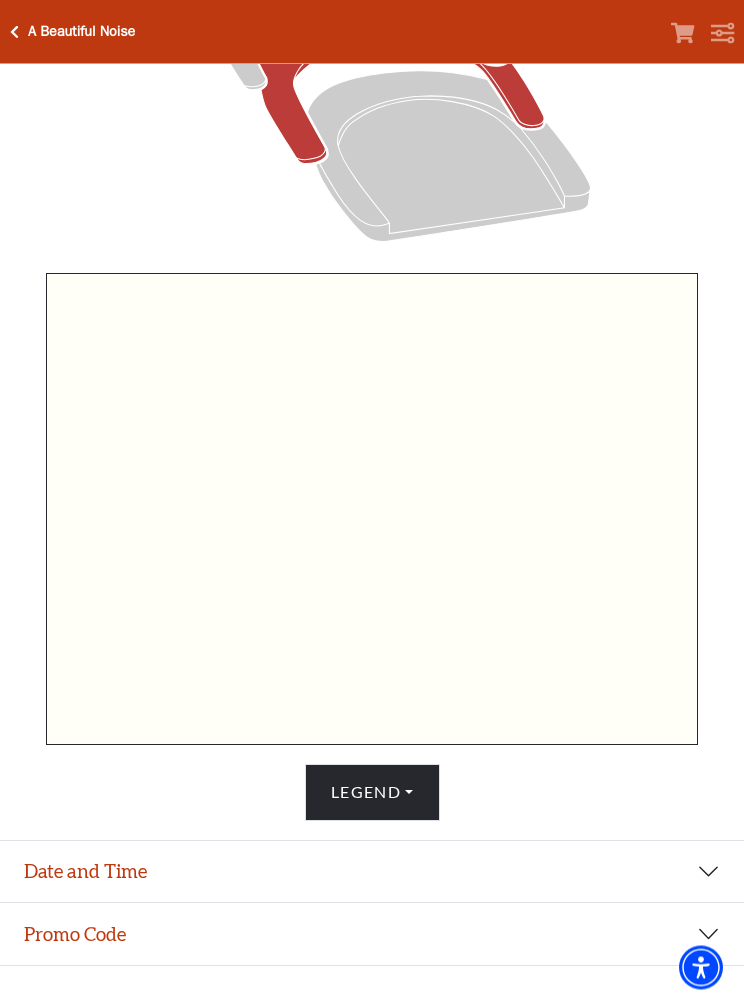 scroll, scrollTop: 523, scrollLeft: 0, axis: vertical 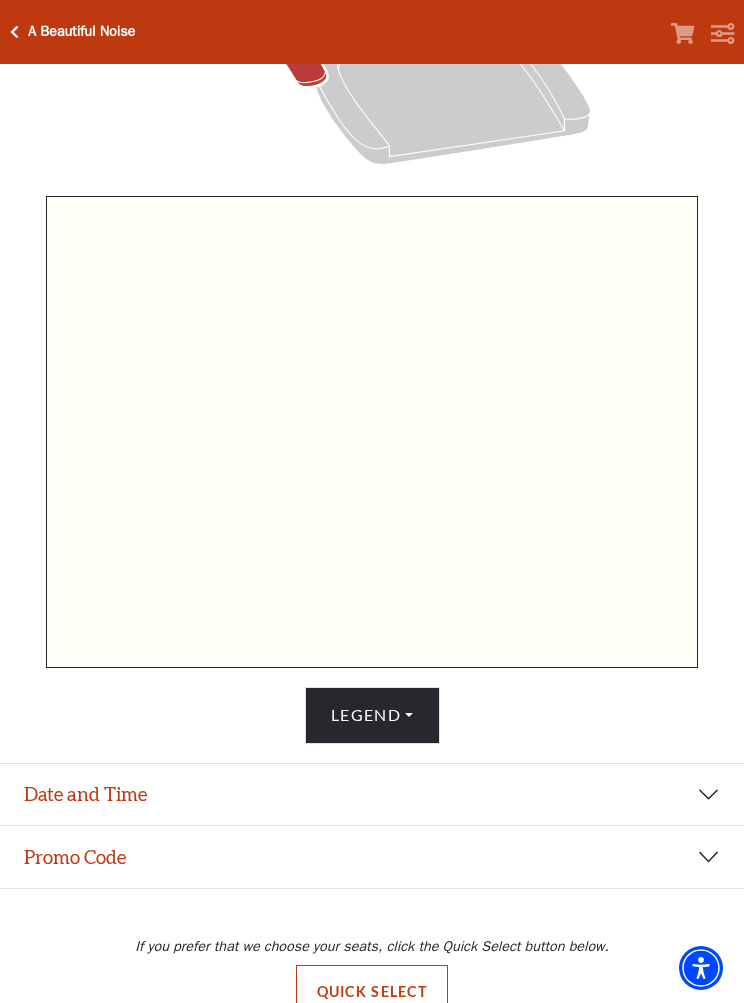 click on "Date and Time" at bounding box center (372, 795) 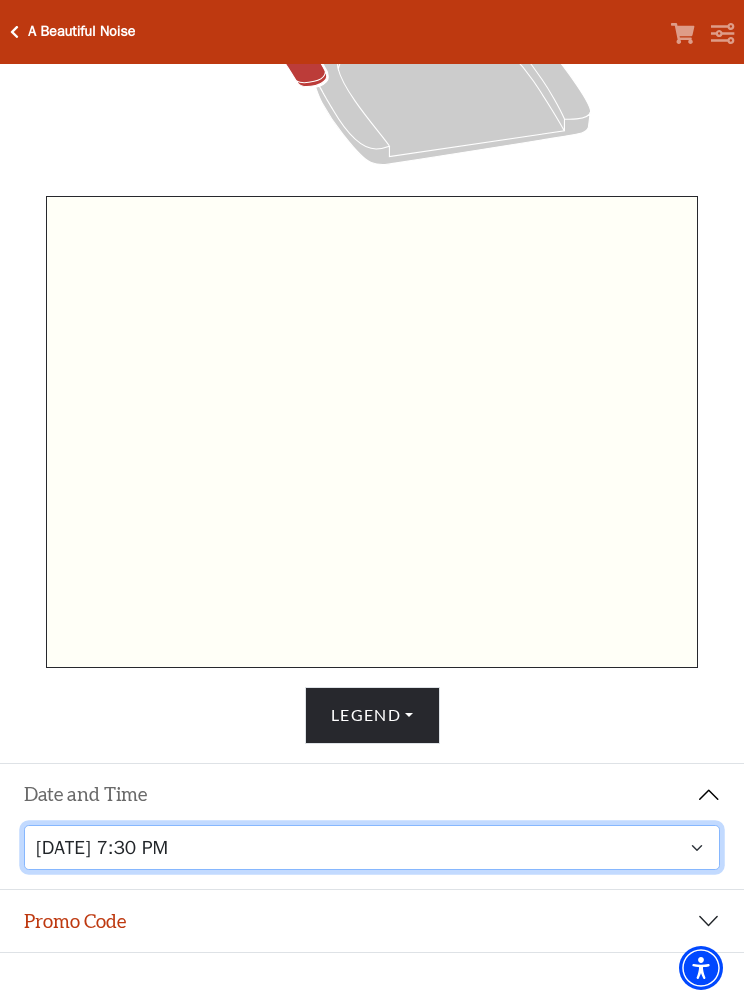 click on "Tuesday, October 28 at 7:30 PM Wednesday, October 29 at 7:30 PM Thursday, October 30 at 7:30 PM Friday, October 31 at 7:30 PM Saturday, November 1 at 1:30 PM Saturday, November 1 at 7:30 PM Sunday, November 2 at 1:30 PM Sunday, November 2 at 6:30 PM" at bounding box center (372, 847) 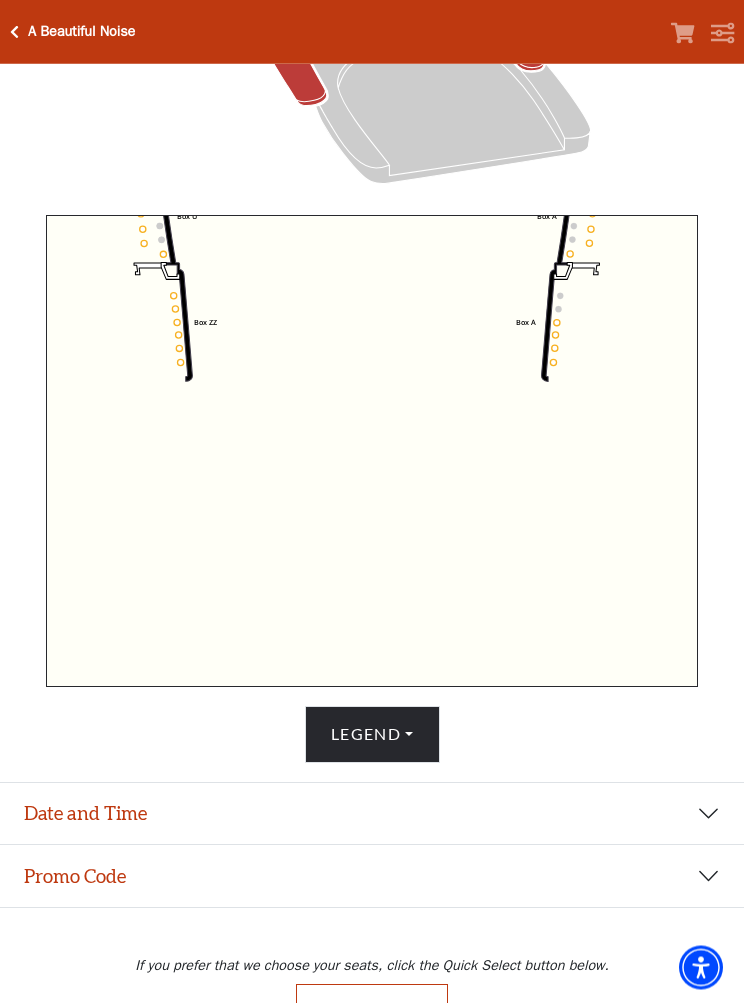 scroll, scrollTop: 523, scrollLeft: 0, axis: vertical 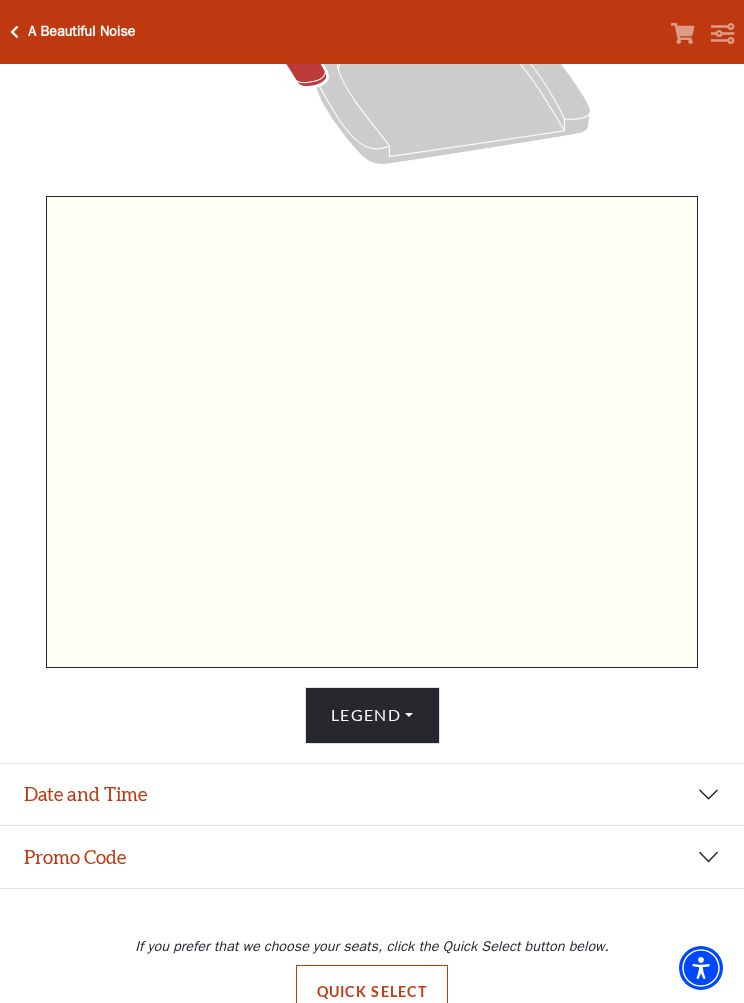 click on "A Beautiful Noise" at bounding box center [81, 31] 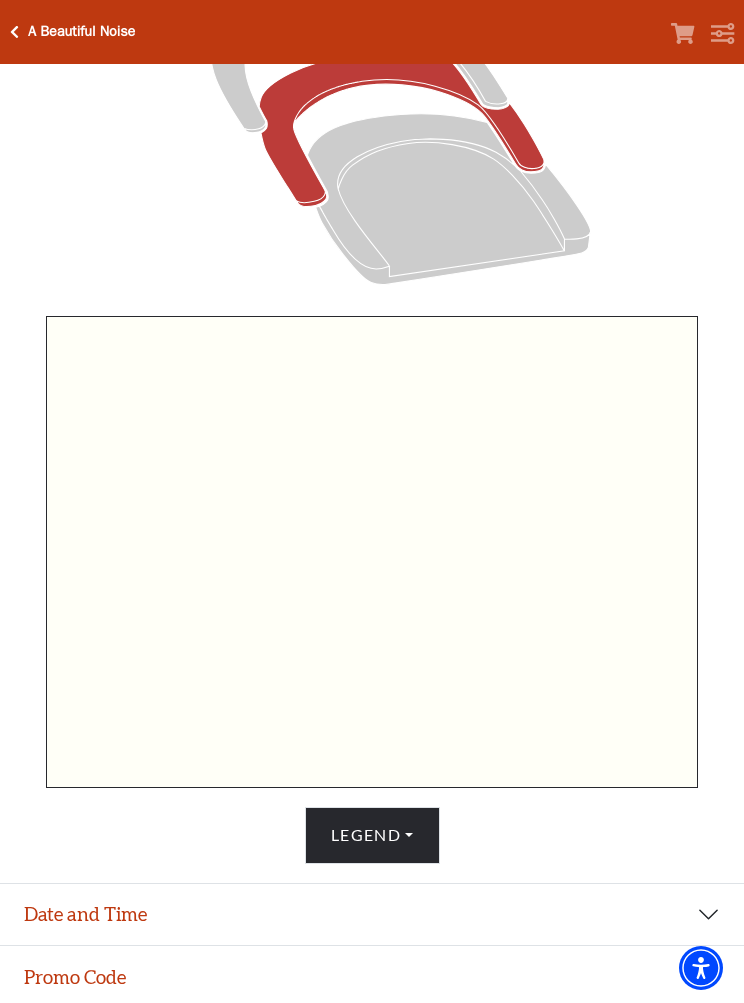 scroll, scrollTop: 399, scrollLeft: 0, axis: vertical 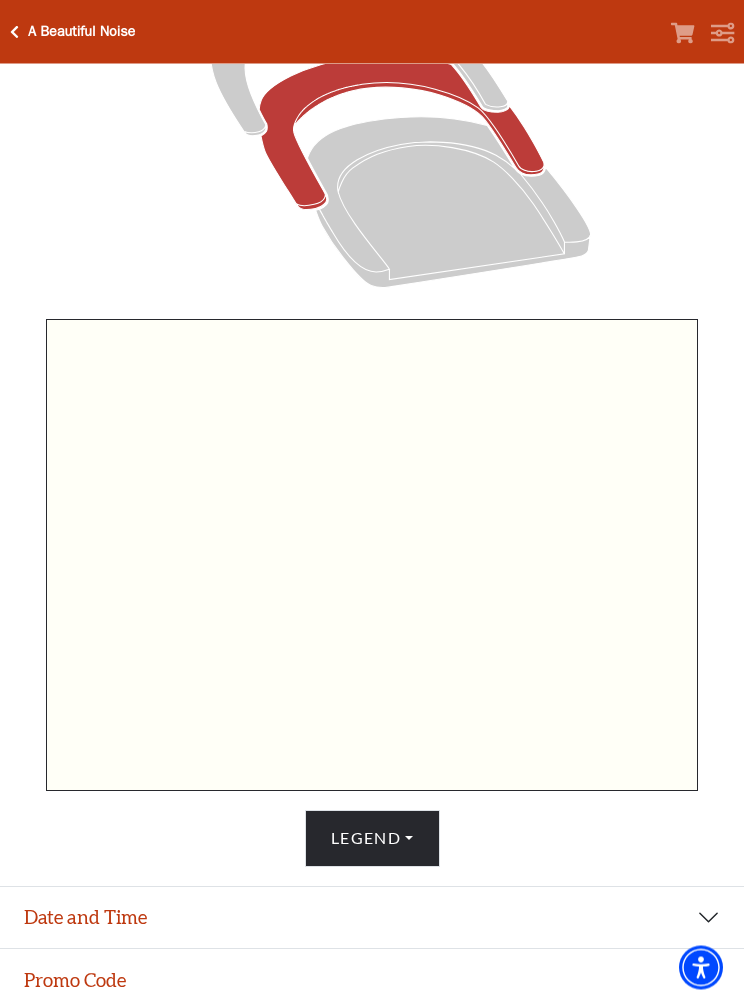 click on "A Beautiful Noise" at bounding box center (77, 31) 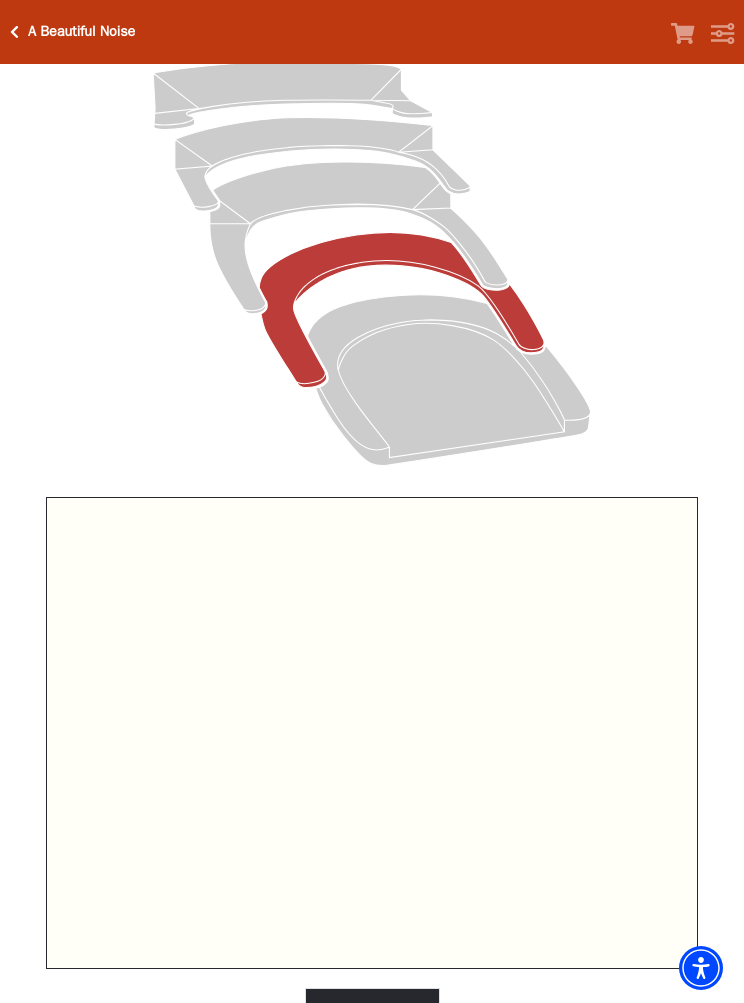 scroll, scrollTop: 0, scrollLeft: 0, axis: both 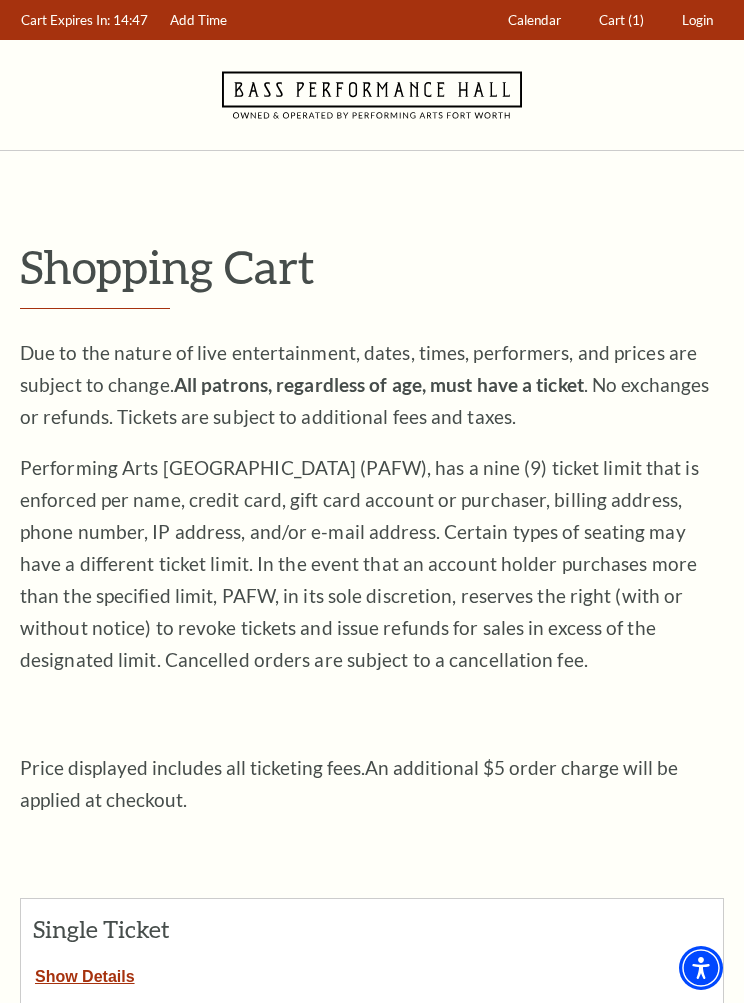 click on "(1)" at bounding box center (636, 20) 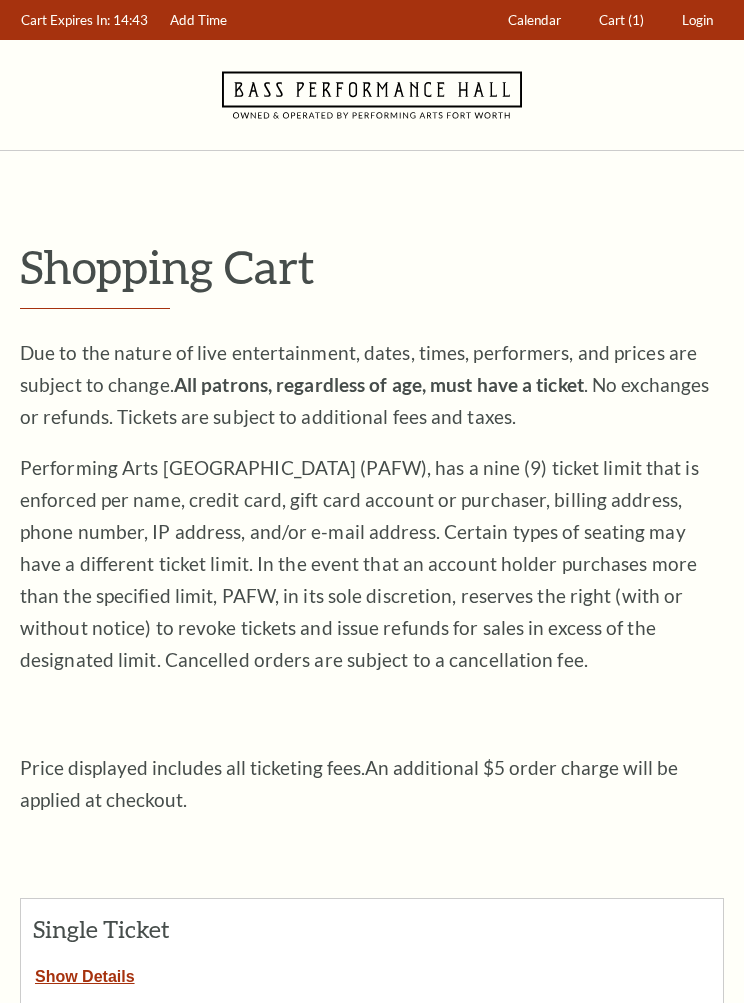 scroll, scrollTop: 223, scrollLeft: 0, axis: vertical 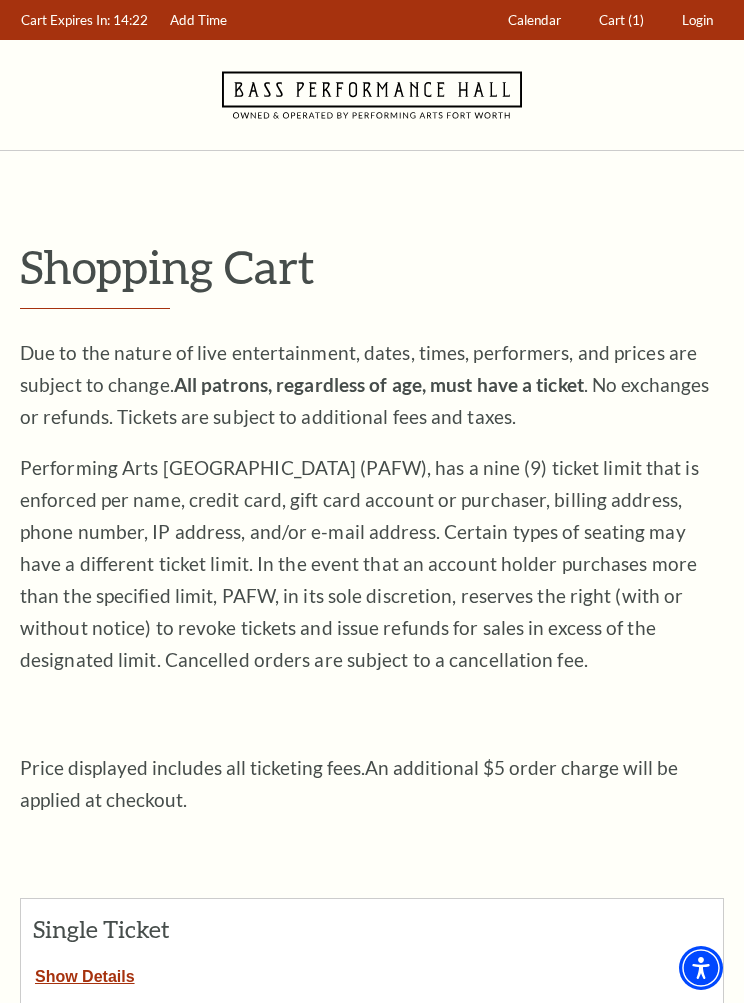 click on "(1)" at bounding box center [636, 20] 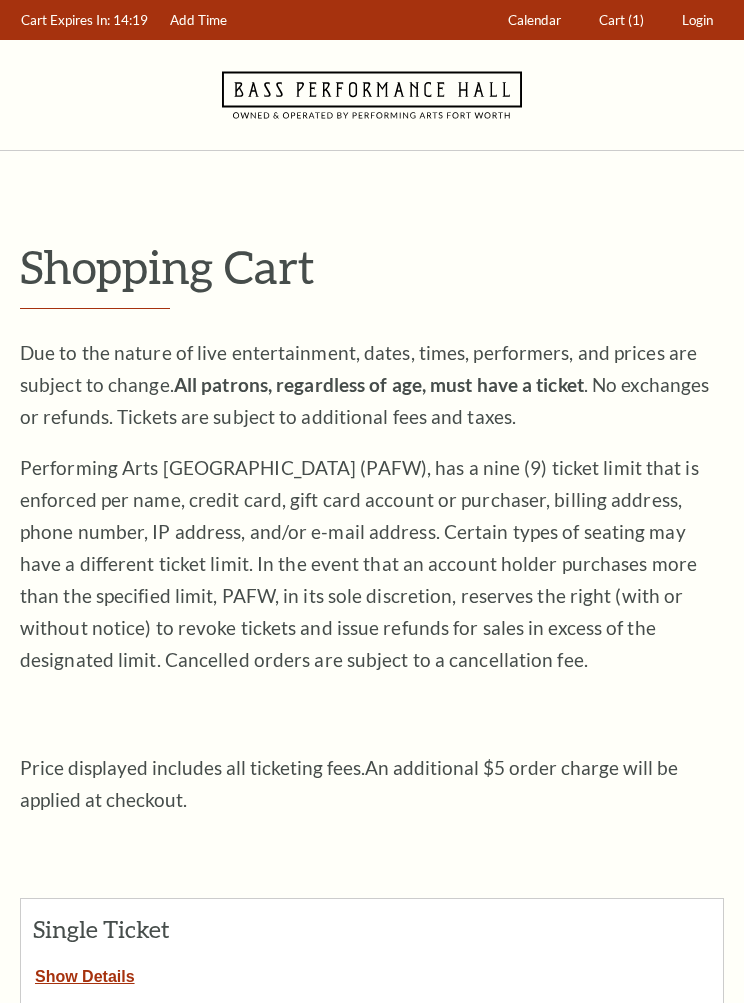 scroll, scrollTop: 0, scrollLeft: 0, axis: both 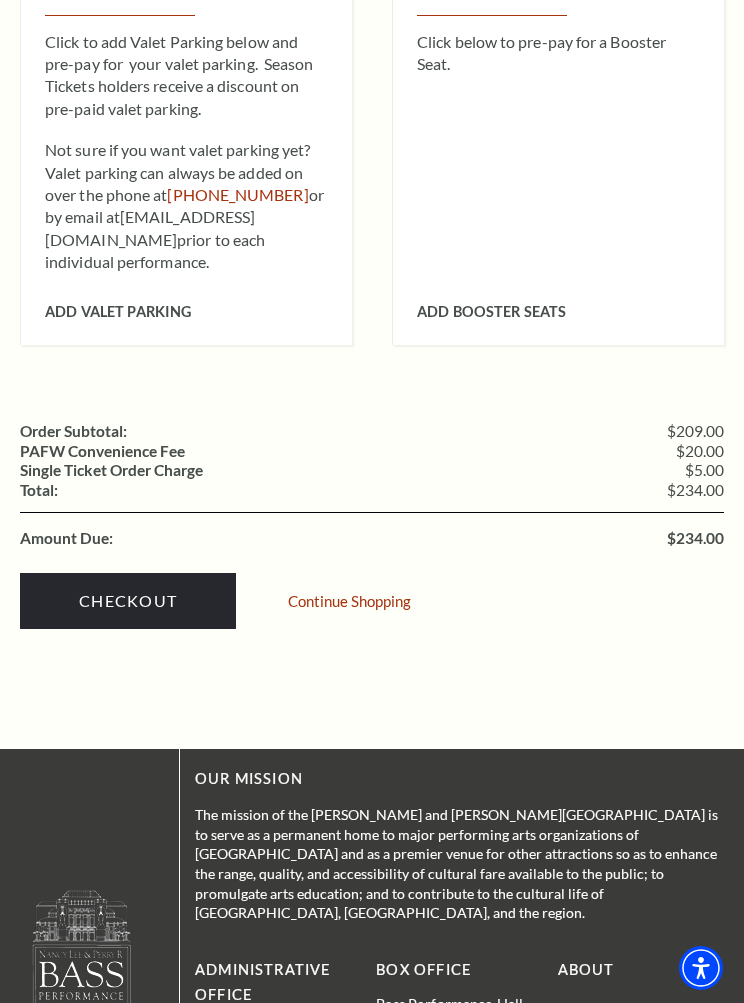 click on "Continue Shopping" at bounding box center (349, 601) 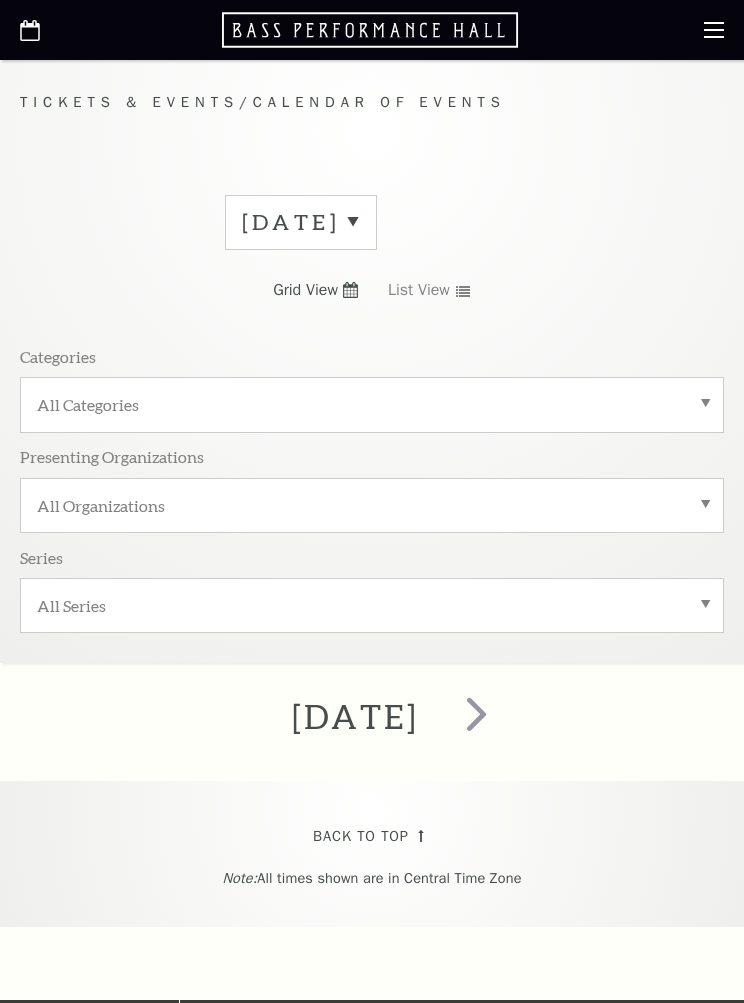 scroll, scrollTop: 0, scrollLeft: 0, axis: both 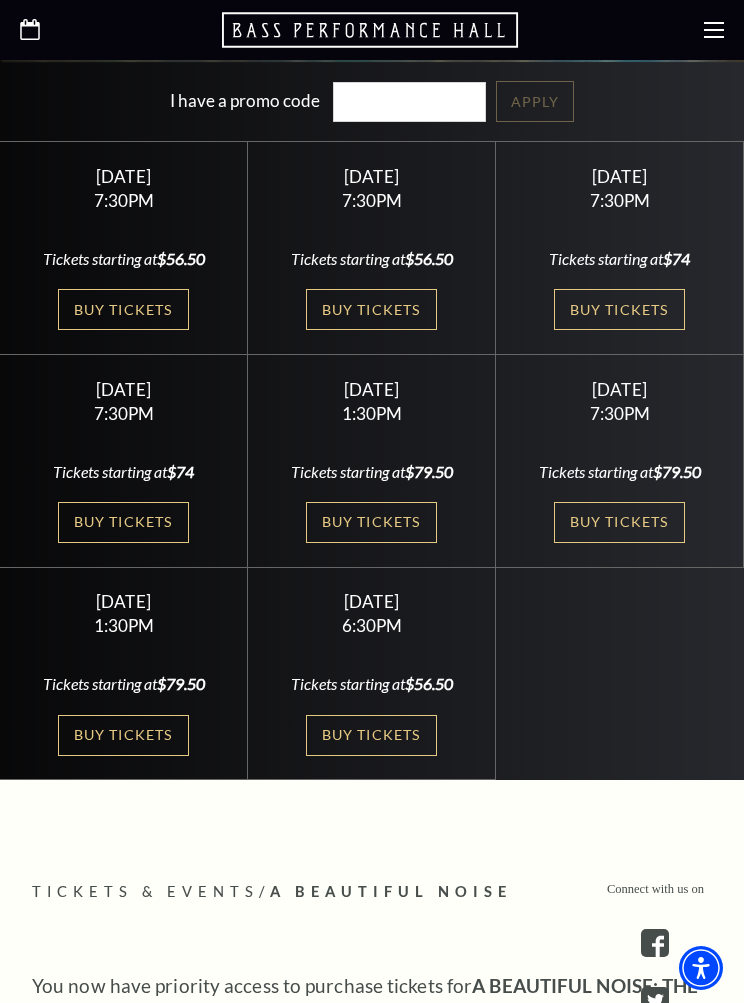 click on "Buy Tickets" at bounding box center (619, 309) 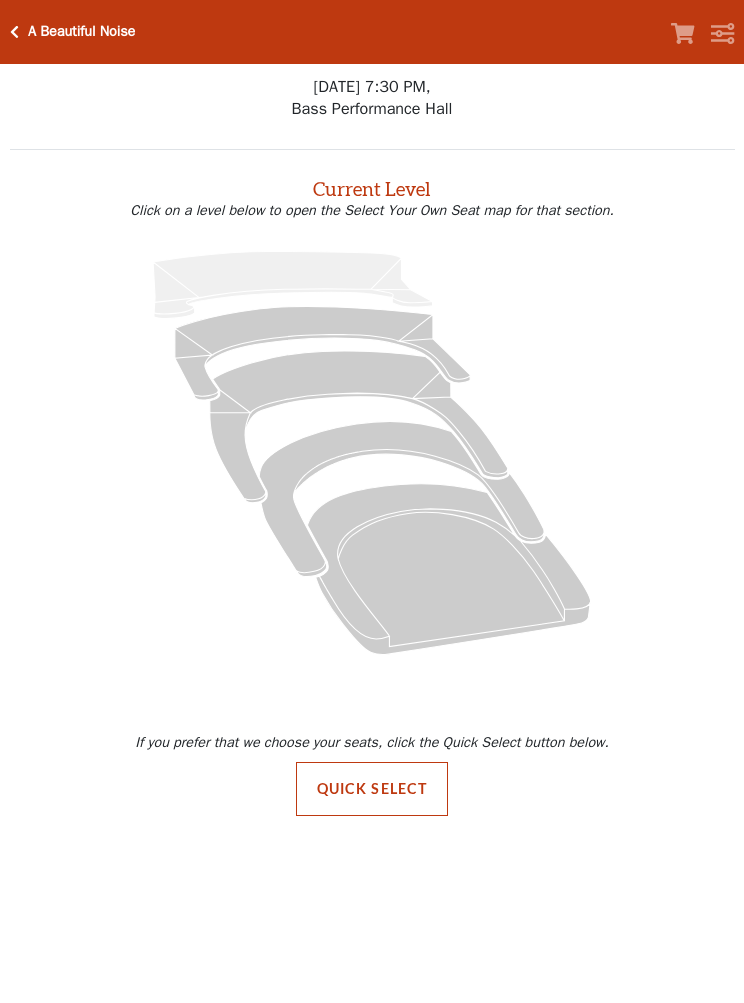 scroll, scrollTop: 0, scrollLeft: 0, axis: both 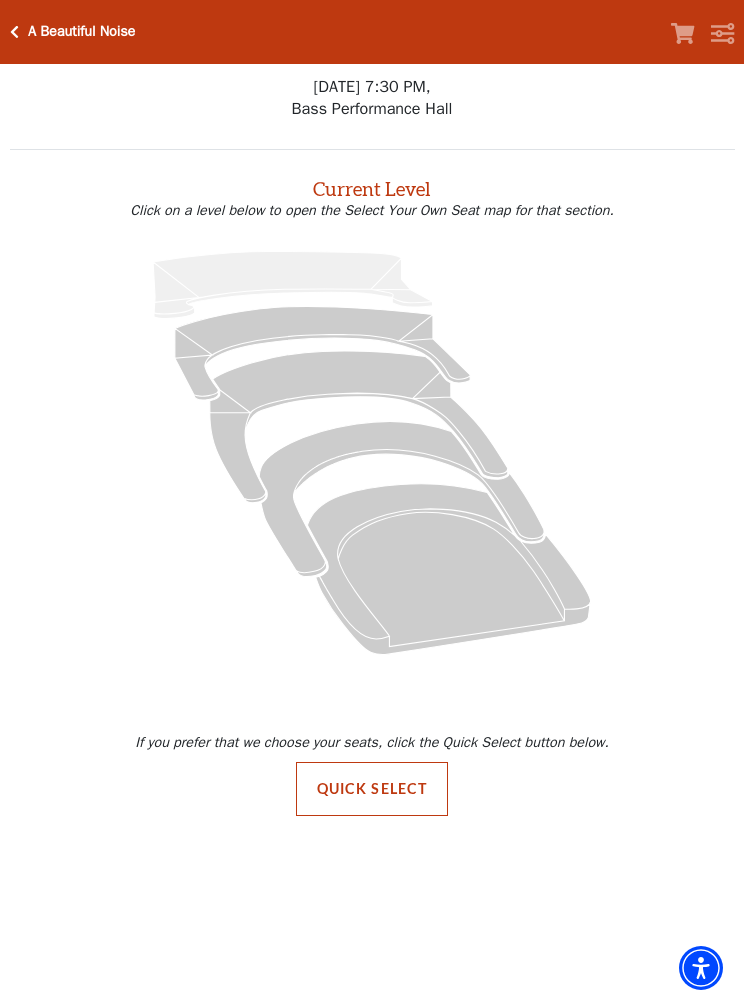 click 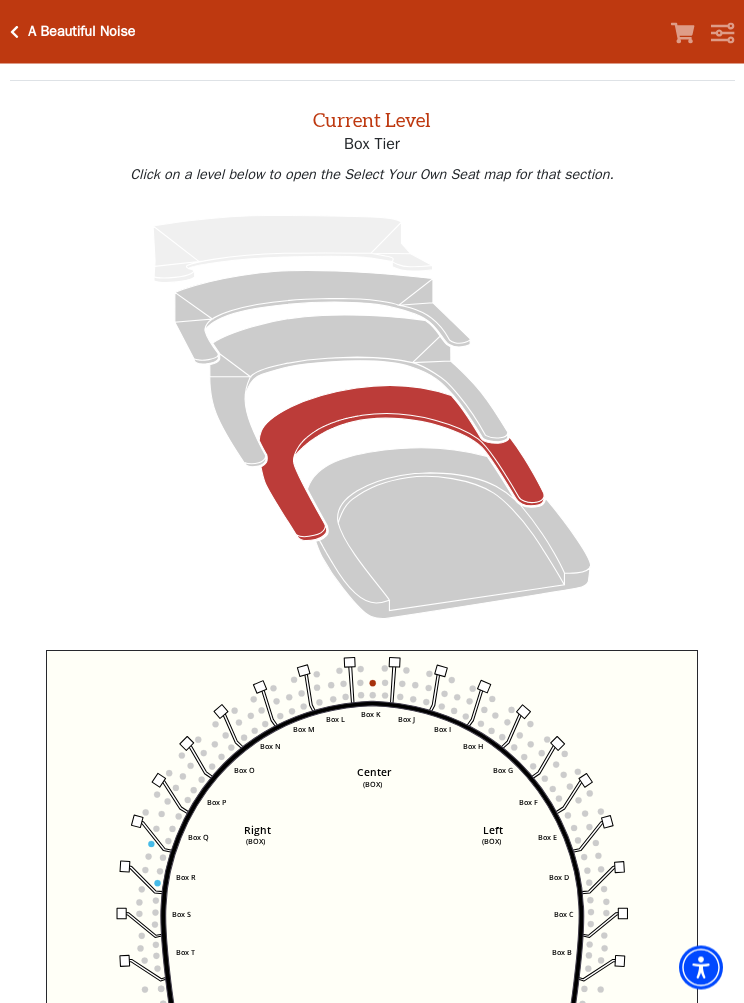 scroll, scrollTop: 76, scrollLeft: 0, axis: vertical 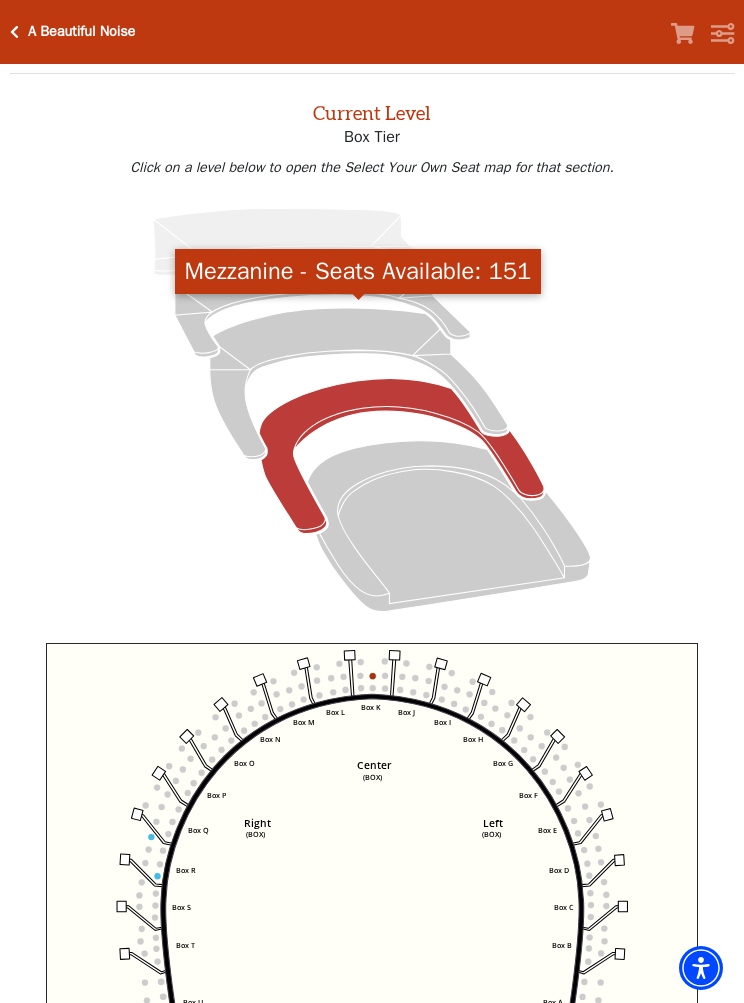 click 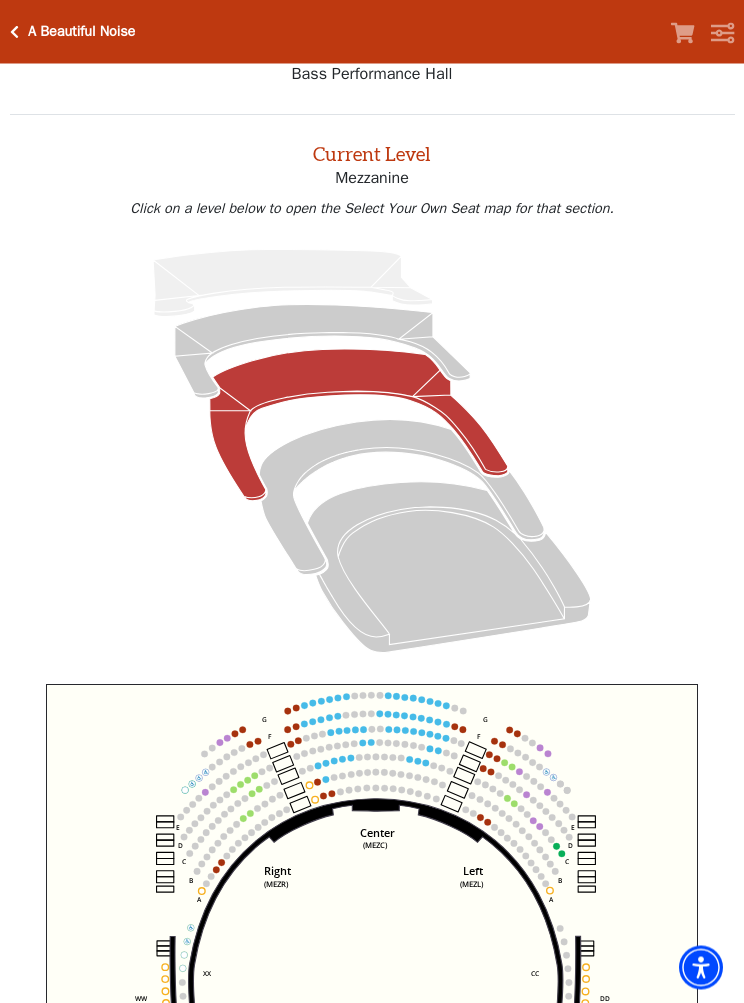 scroll, scrollTop: 76, scrollLeft: 0, axis: vertical 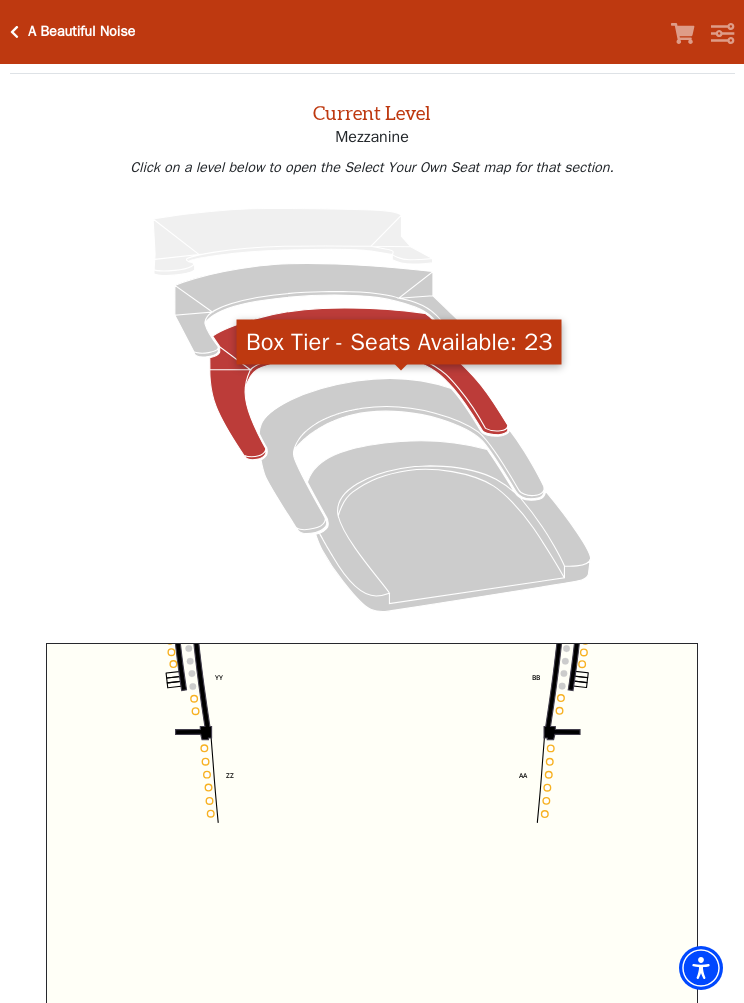 click 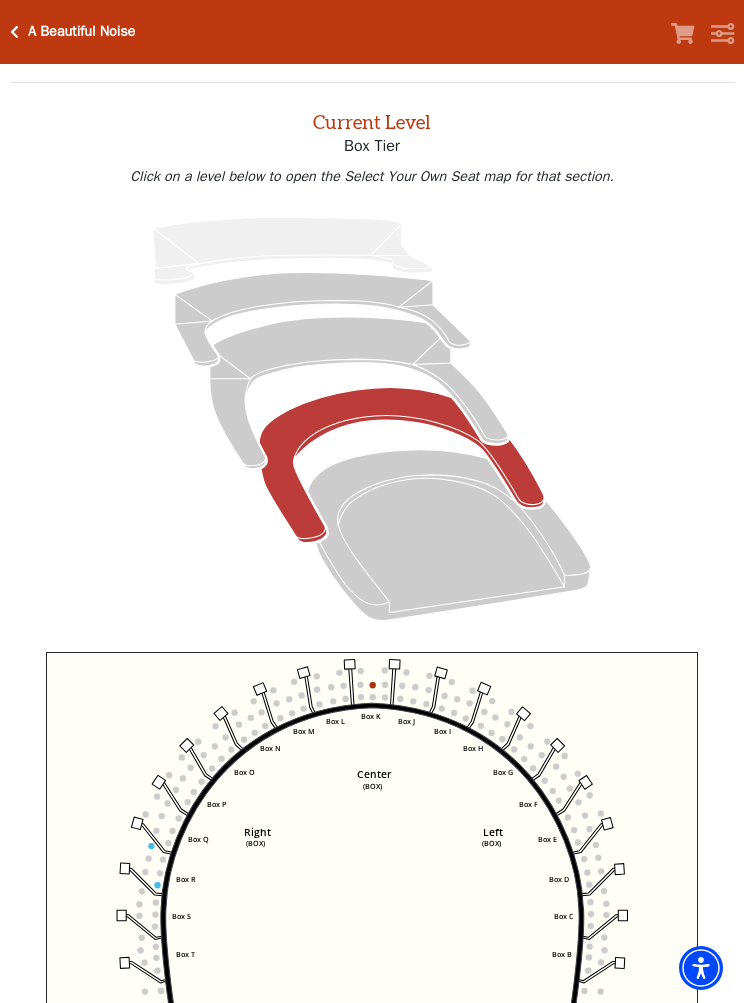 scroll, scrollTop: 76, scrollLeft: 0, axis: vertical 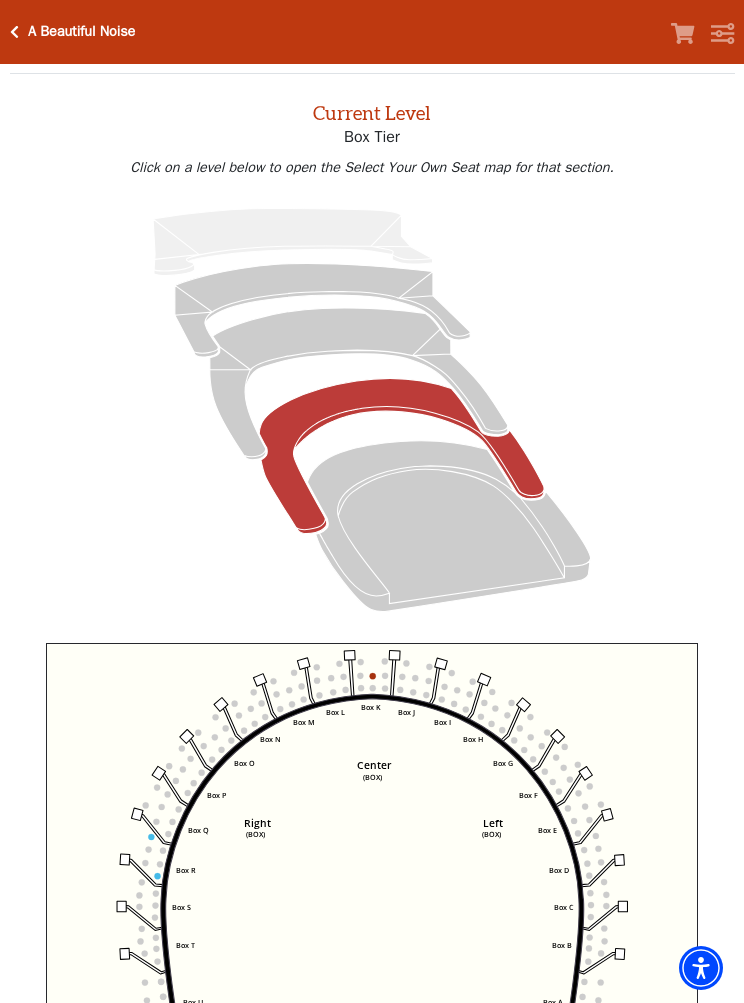 click 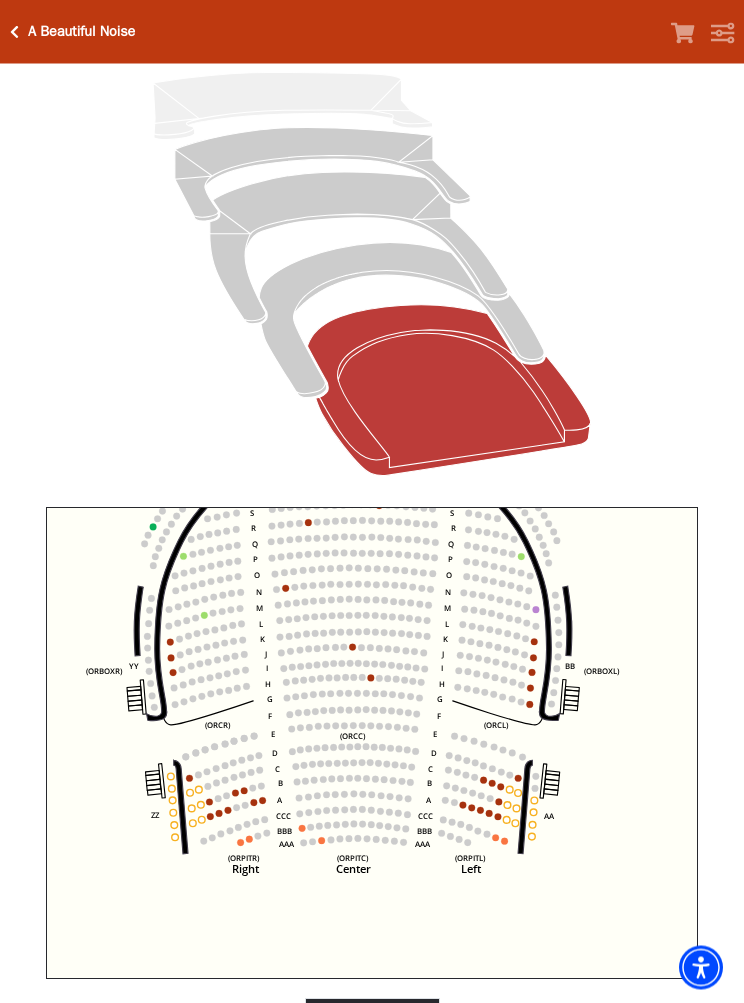 scroll, scrollTop: 200, scrollLeft: 0, axis: vertical 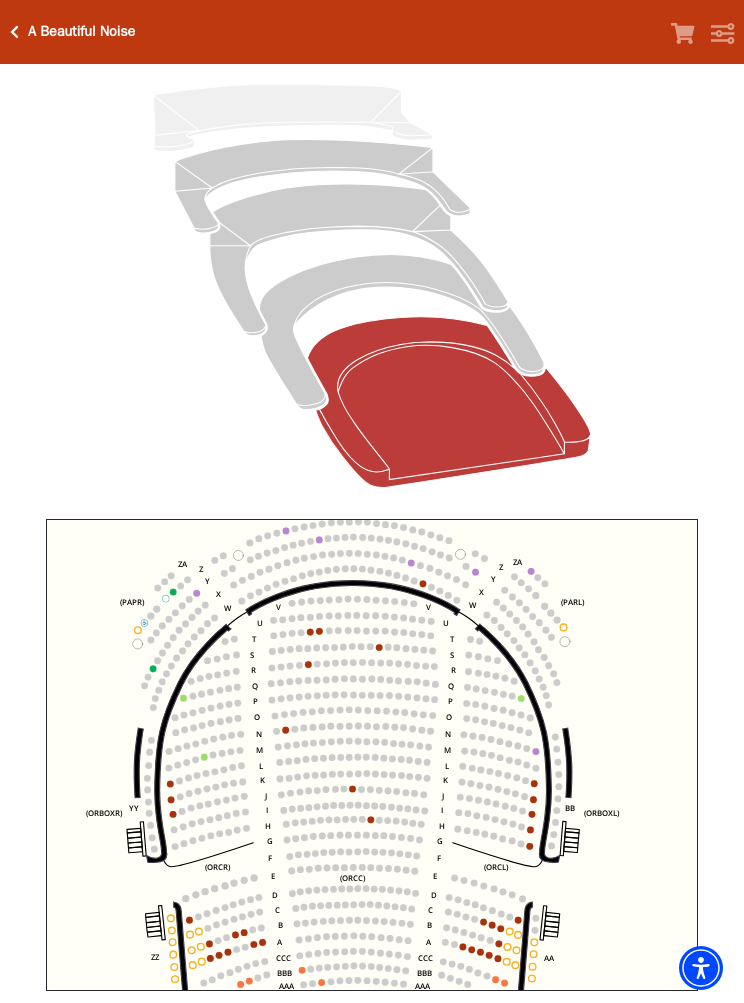 click 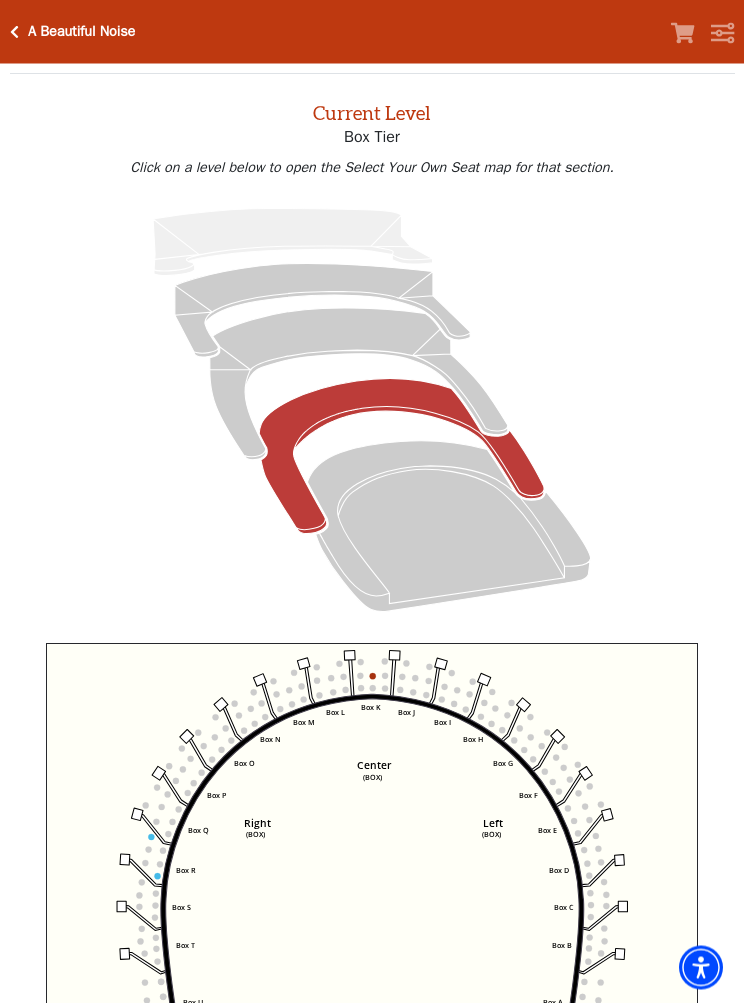 scroll, scrollTop: 76, scrollLeft: 0, axis: vertical 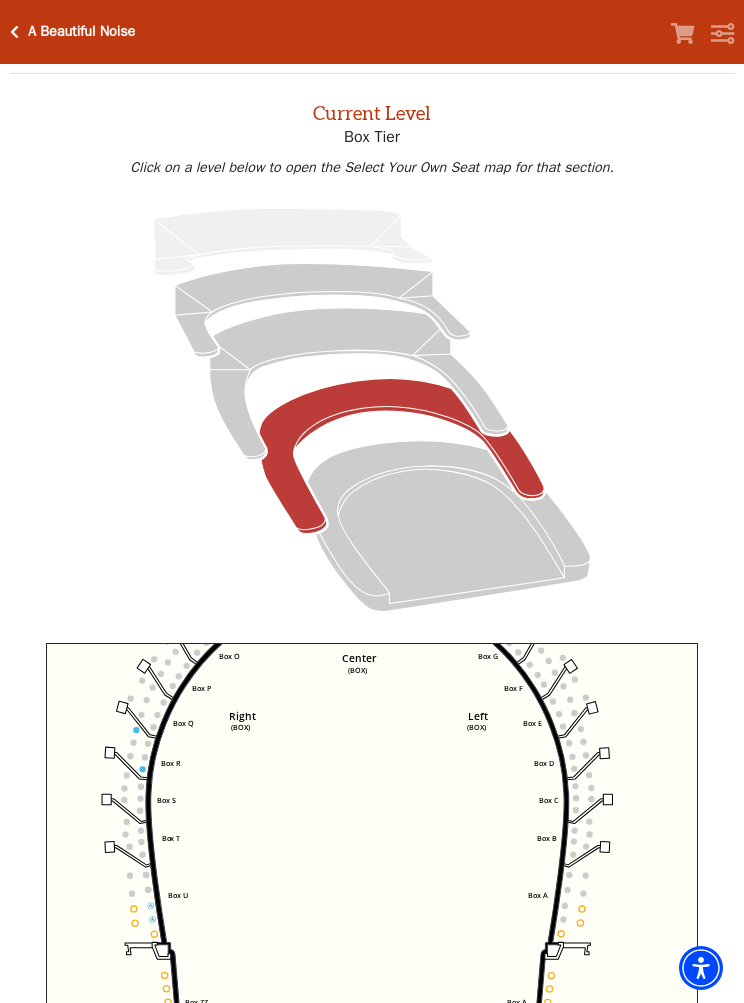 click 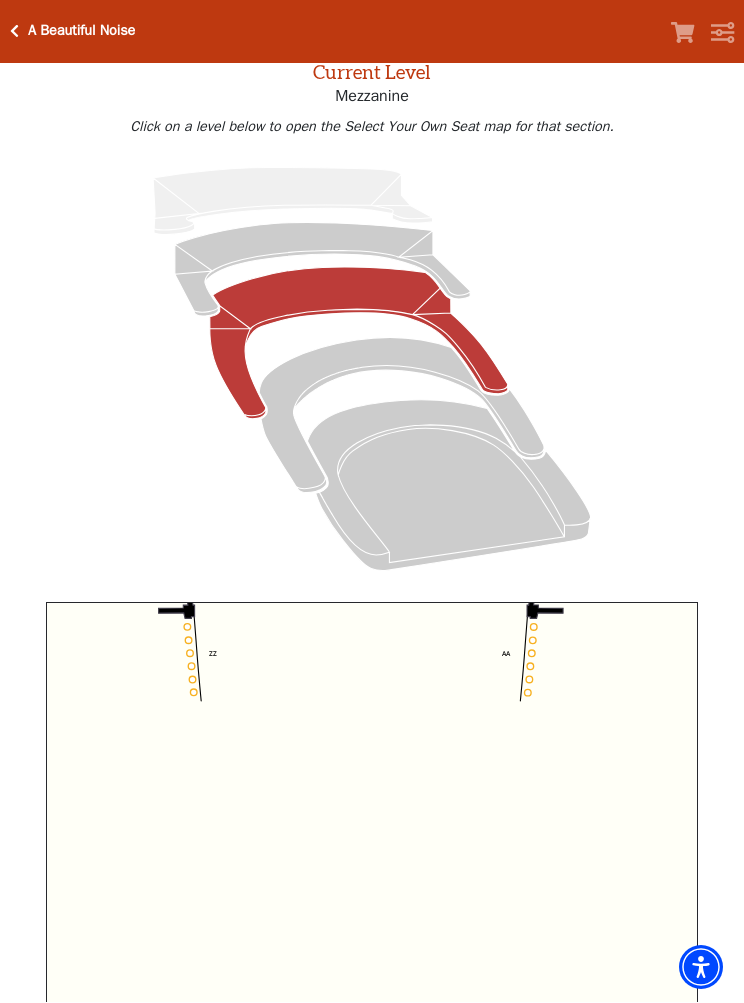 scroll, scrollTop: 117, scrollLeft: 0, axis: vertical 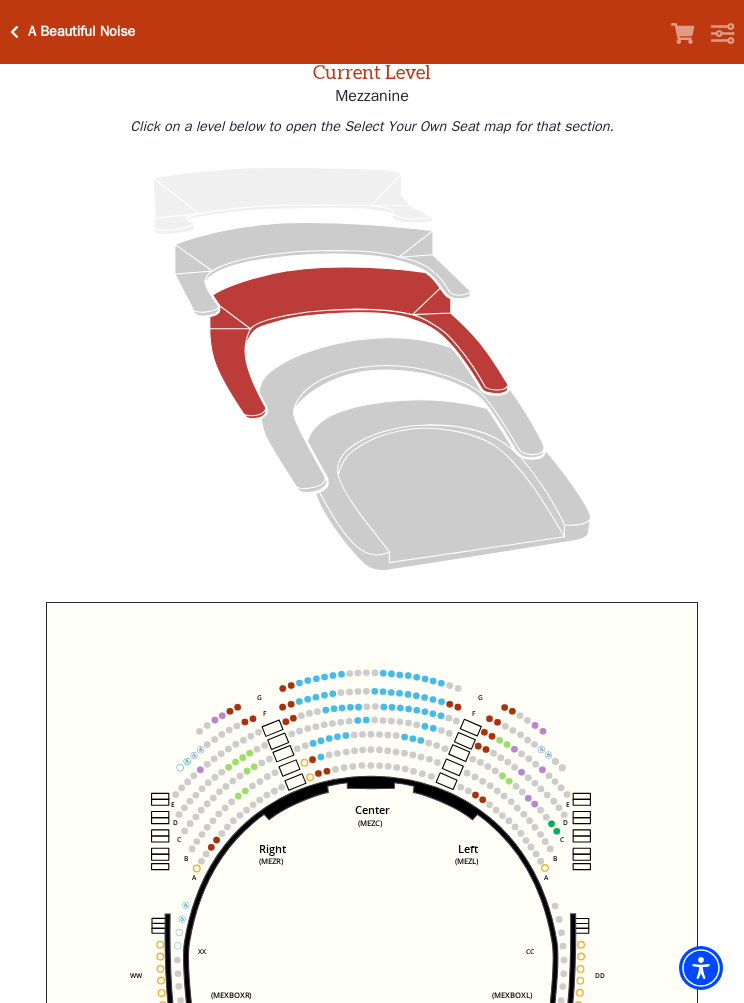 click 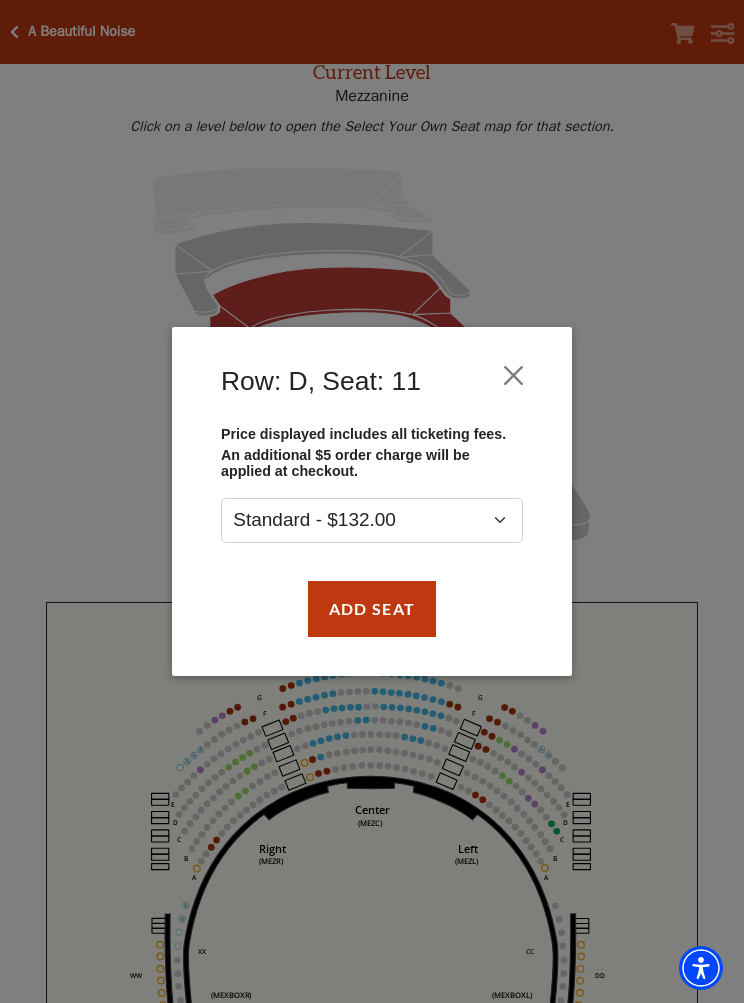 click on "Row: D, Seat: 11
Price displayed includes all ticketing fees.
An additional $5 order charge will be applied at checkout.
Standard - $132.00
Add Seat" at bounding box center [372, 501] 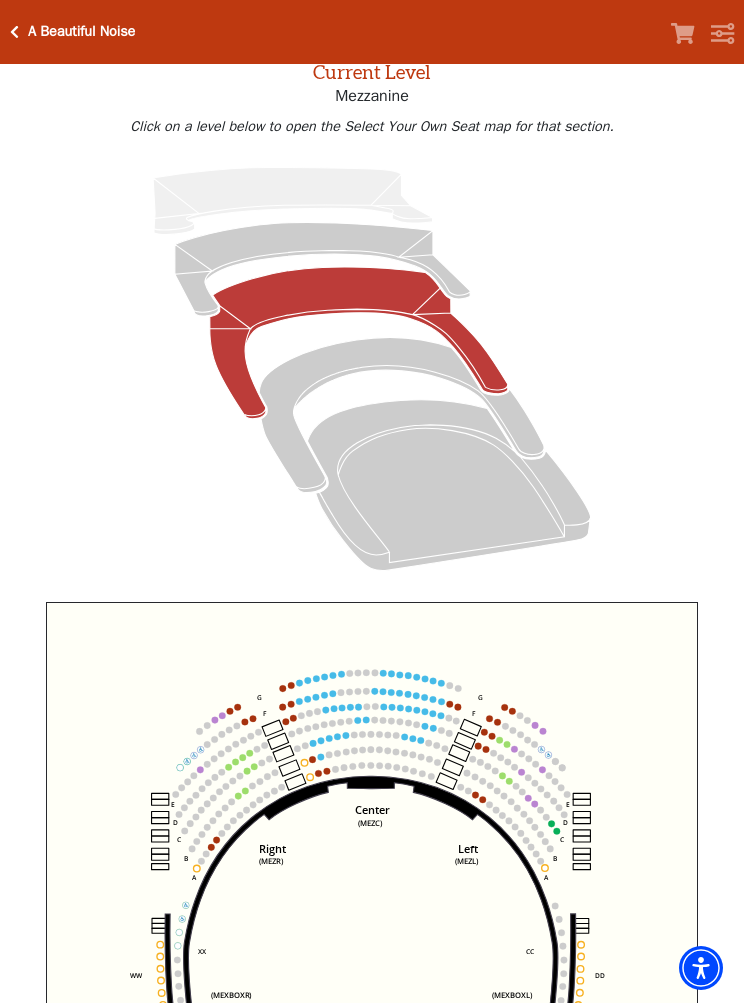 click 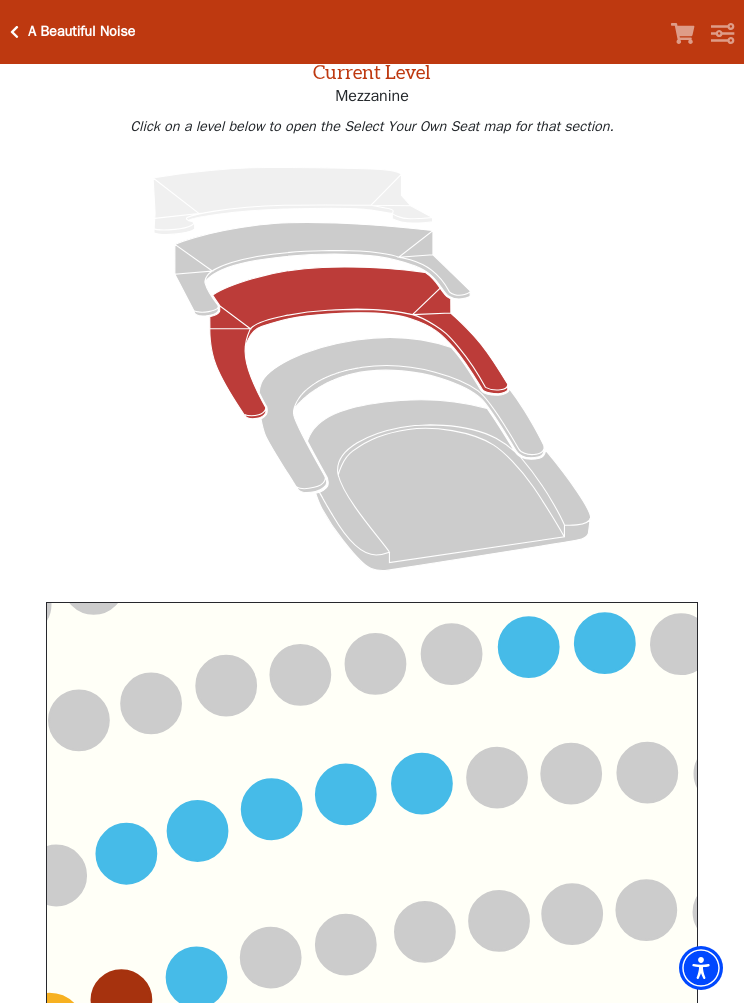 click 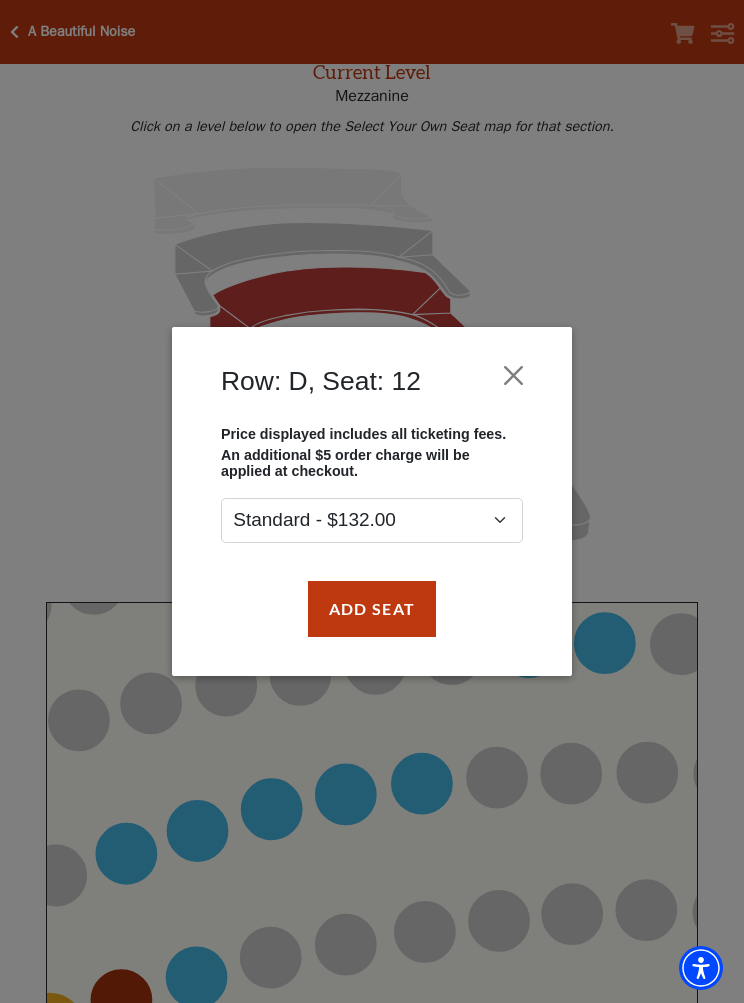 click at bounding box center [514, 375] 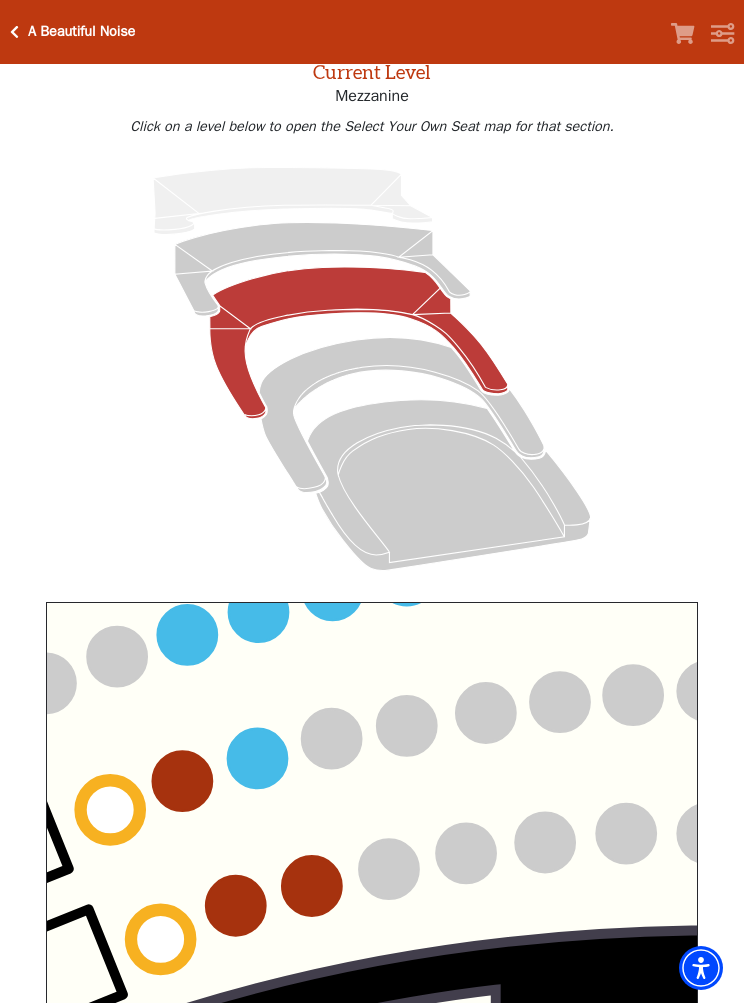 click 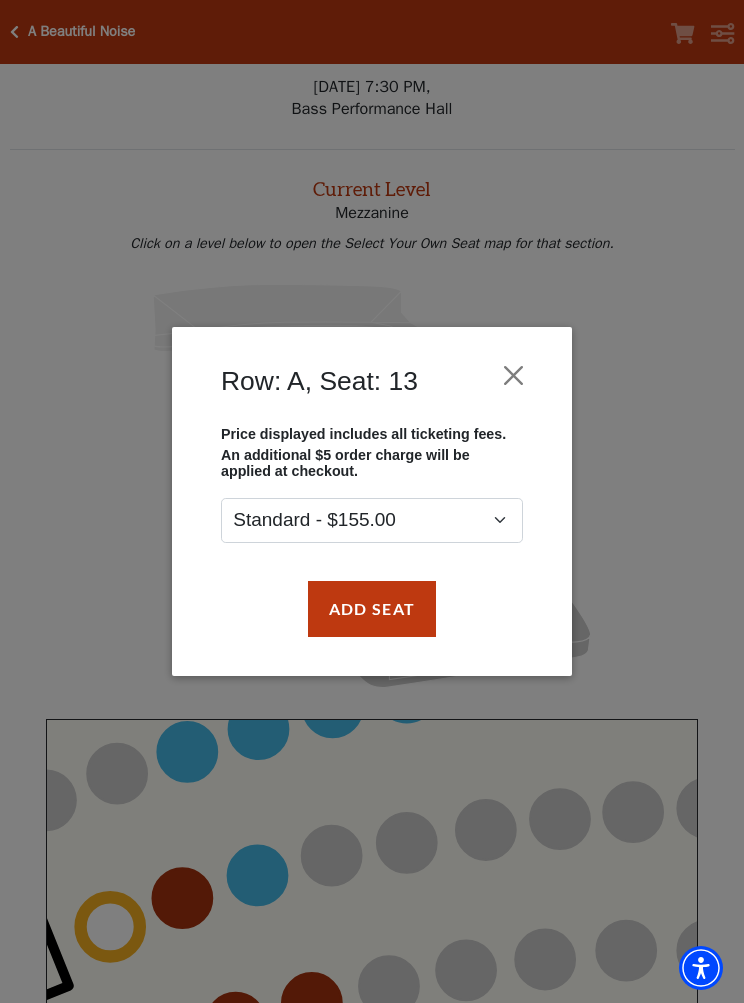 scroll, scrollTop: 44, scrollLeft: 0, axis: vertical 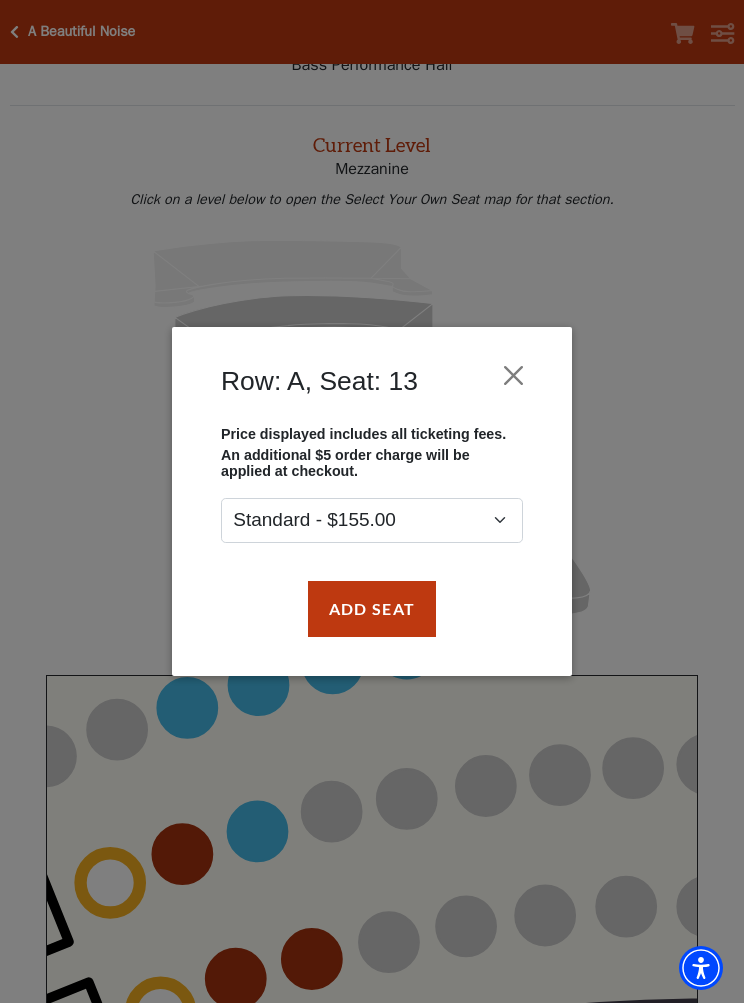 click at bounding box center [514, 375] 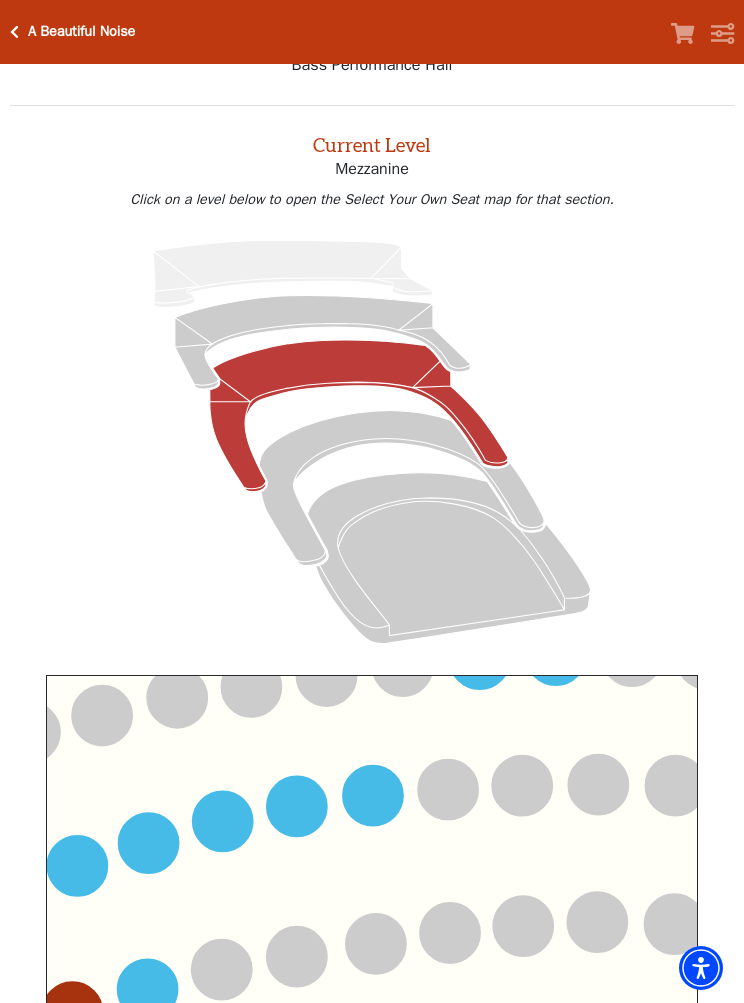 click 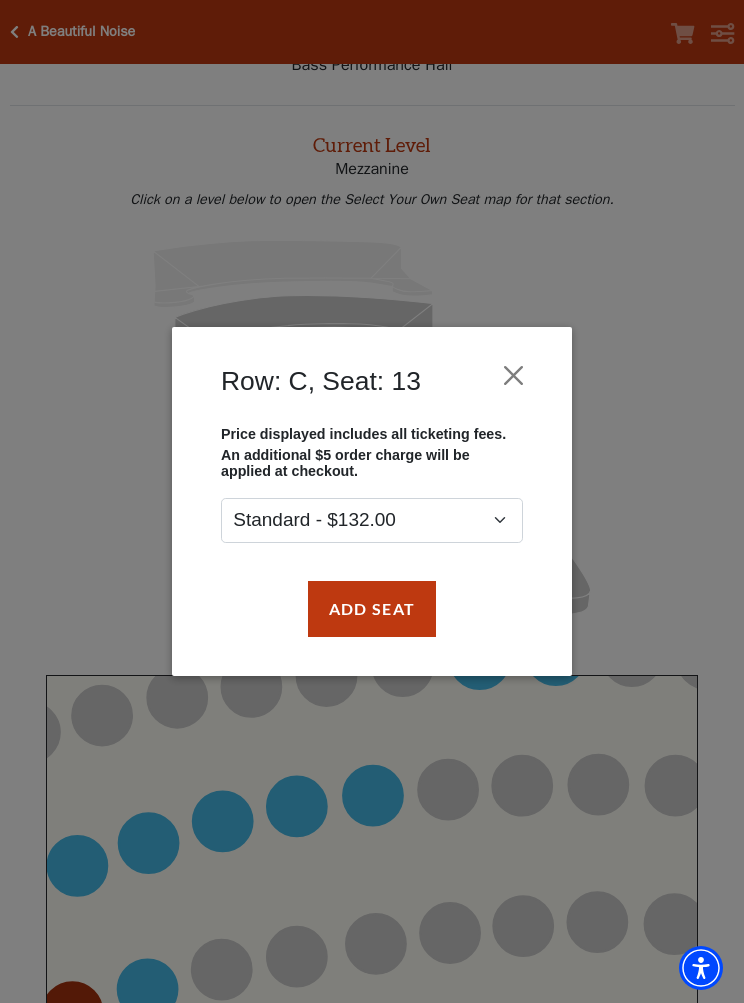 click at bounding box center (514, 375) 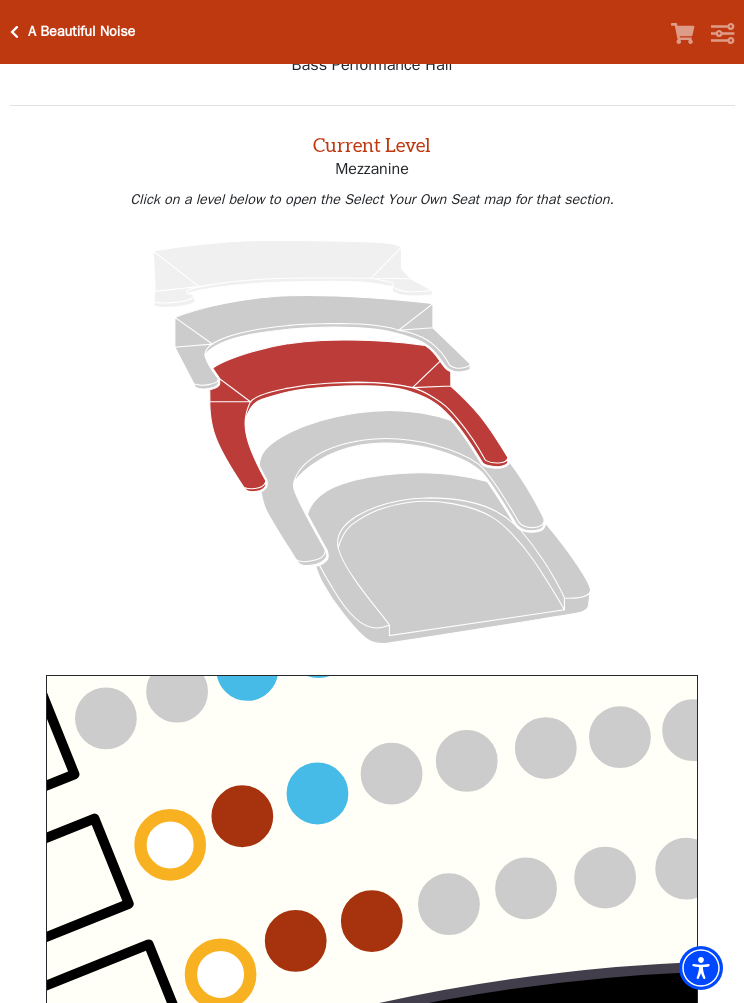 click 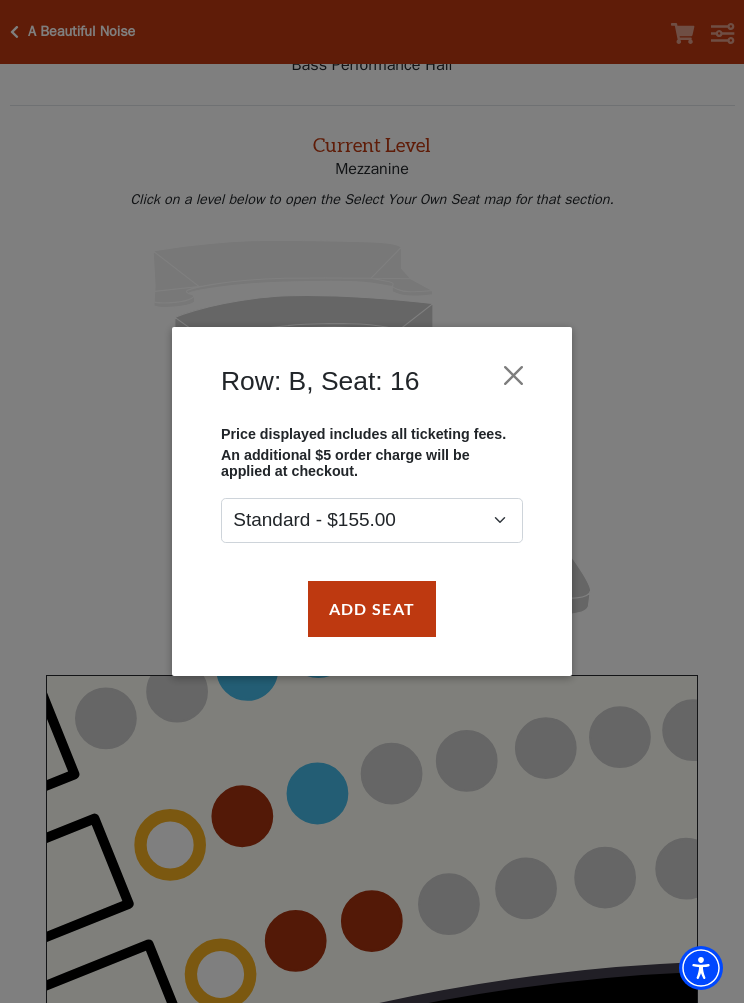 click at bounding box center [514, 375] 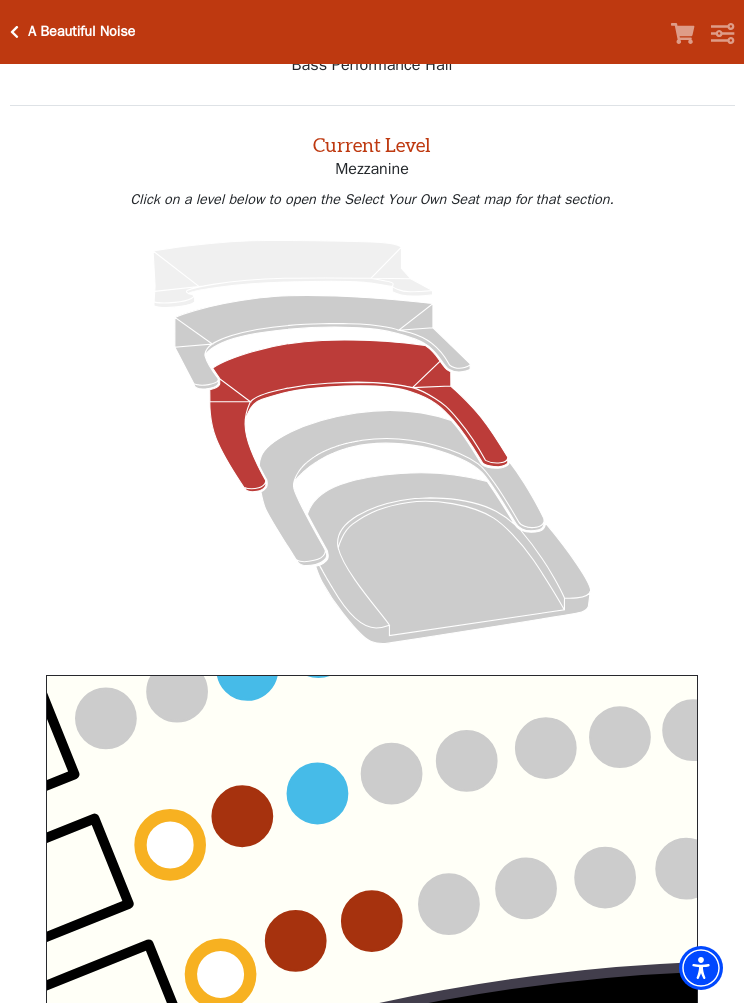 click 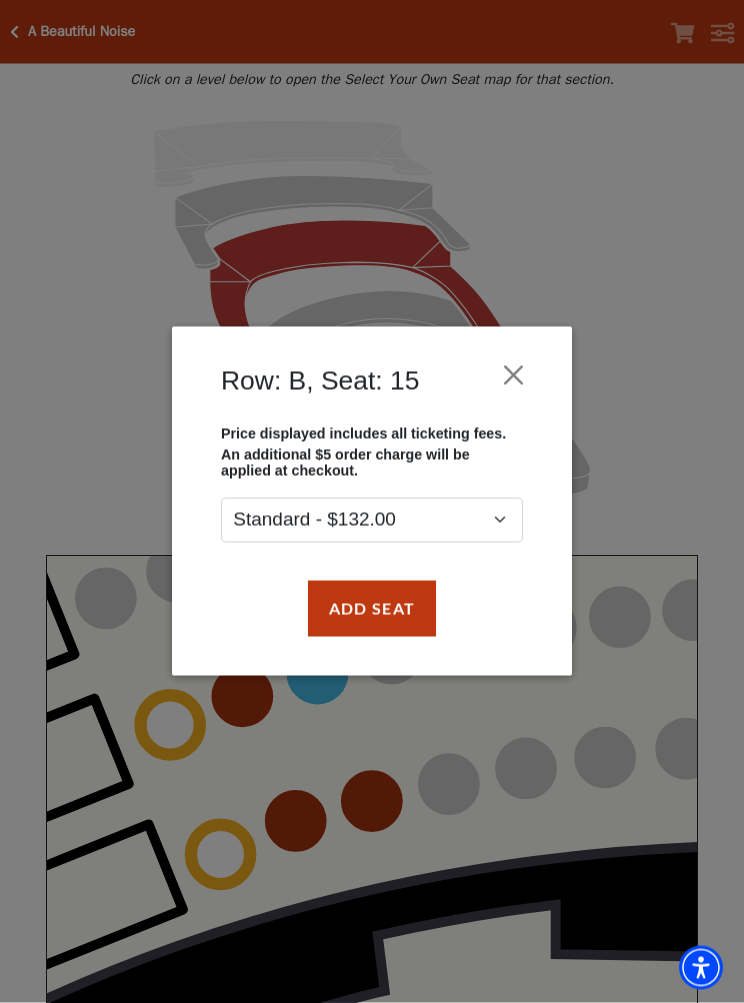 click at bounding box center (514, 375) 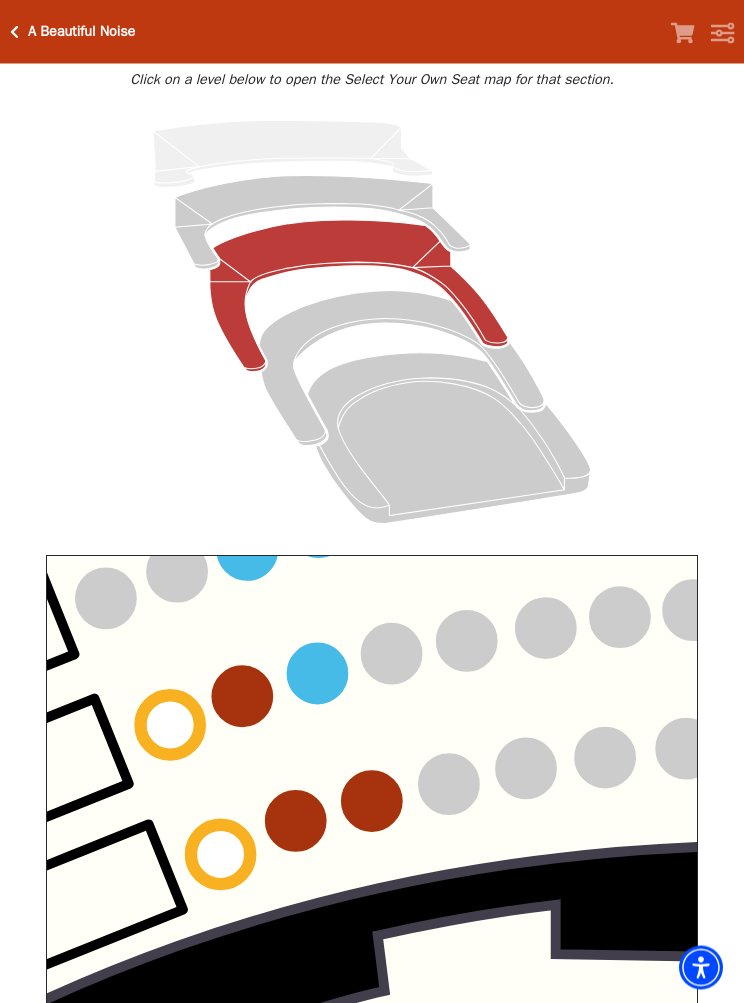 scroll, scrollTop: 164, scrollLeft: 0, axis: vertical 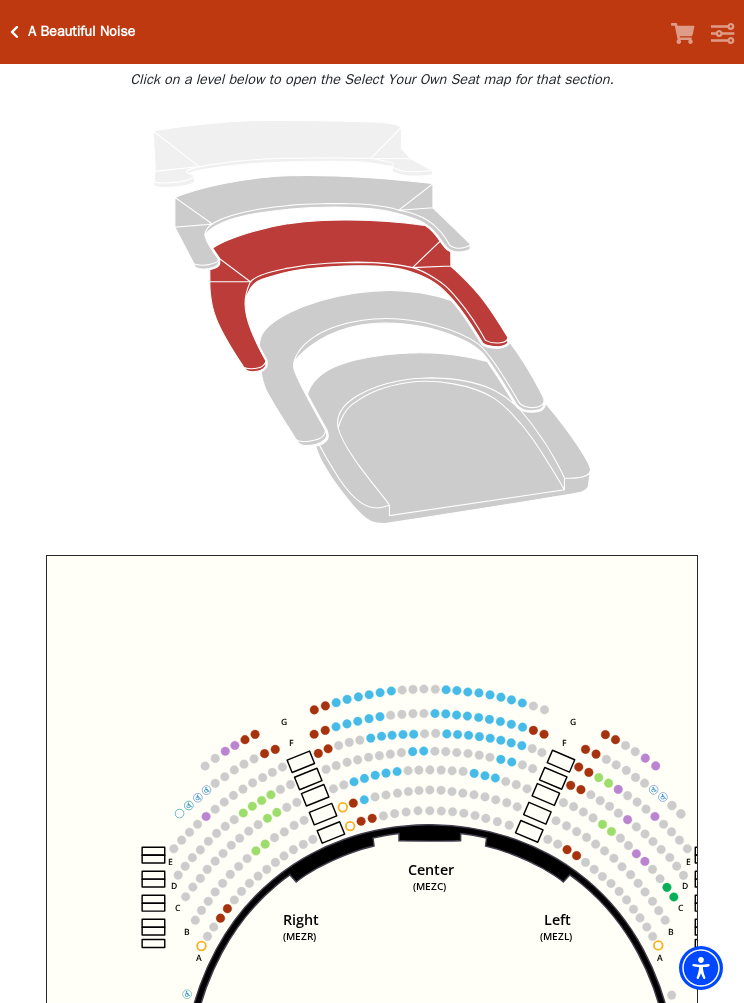 click 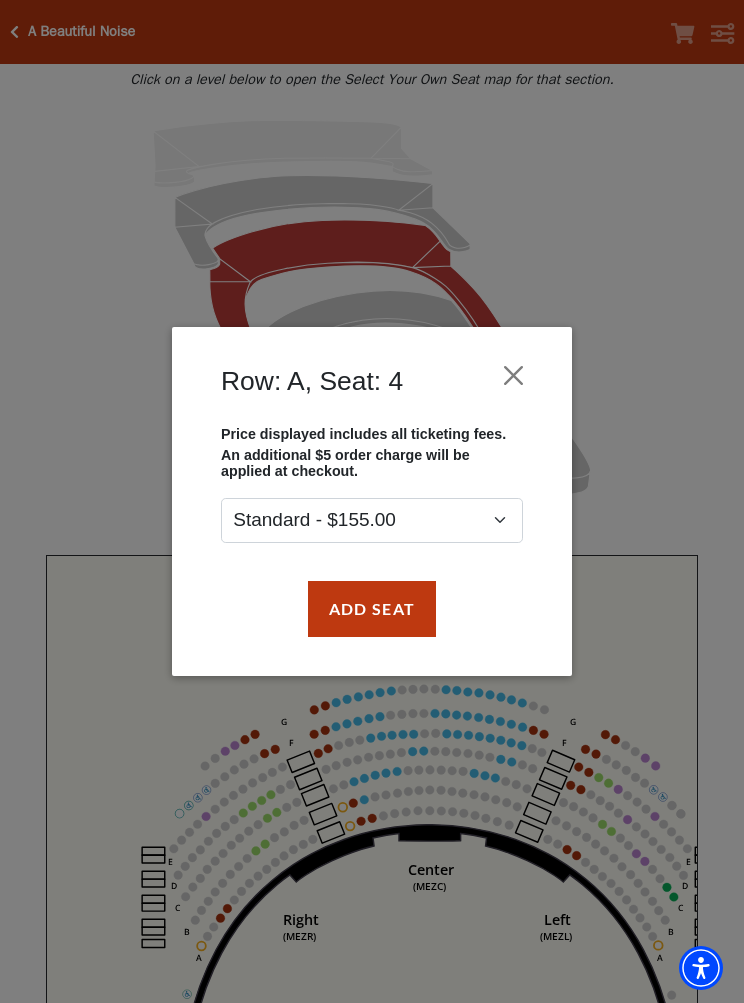 click at bounding box center (514, 375) 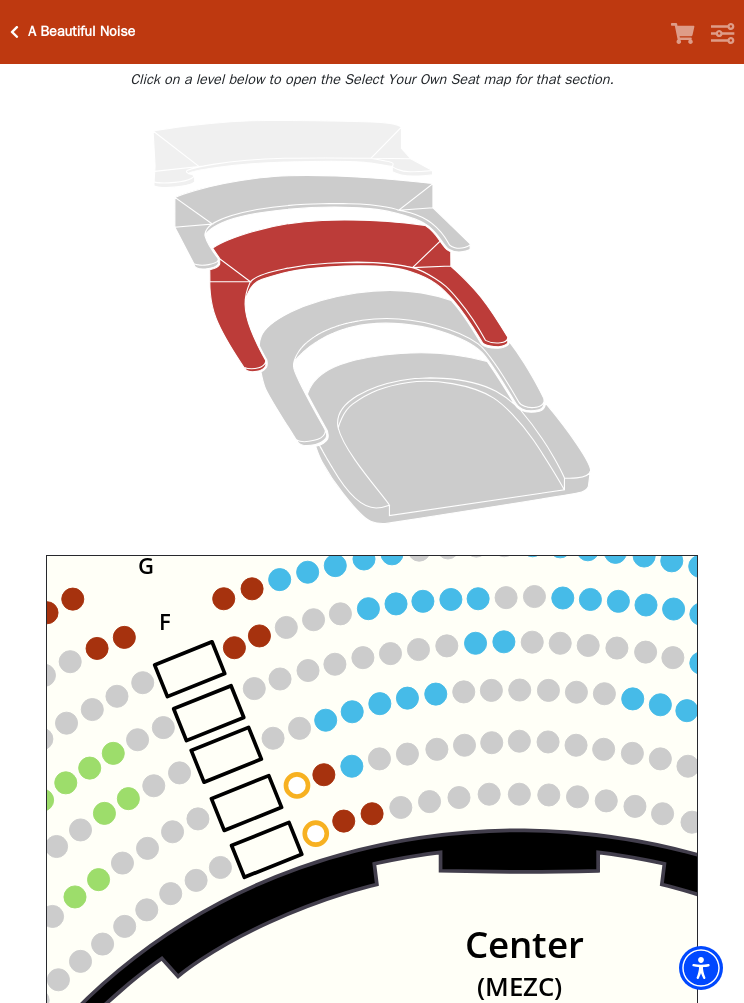 click 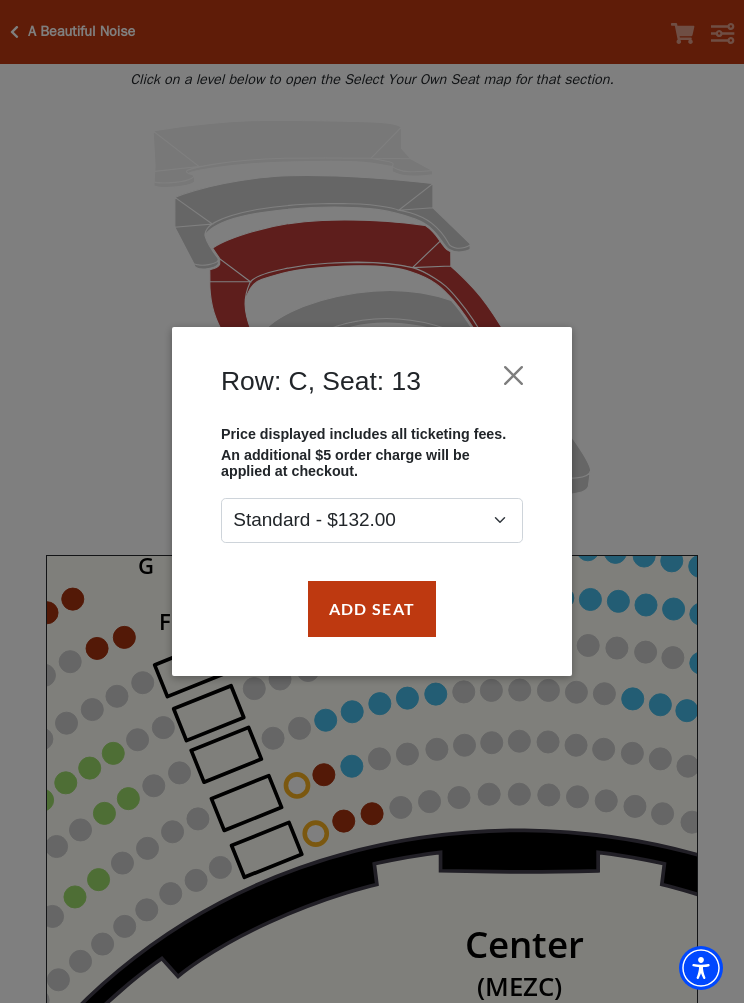 click on "Add Seat" at bounding box center (372, 609) 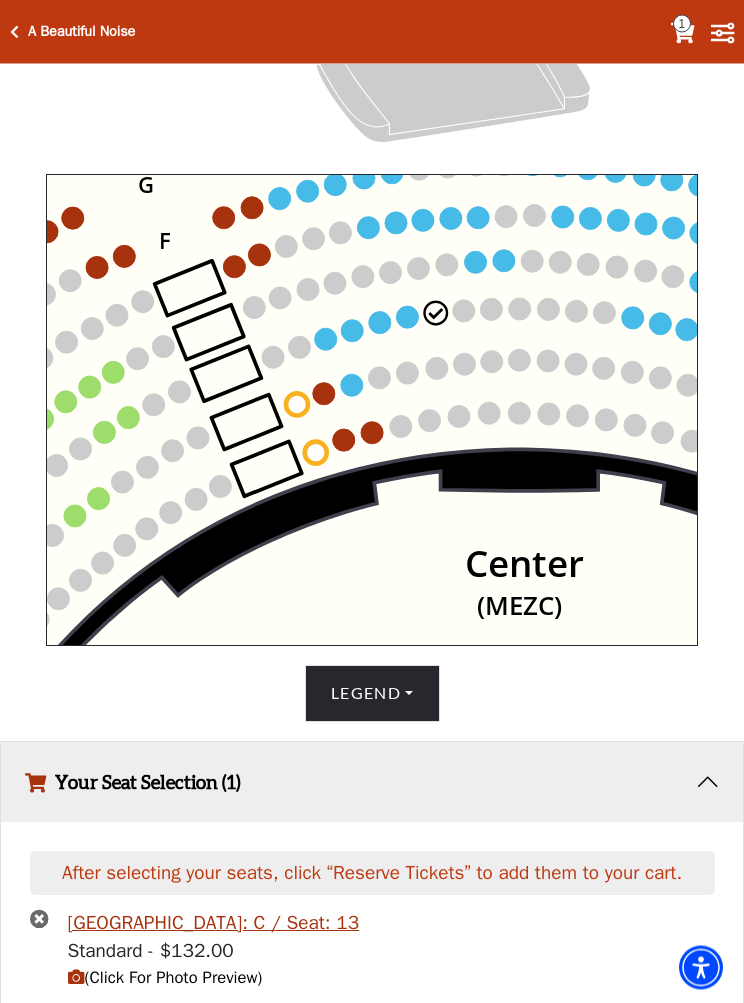 scroll, scrollTop: 601, scrollLeft: 0, axis: vertical 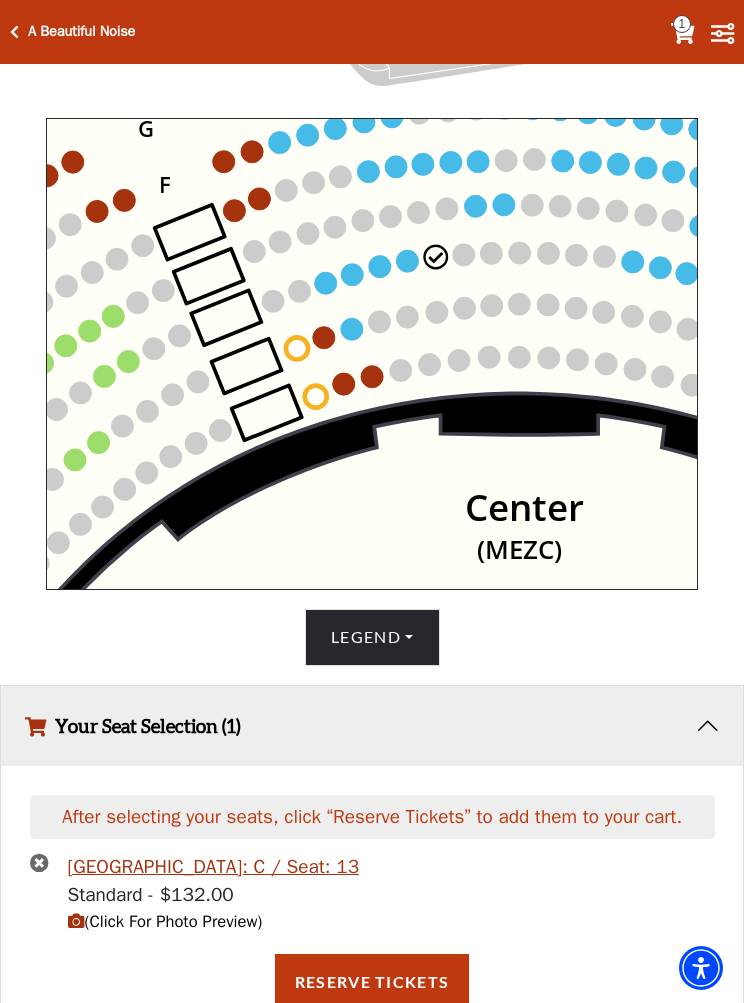 click 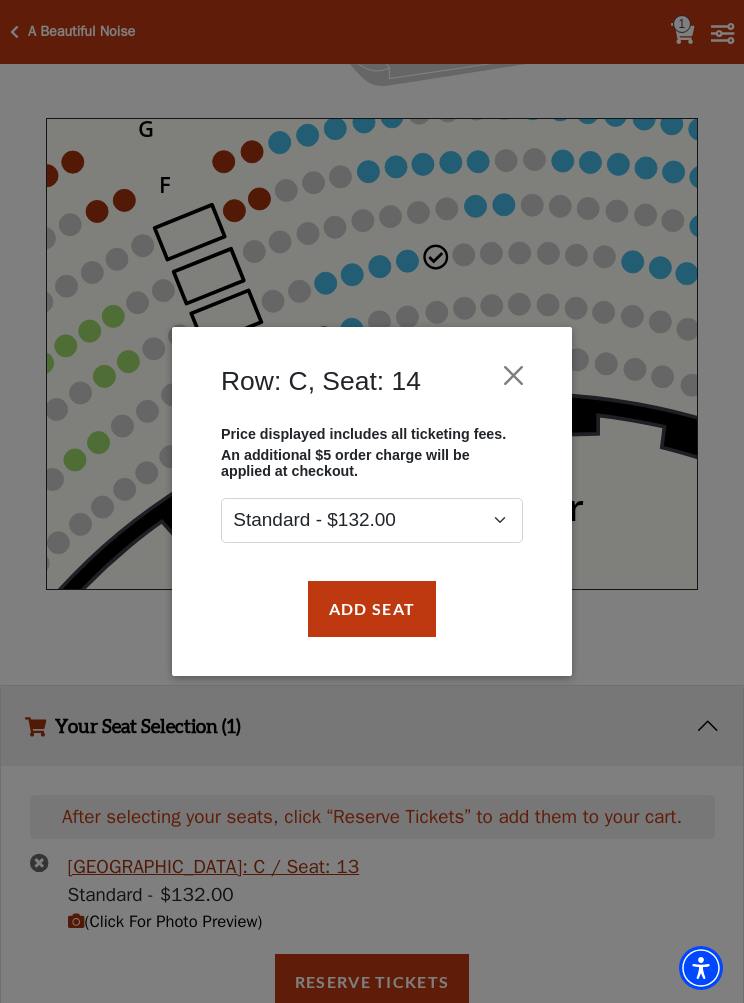 click at bounding box center [514, 375] 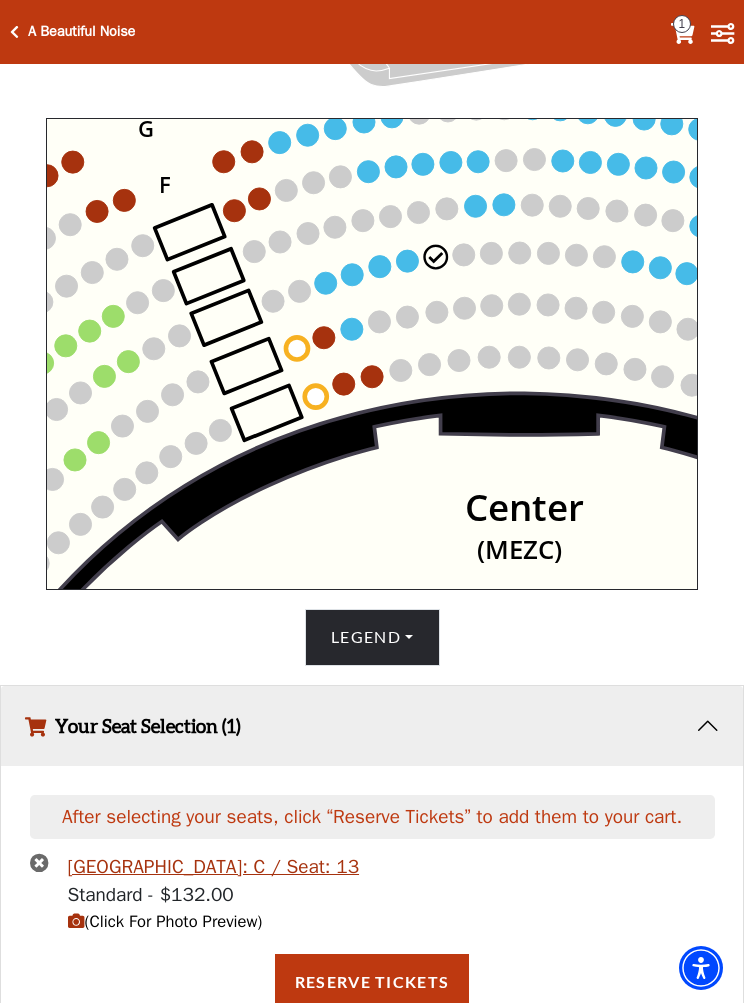 click 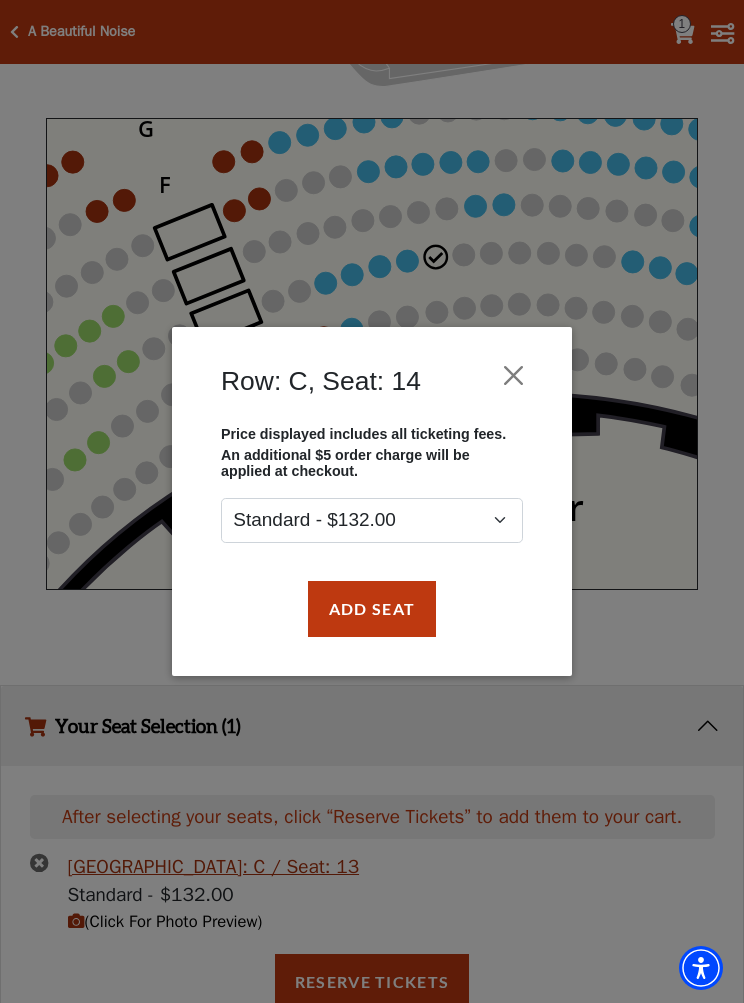 click on "Add Seat" at bounding box center (372, 609) 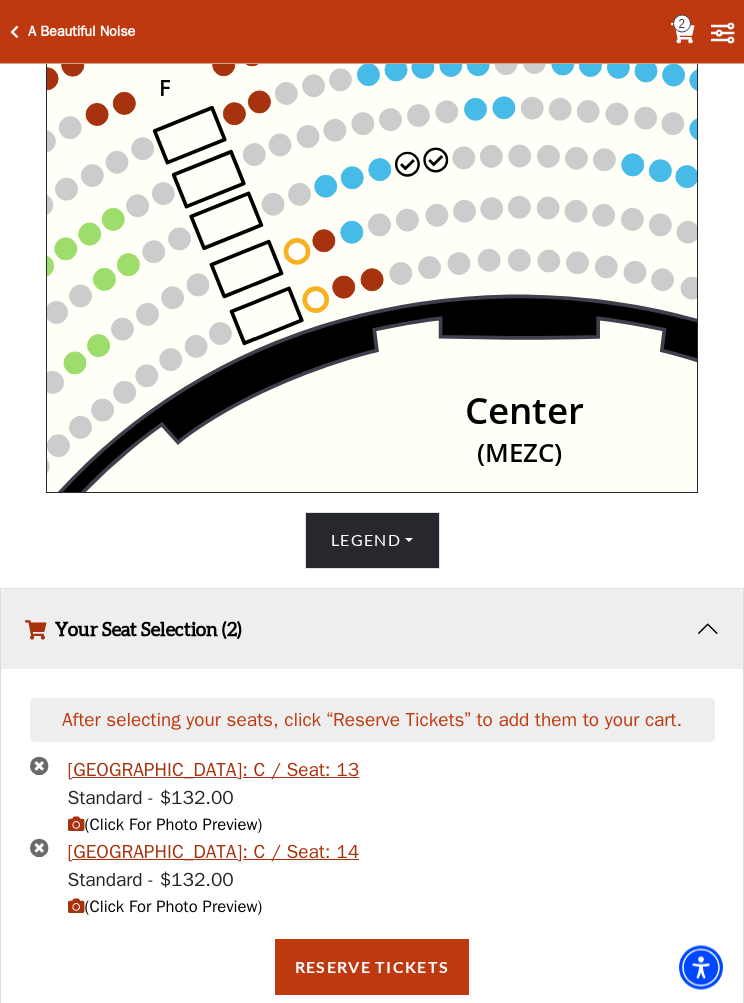 scroll, scrollTop: 729, scrollLeft: 0, axis: vertical 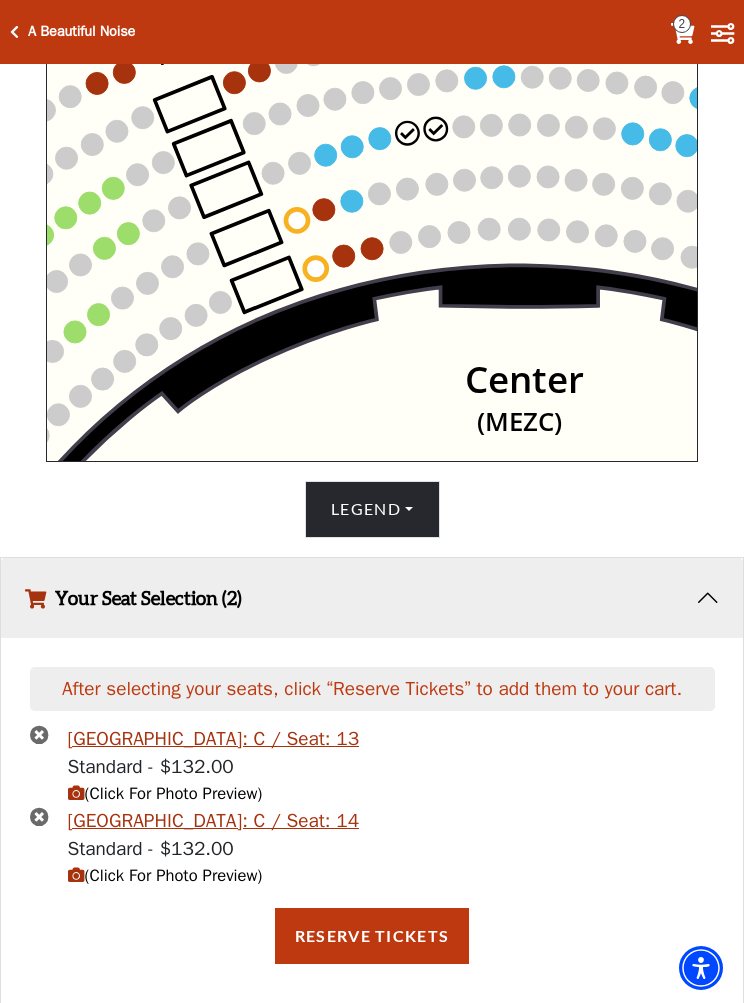 click on "(Click For Photo Preview)" at bounding box center (165, 793) 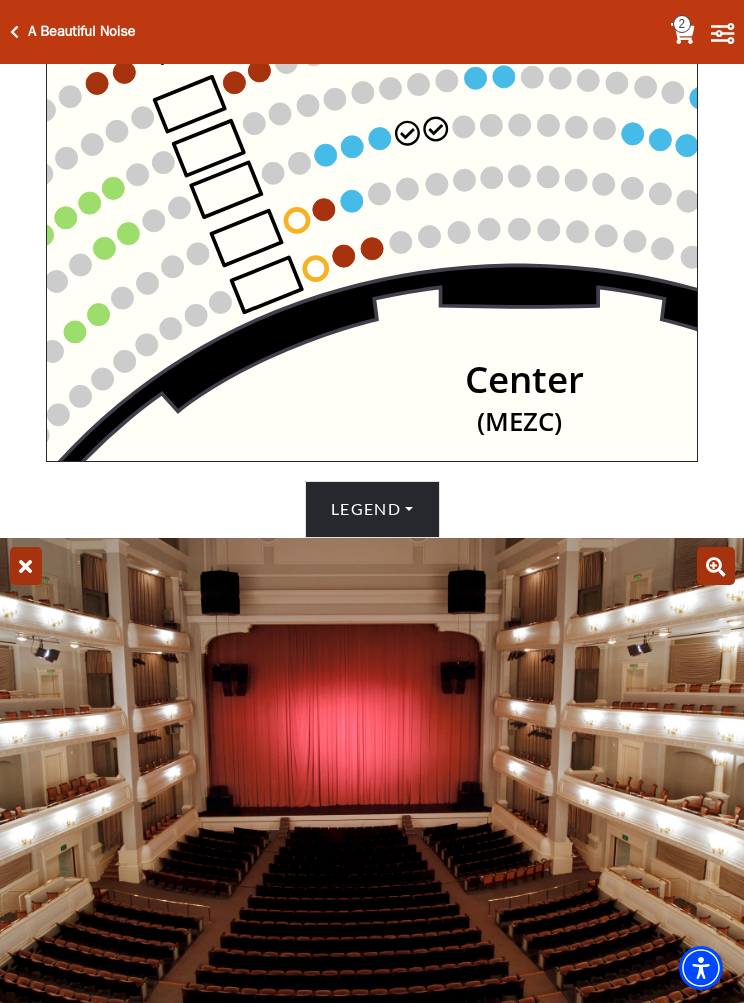 click on "Center   (MEZC)   Right   (MEZR)   Left   (MEZL)   (MEXBOXR)   (MEXBOXL)   XX   WW   CC   DD   YY   BB   ZZ   AA   G   F   E   D   G   F   C   B   A   E   D   C   B   A" 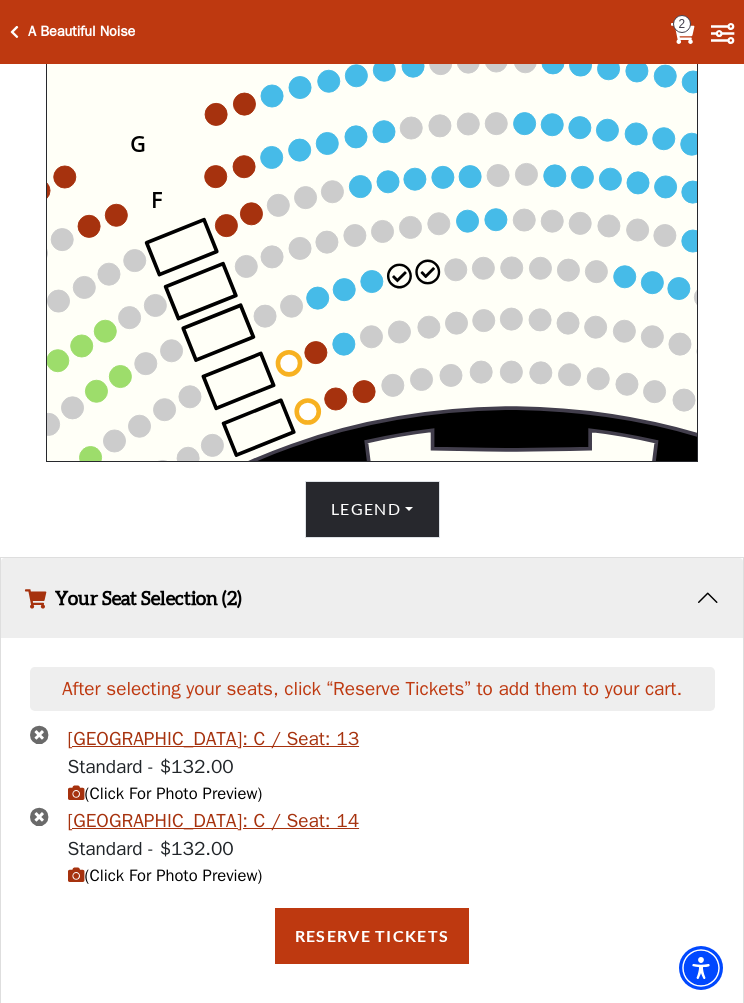click 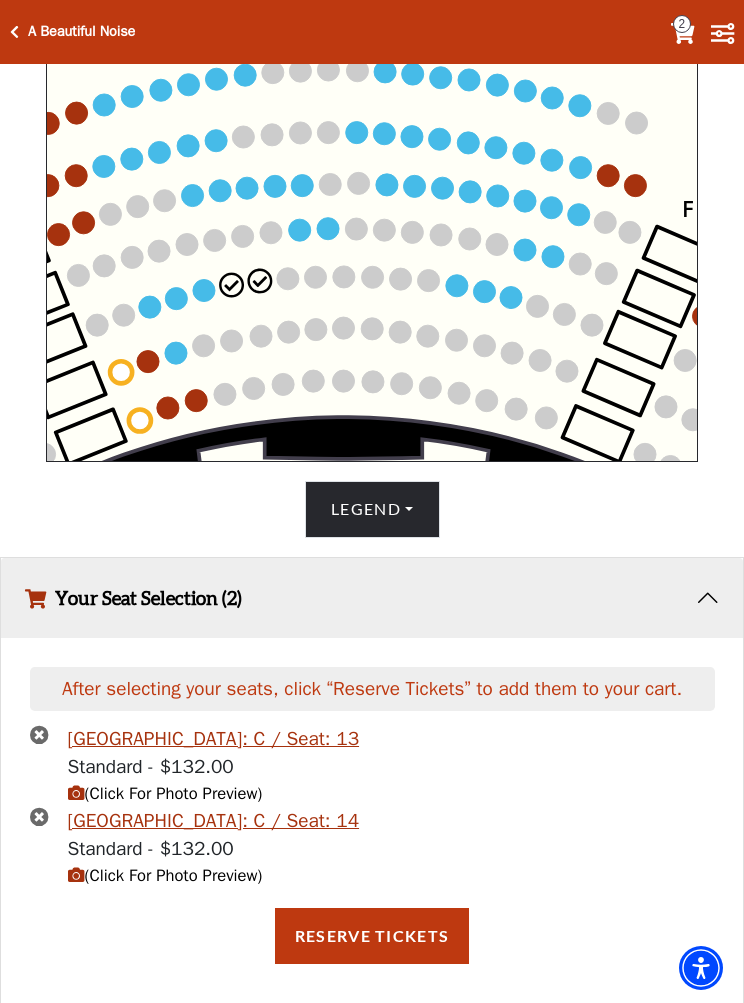 click on "Reserve Tickets" at bounding box center [372, 936] 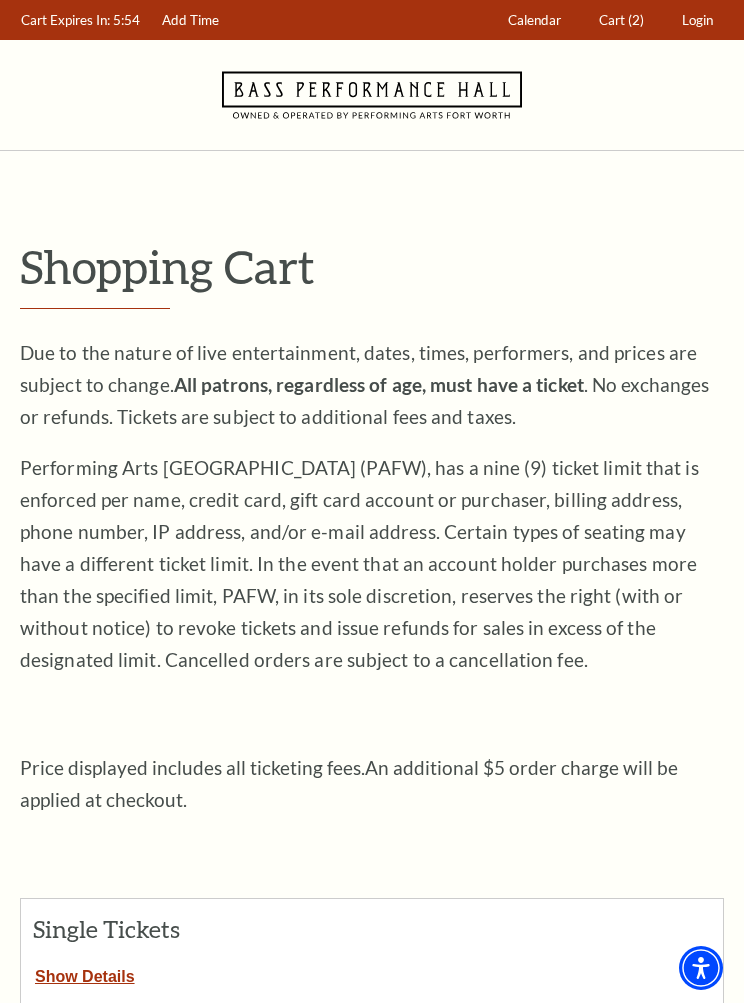 scroll, scrollTop: 0, scrollLeft: 0, axis: both 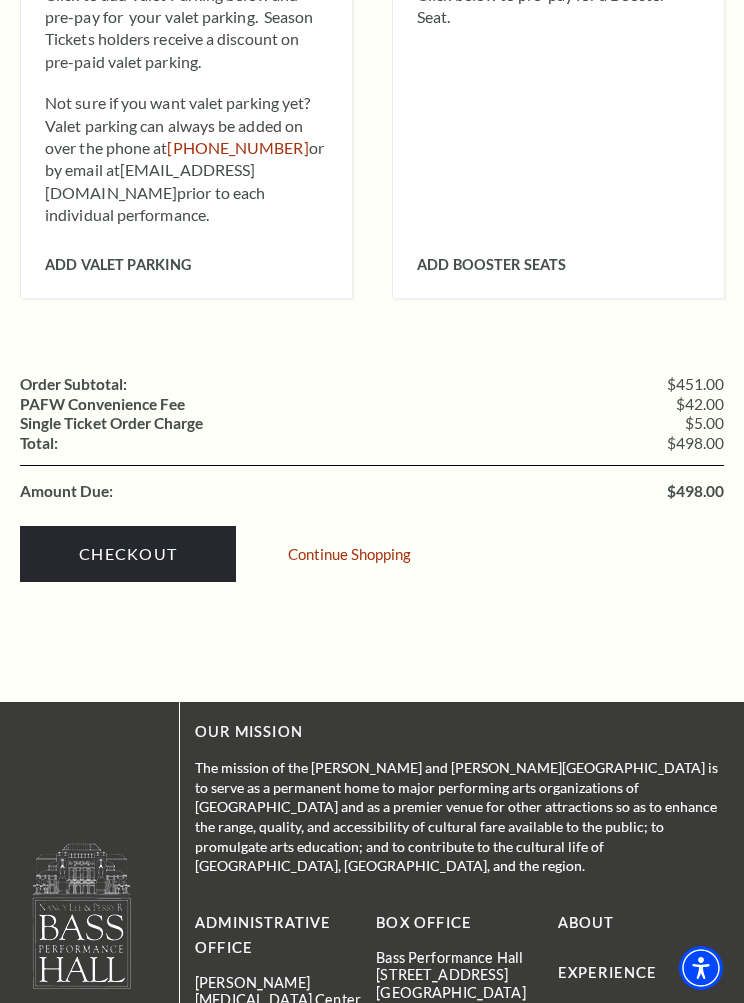 click on "Checkout" at bounding box center (128, 554) 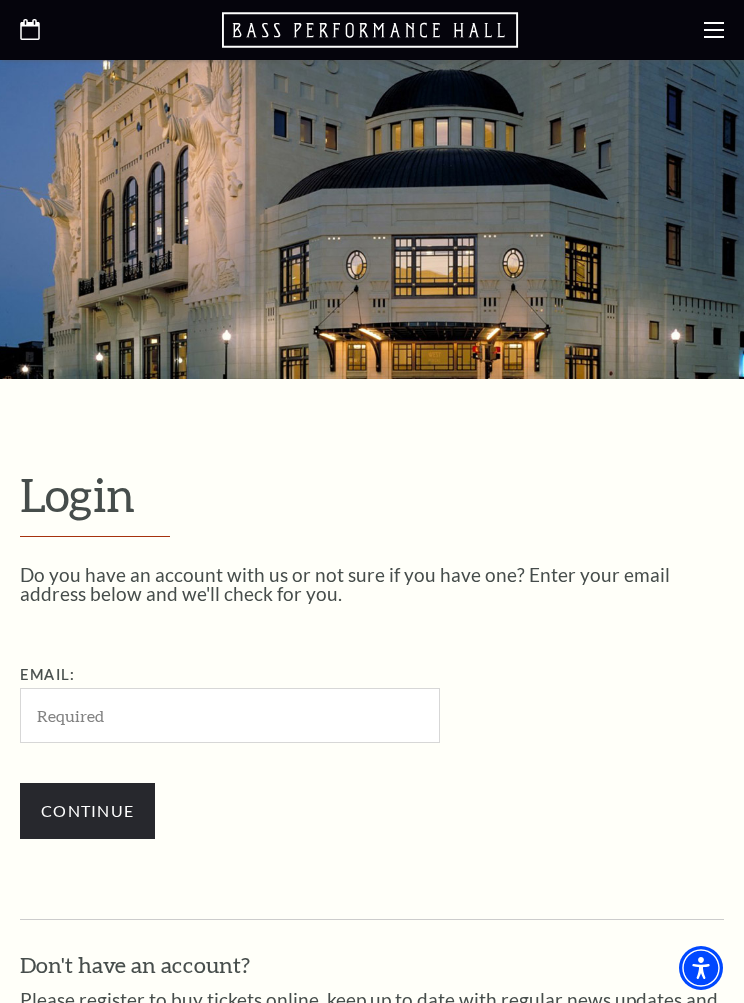 scroll, scrollTop: 185, scrollLeft: 0, axis: vertical 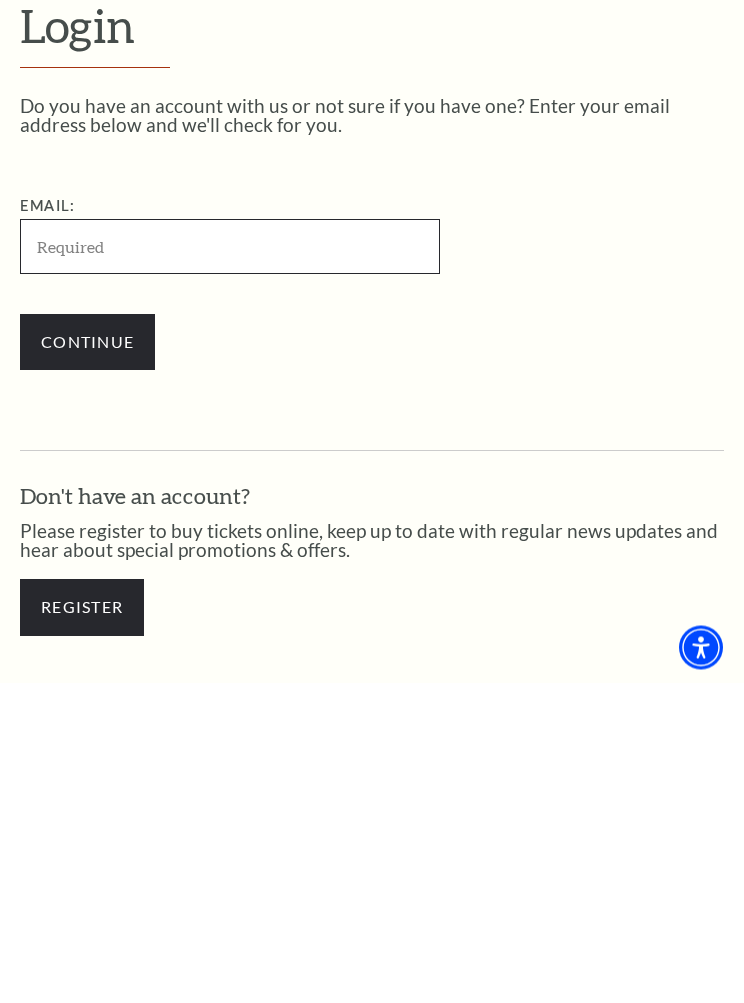 type on "[PERSON_NAME][EMAIL_ADDRESS][DOMAIN_NAME]" 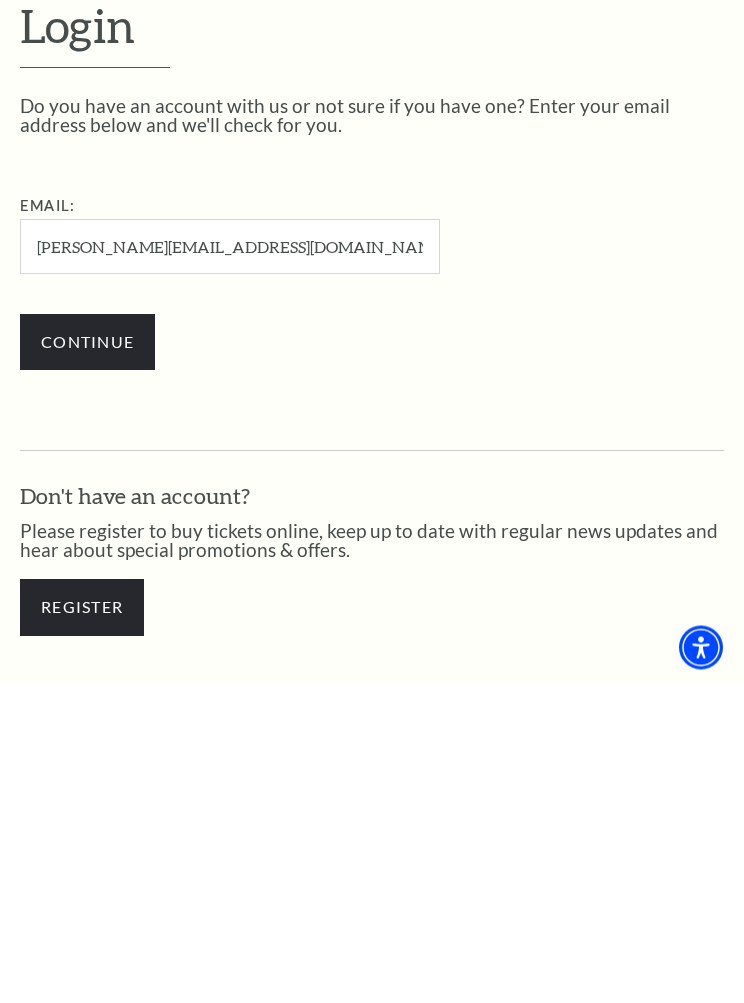 click on "Continue" at bounding box center (87, 663) 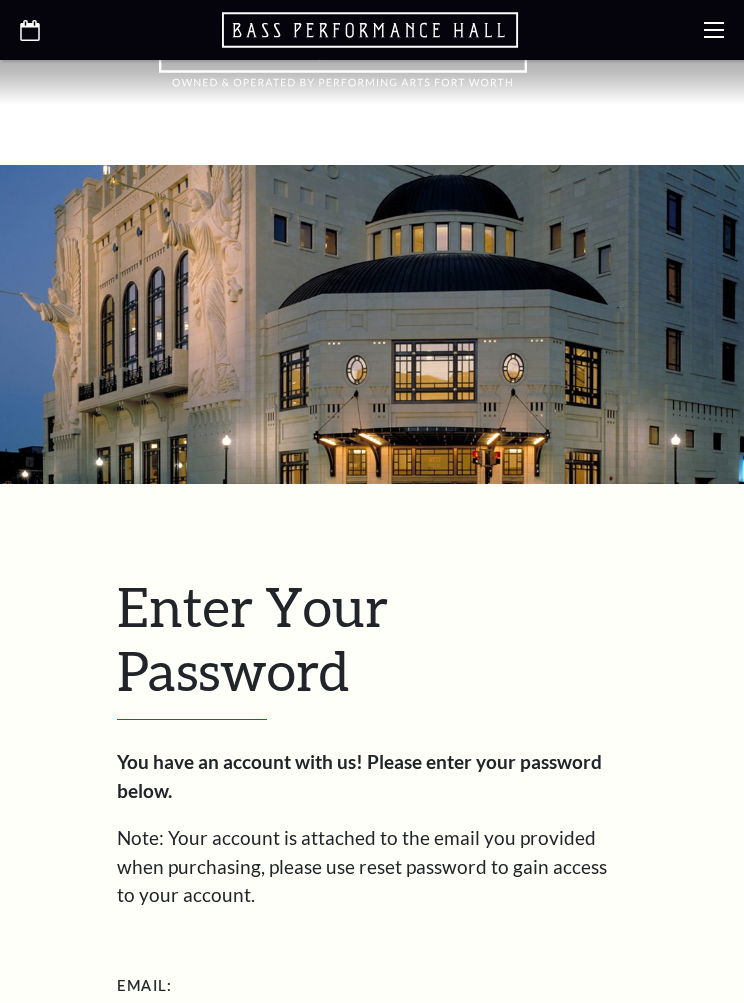 scroll, scrollTop: 313, scrollLeft: 0, axis: vertical 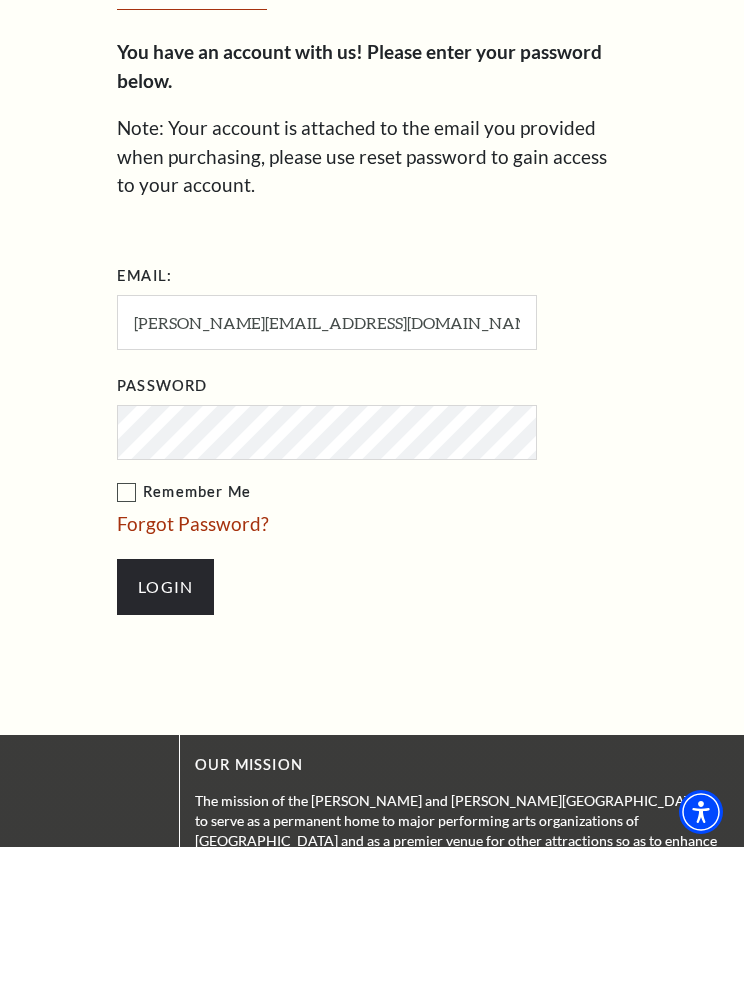click on "Login" at bounding box center [165, 743] 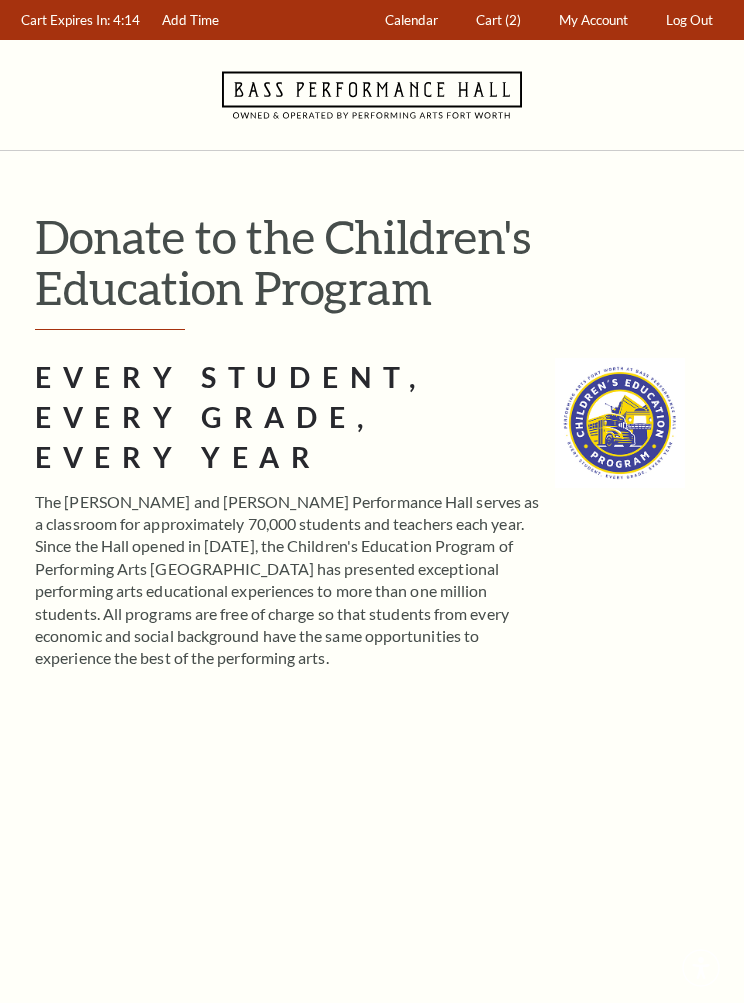 scroll, scrollTop: 0, scrollLeft: 0, axis: both 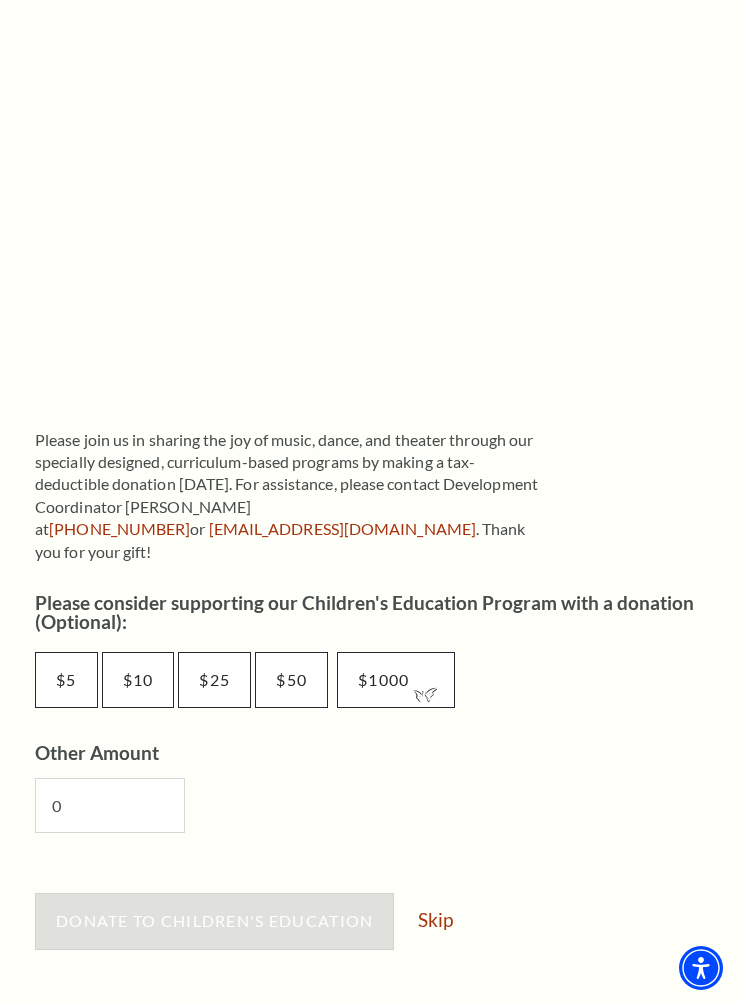 click on "Skip" at bounding box center [435, 919] 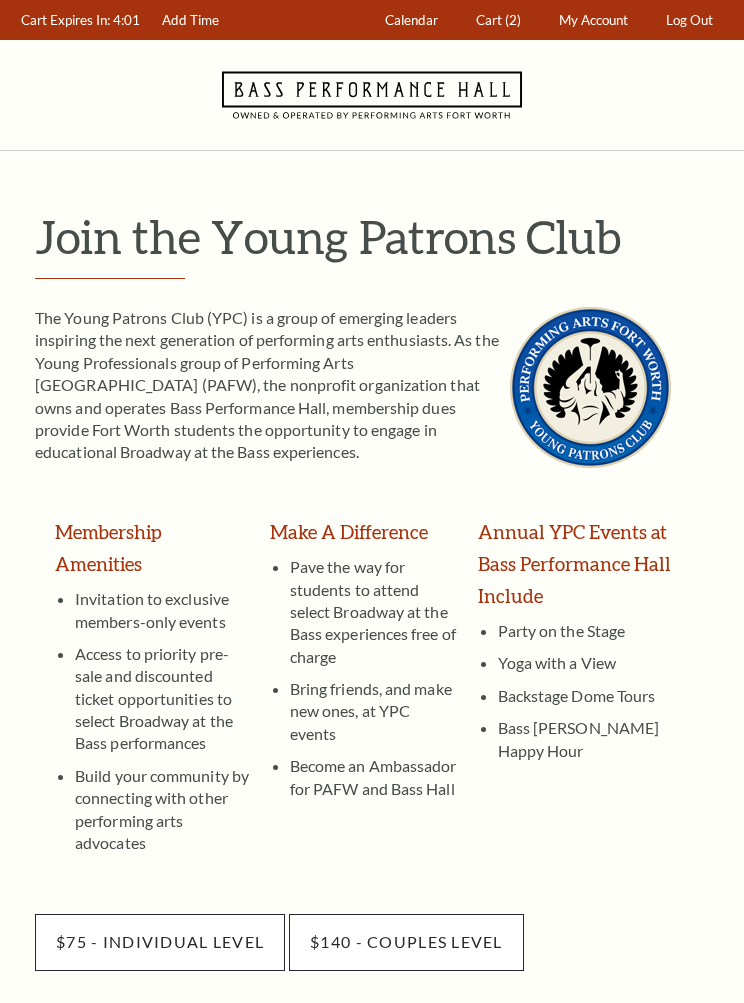 scroll, scrollTop: 0, scrollLeft: 0, axis: both 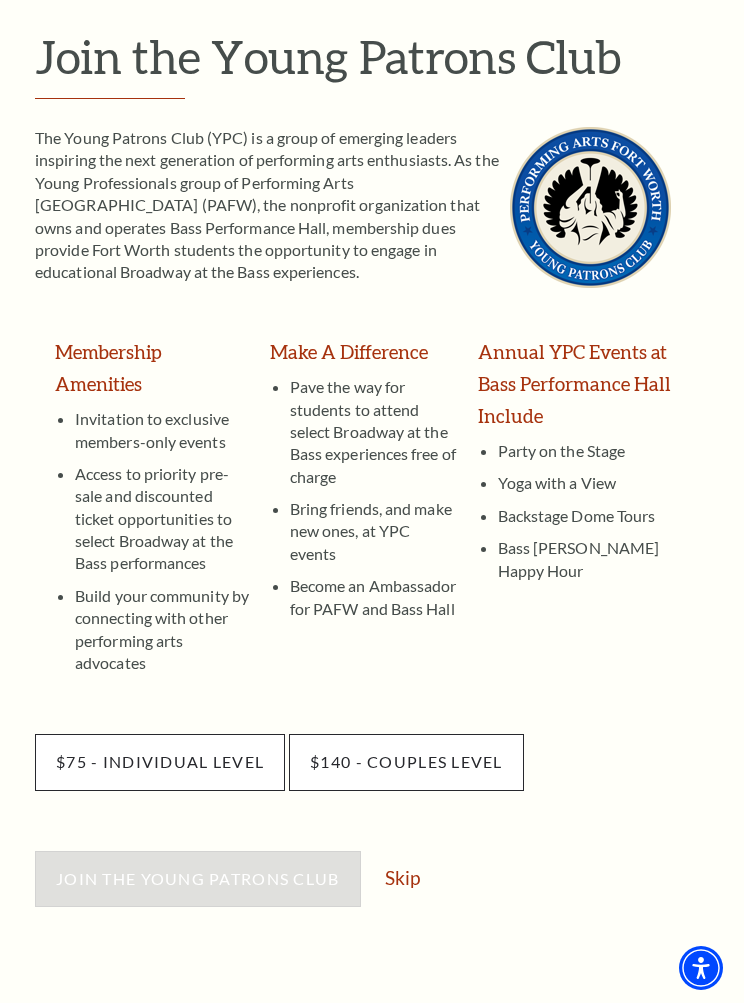 click on "Skip" at bounding box center [402, 877] 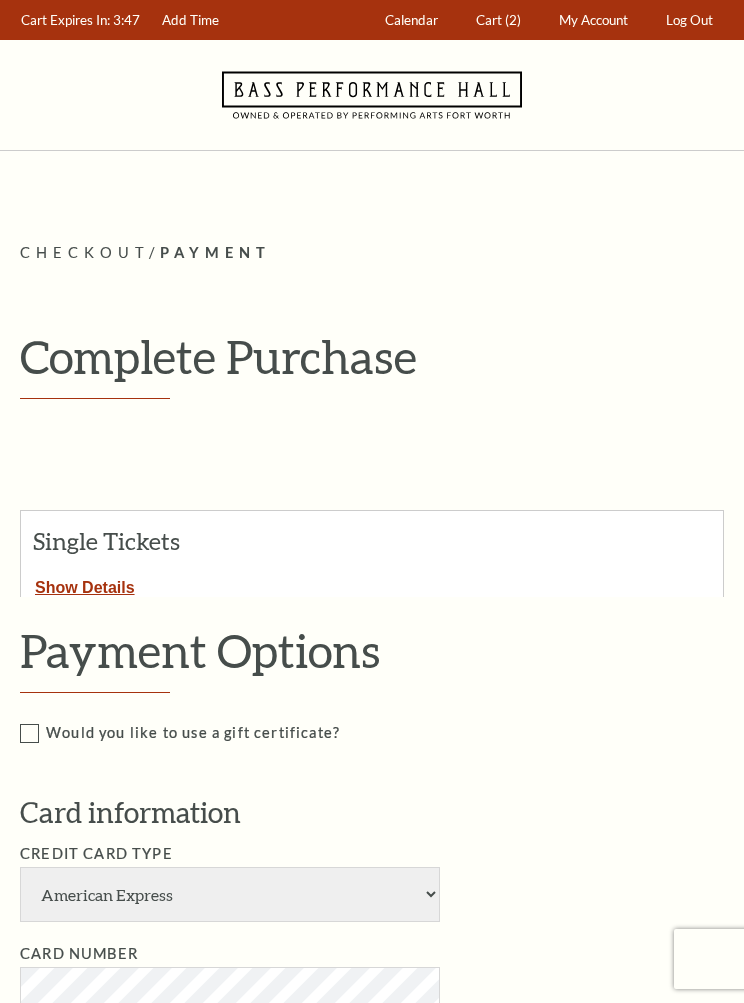 scroll, scrollTop: 0, scrollLeft: 0, axis: both 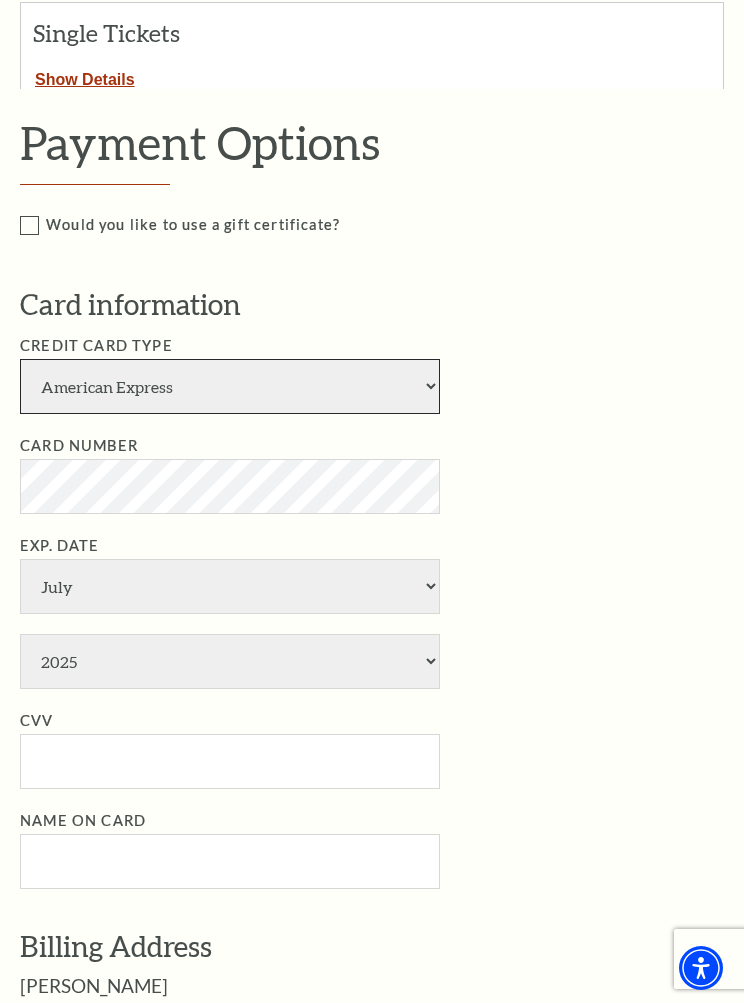 click on "American Express
Visa
Master Card
Discover" at bounding box center [230, 386] 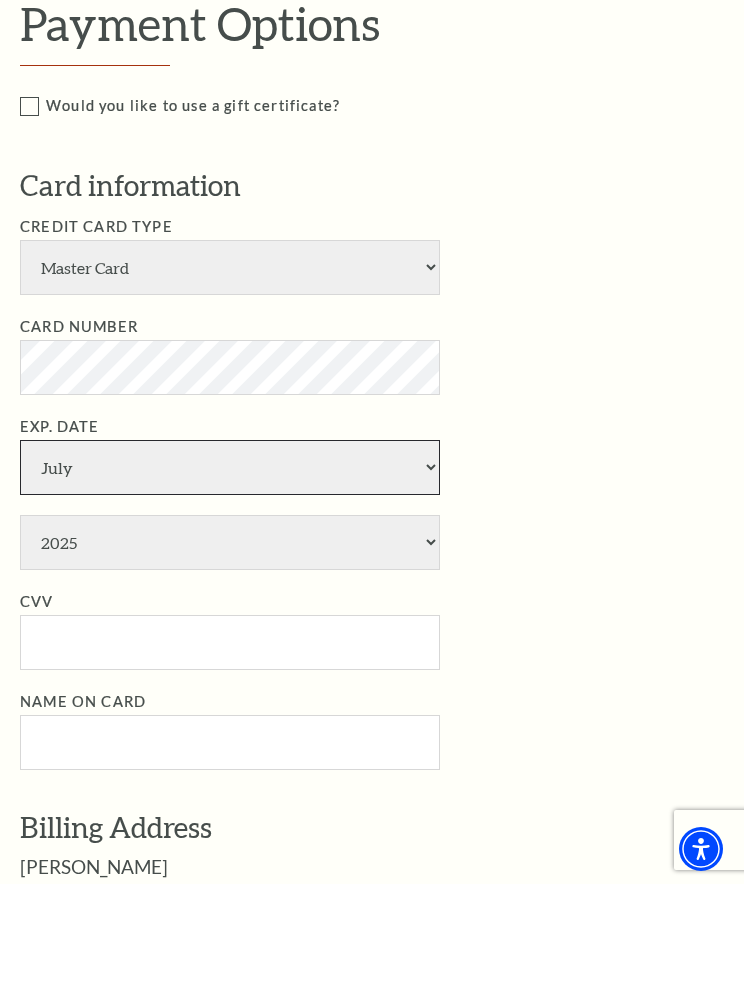 click on "January
February
March
April
May
June
July
August
September
October
November
December" at bounding box center (230, 586) 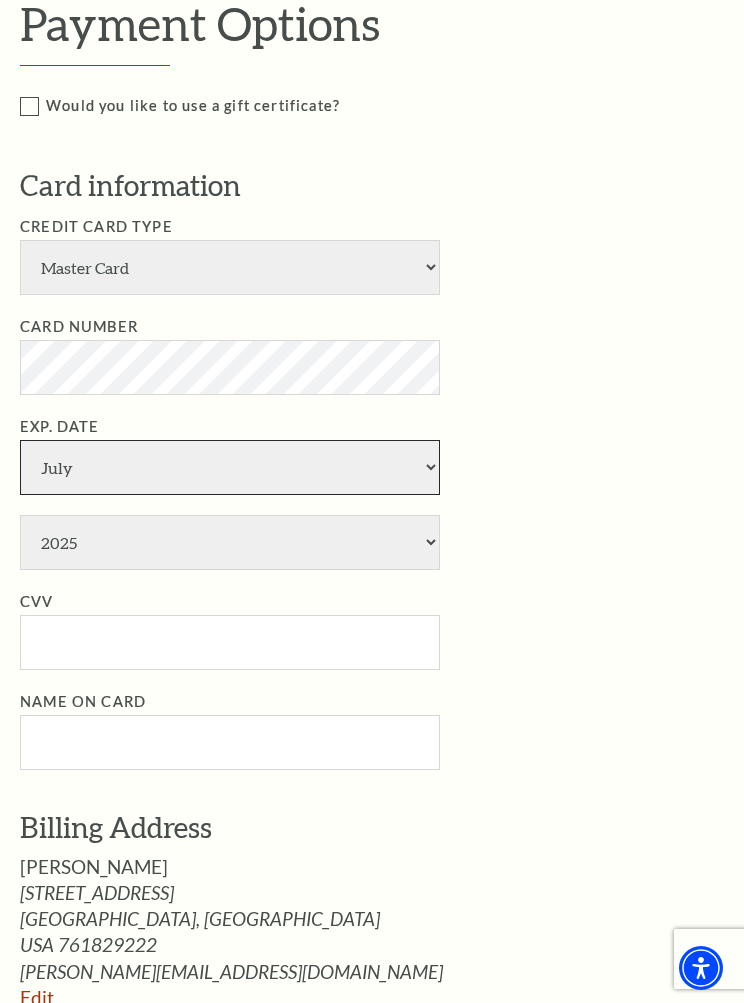 select on "10" 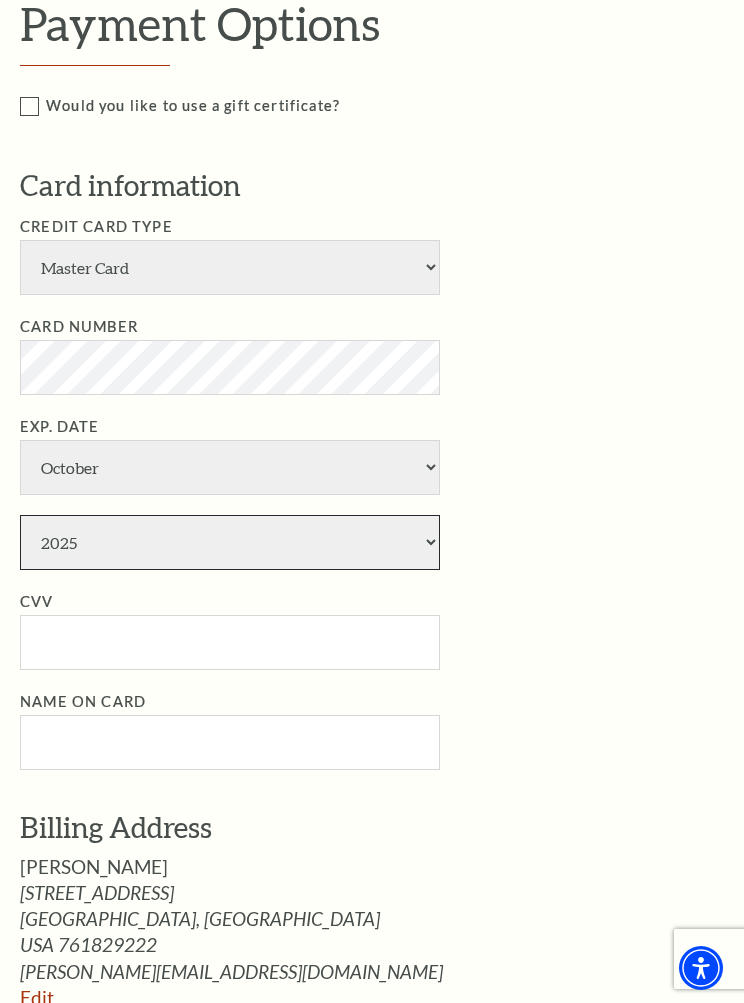 click on "2025
2026
2027
2028
2029
2030
2031
2032
2033
2034" at bounding box center [230, 542] 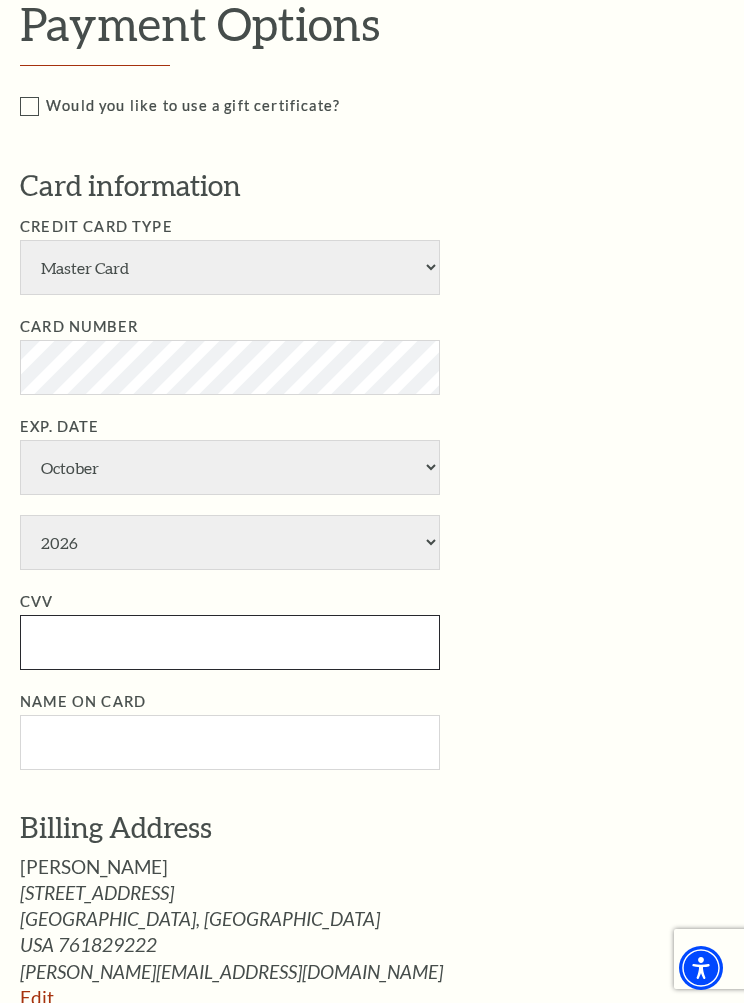 click on "CVV" at bounding box center [230, 642] 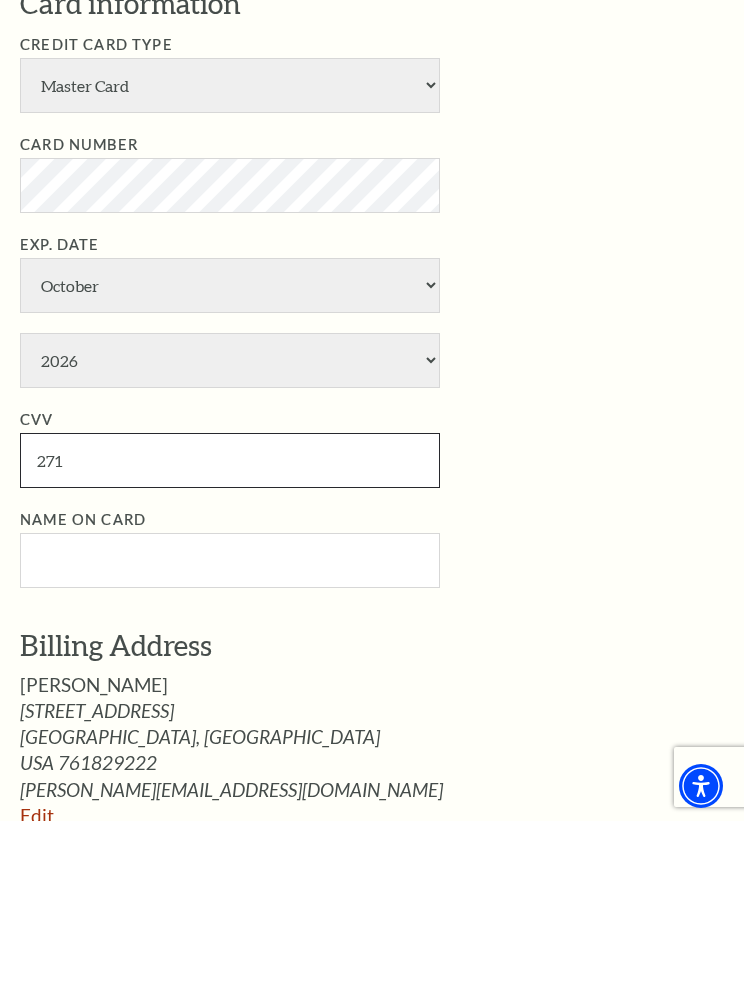 type on "271" 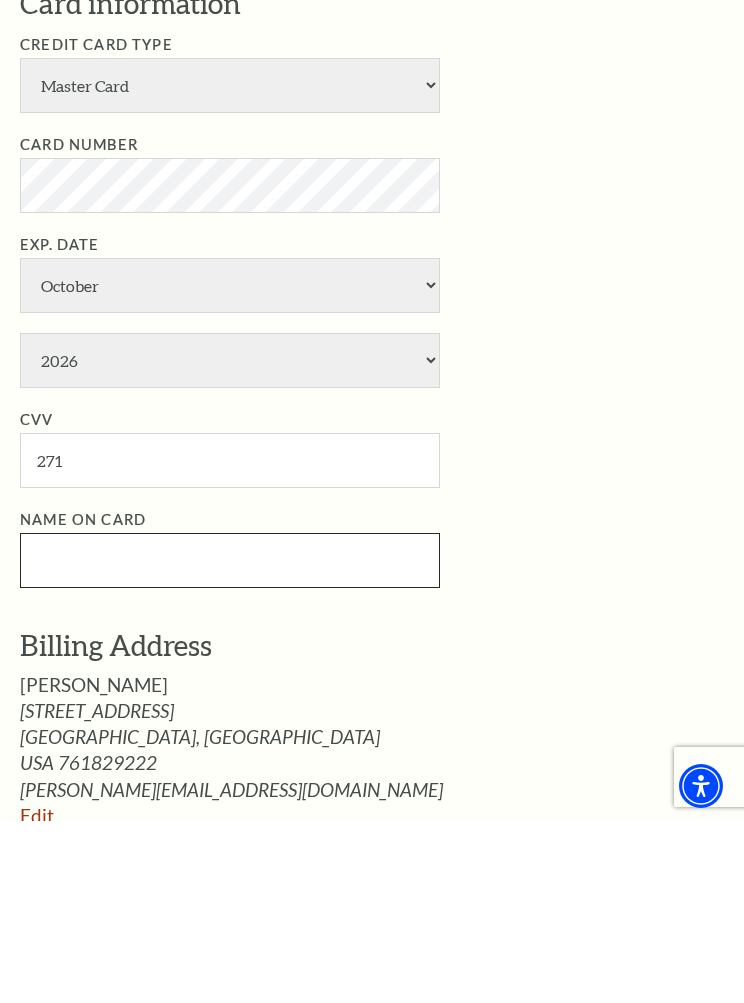 click on "Name on Card" at bounding box center (230, 742) 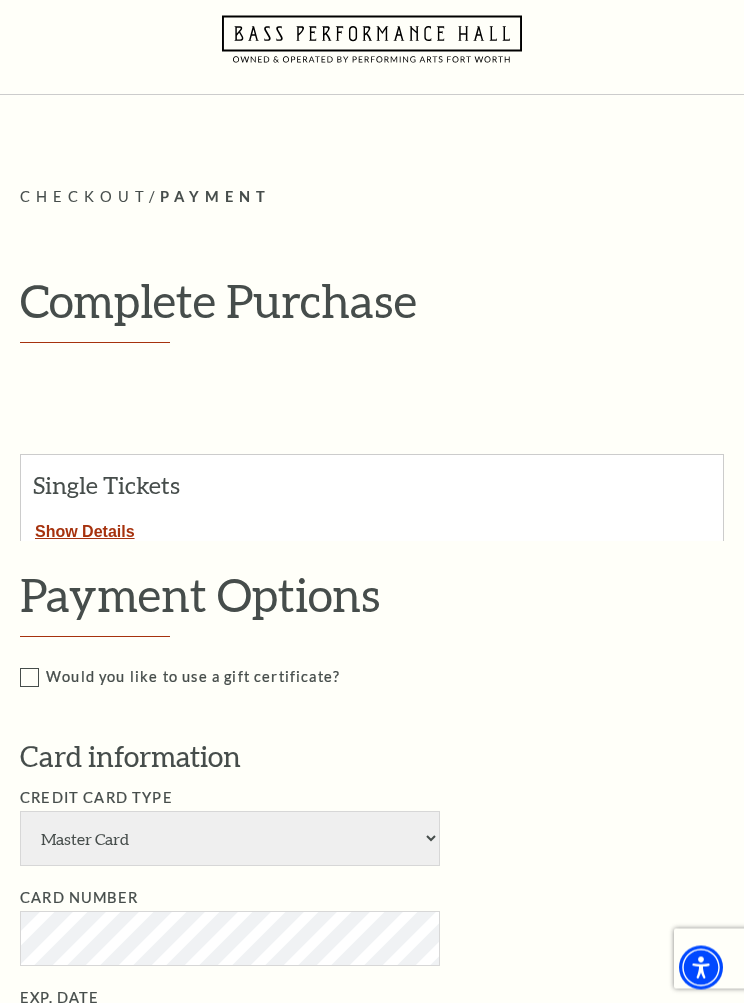scroll, scrollTop: 0, scrollLeft: 0, axis: both 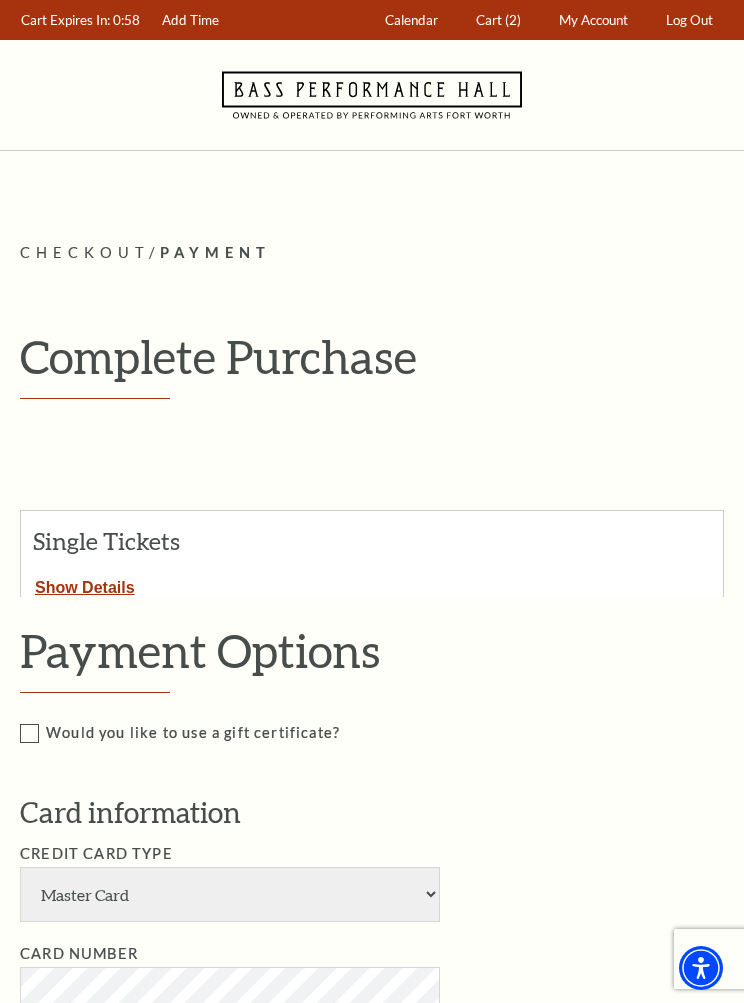 type on "Sheila Pierson" 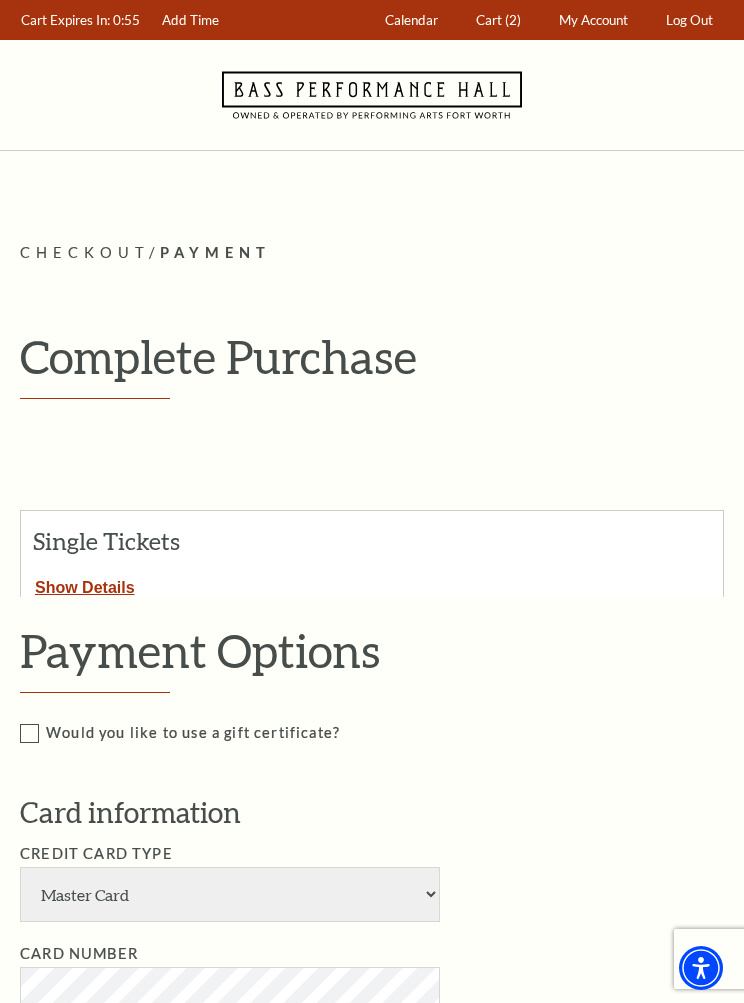 click on "(2)" at bounding box center [513, 20] 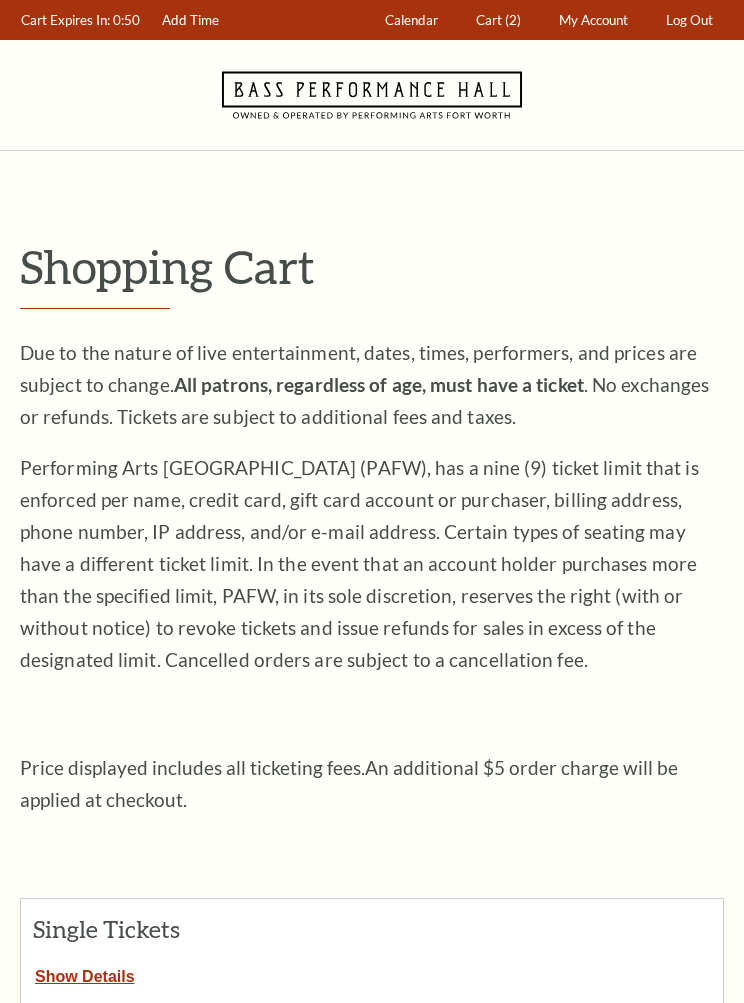 scroll, scrollTop: 0, scrollLeft: 0, axis: both 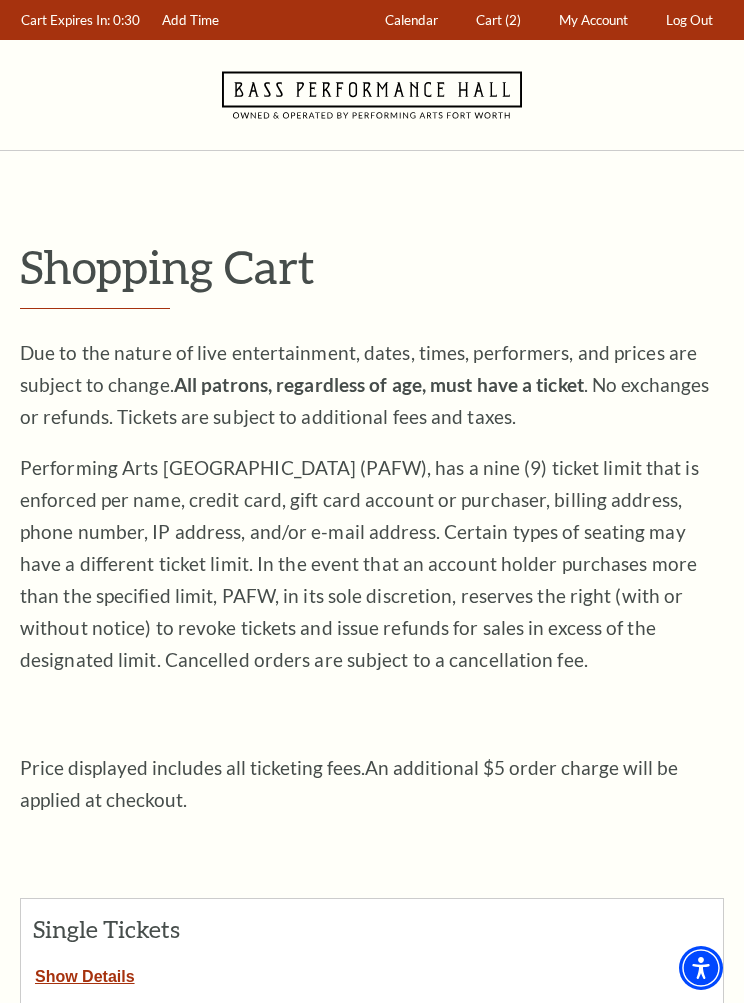 click on "(2)" at bounding box center (513, 20) 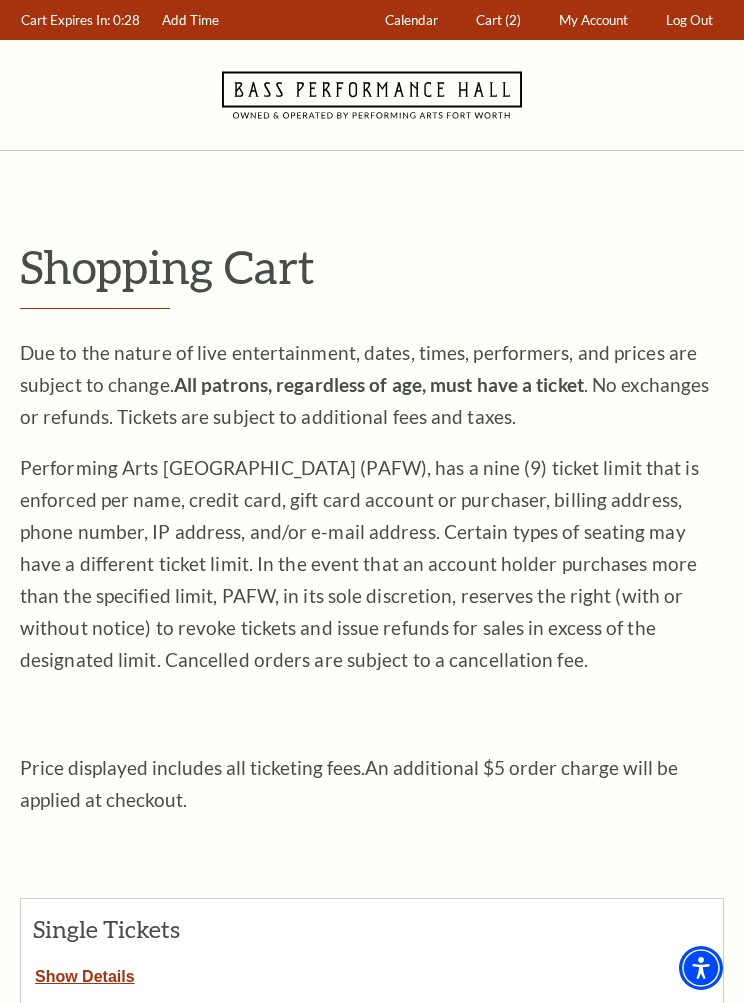 click on "Cart" at bounding box center [489, 20] 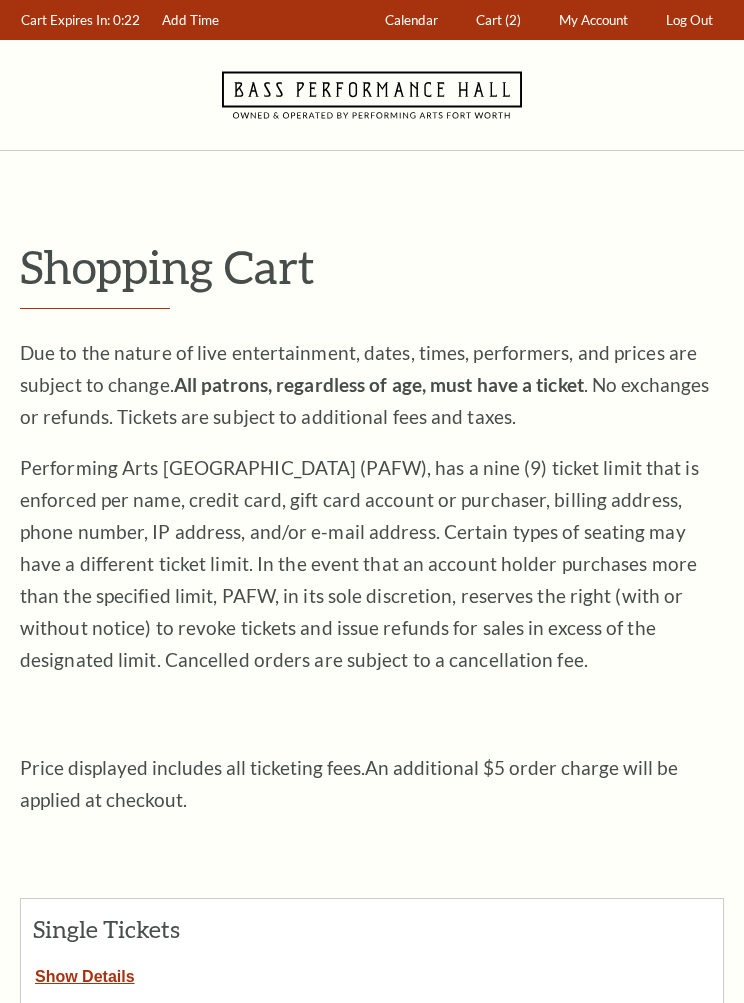 scroll, scrollTop: 0, scrollLeft: 0, axis: both 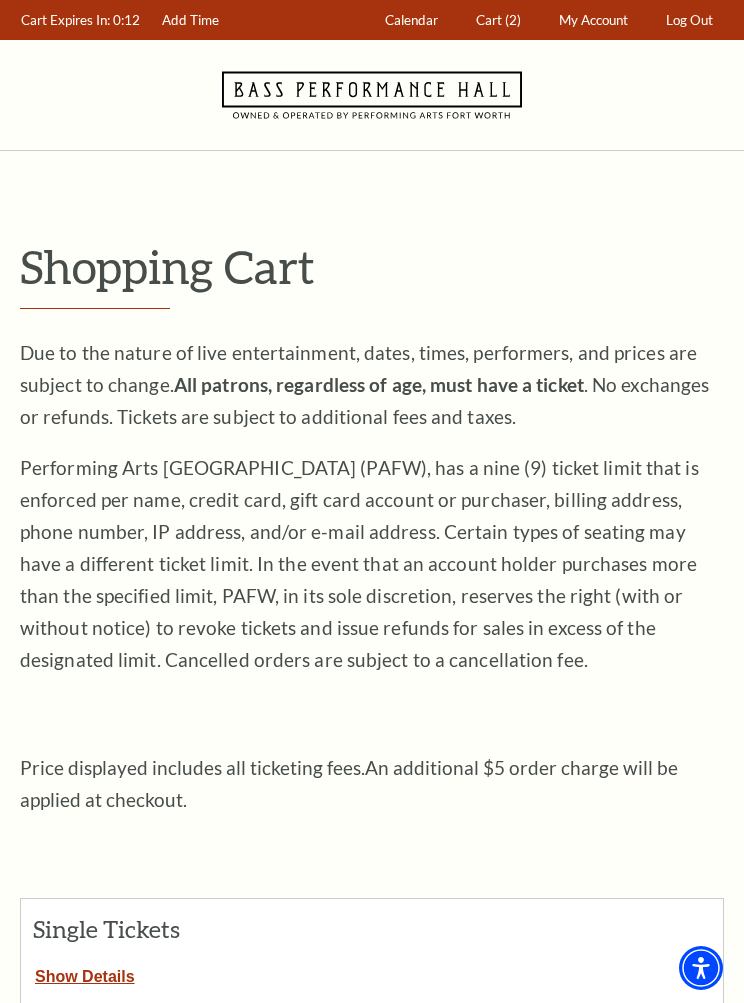 click 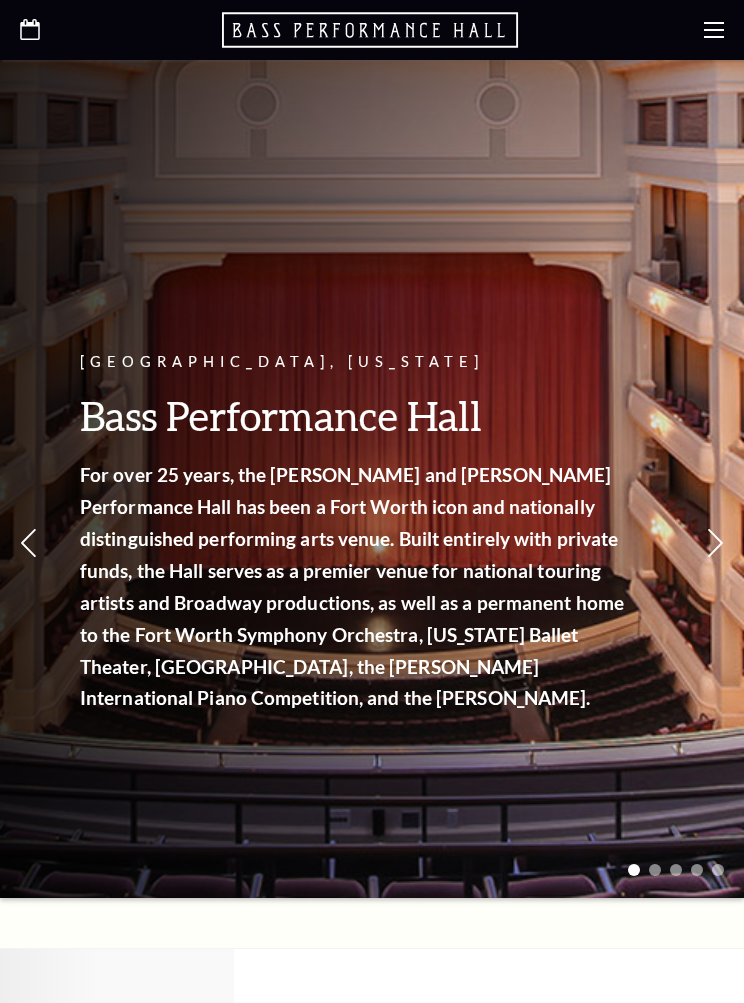 scroll, scrollTop: 0, scrollLeft: 0, axis: both 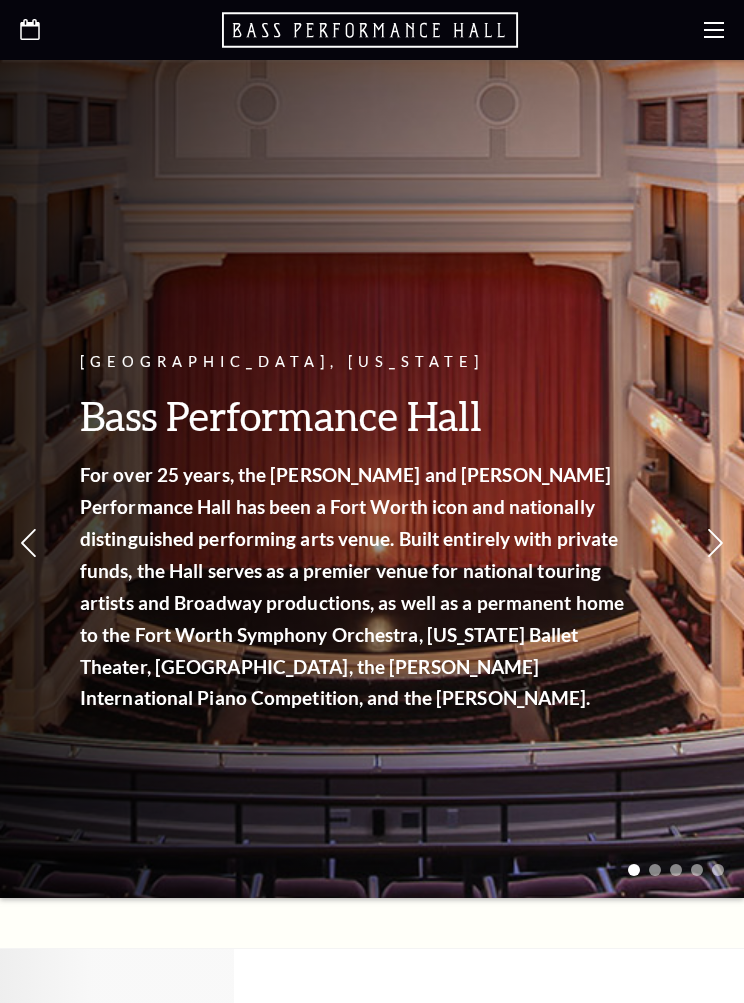 click 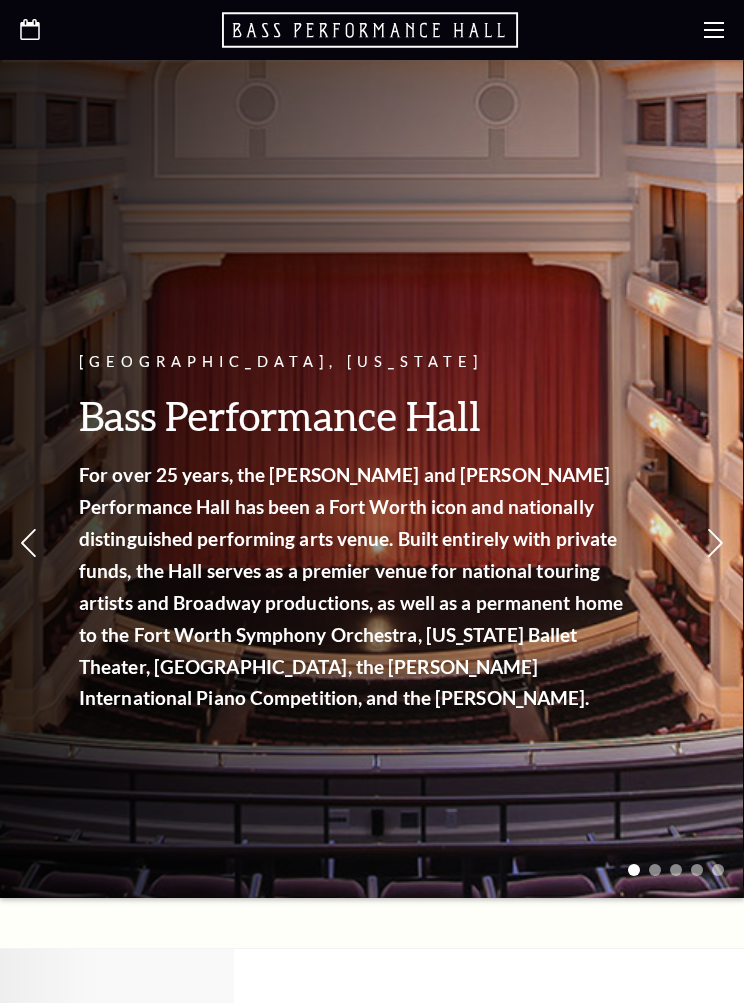 scroll, scrollTop: 24, scrollLeft: 0, axis: vertical 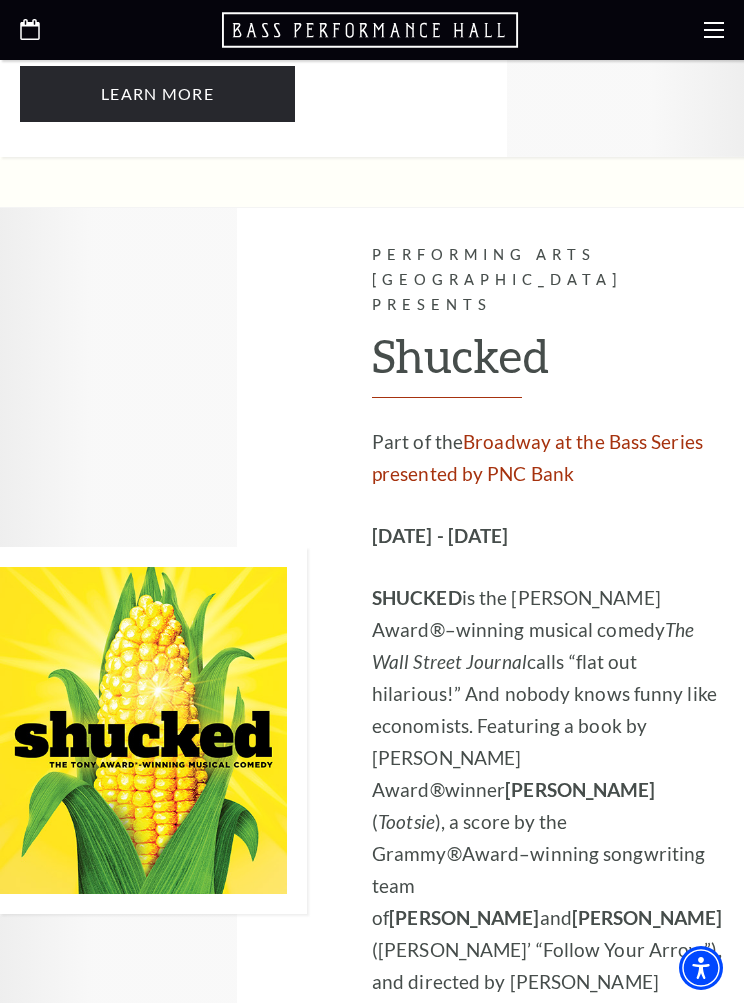 click 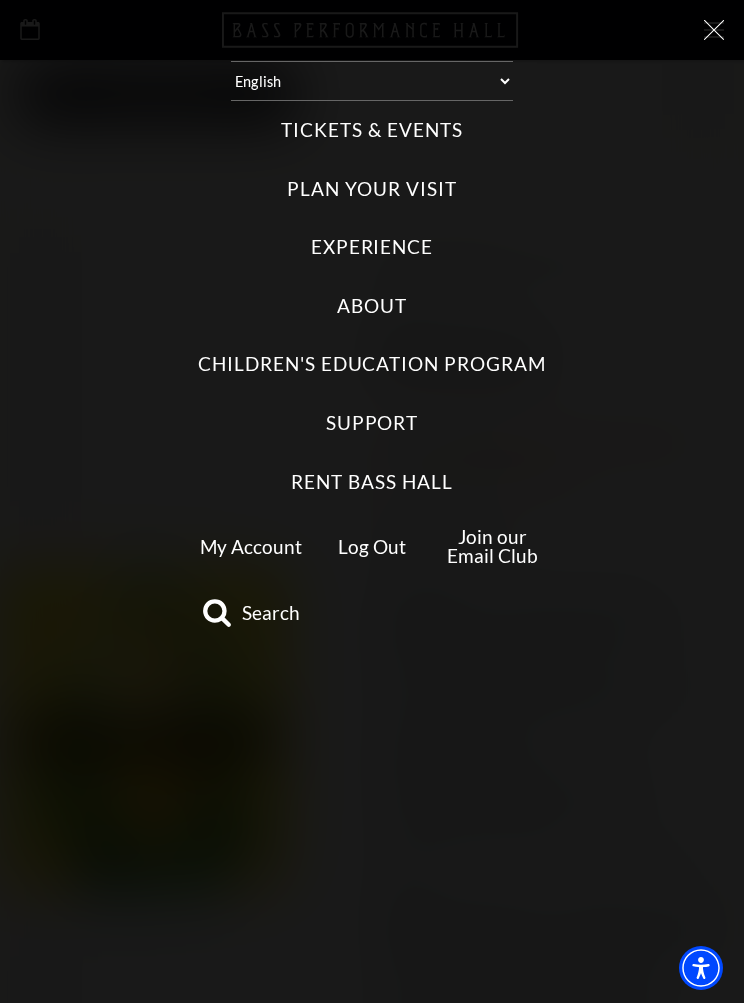 click on "My Account" at bounding box center (251, 546) 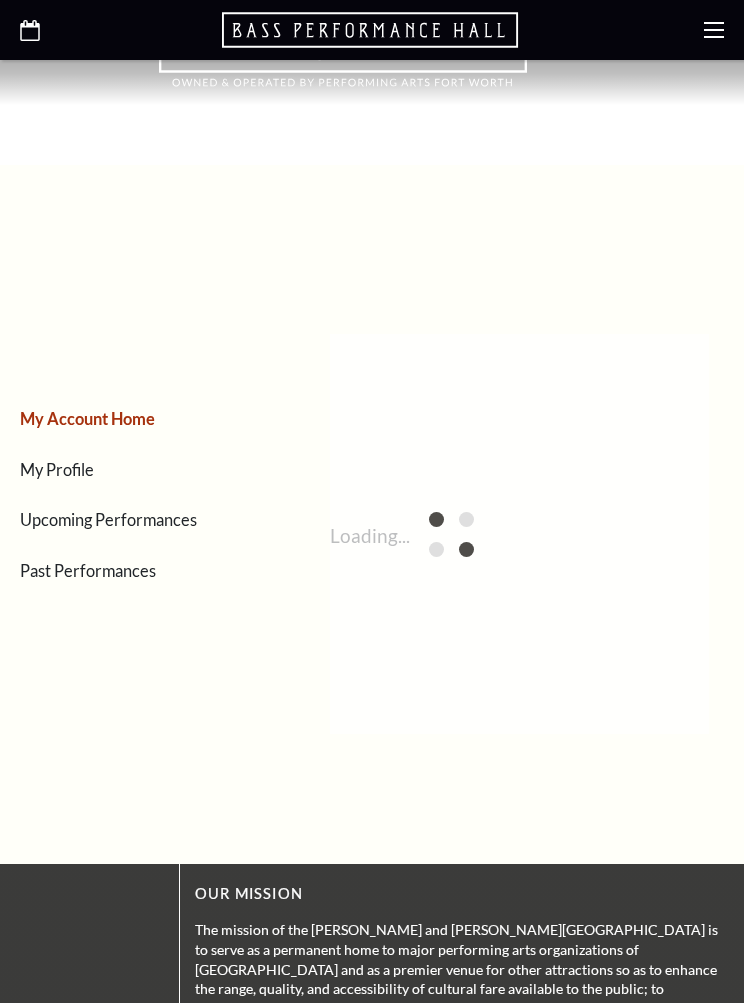 scroll, scrollTop: 0, scrollLeft: 0, axis: both 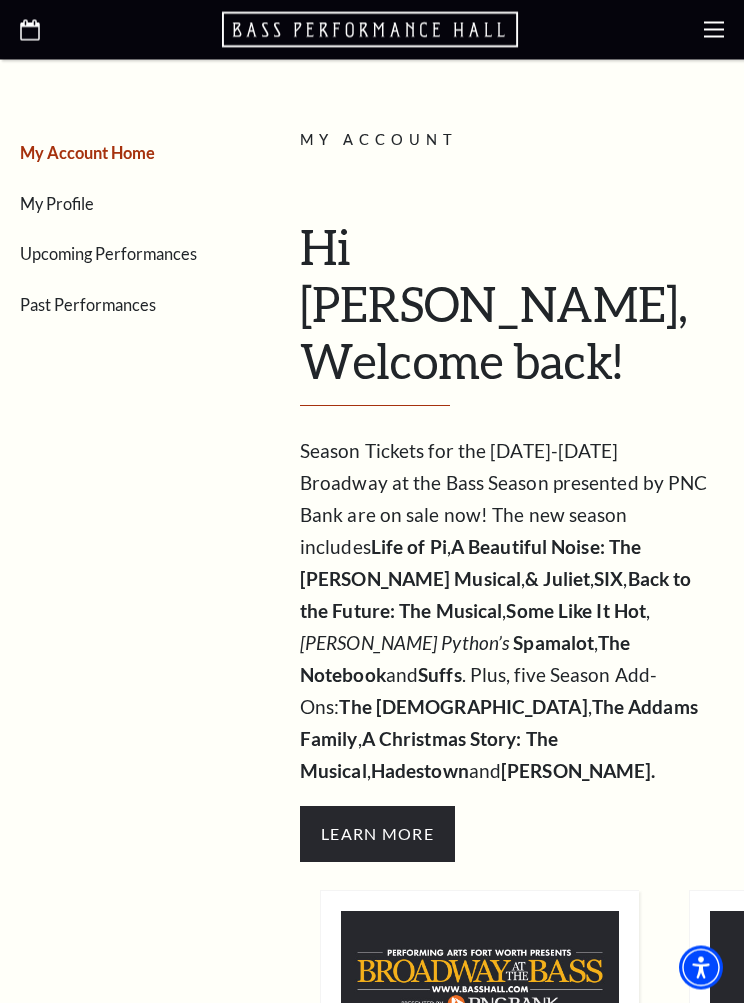 click on "Upcoming Performances" at bounding box center (108, 254) 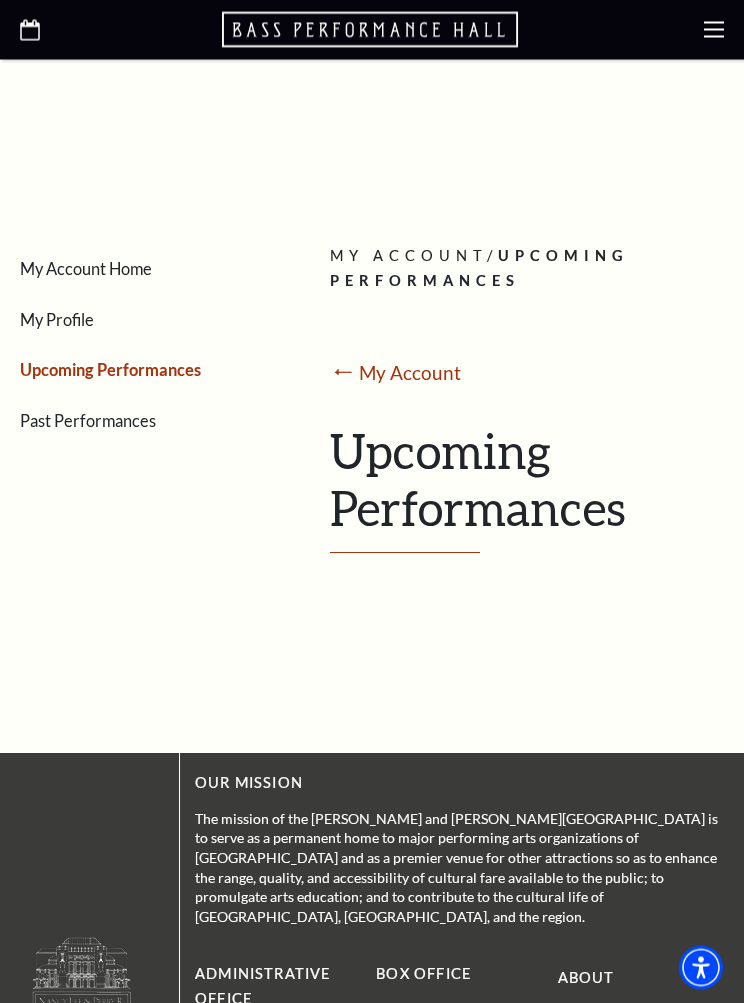 scroll, scrollTop: 0, scrollLeft: 0, axis: both 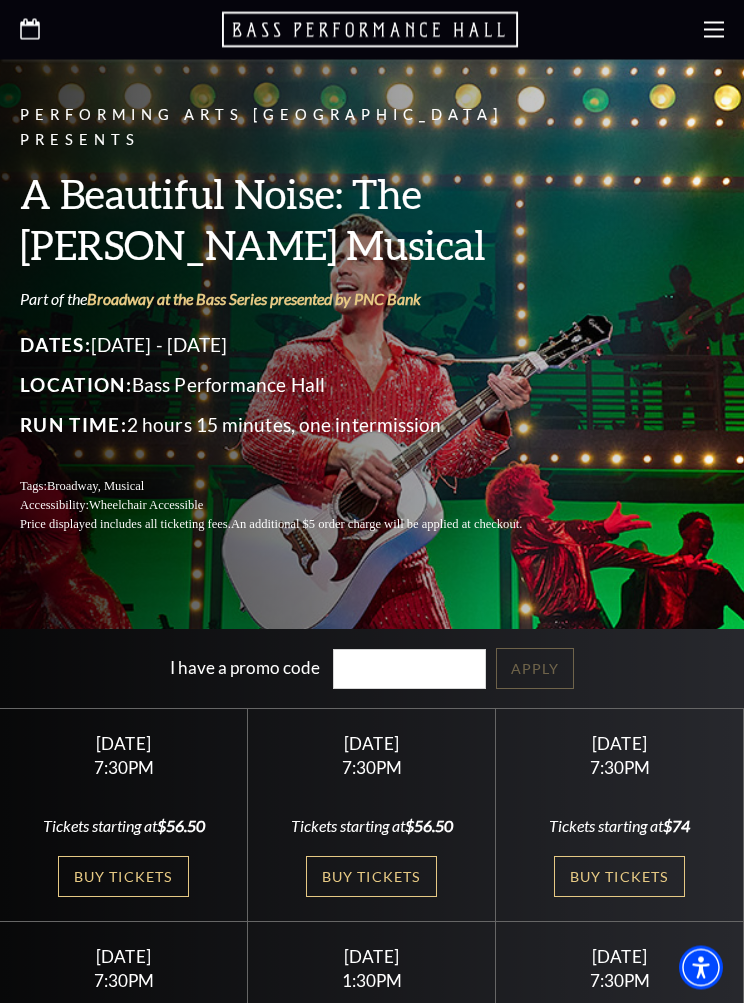 click at bounding box center (372, 30) 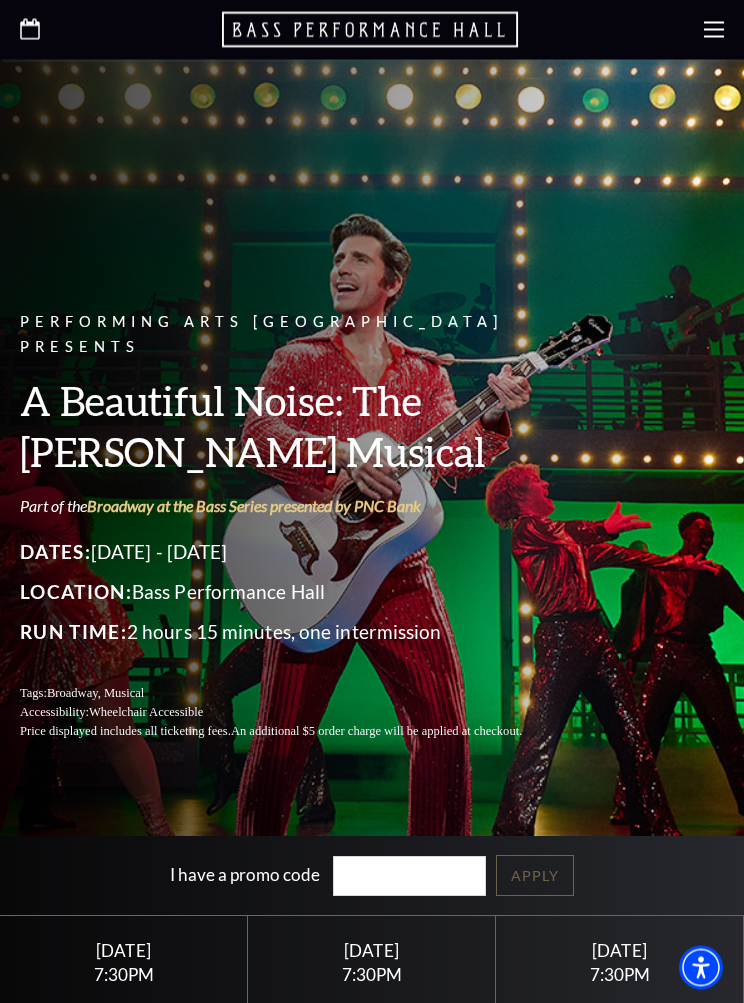 scroll, scrollTop: 0, scrollLeft: 0, axis: both 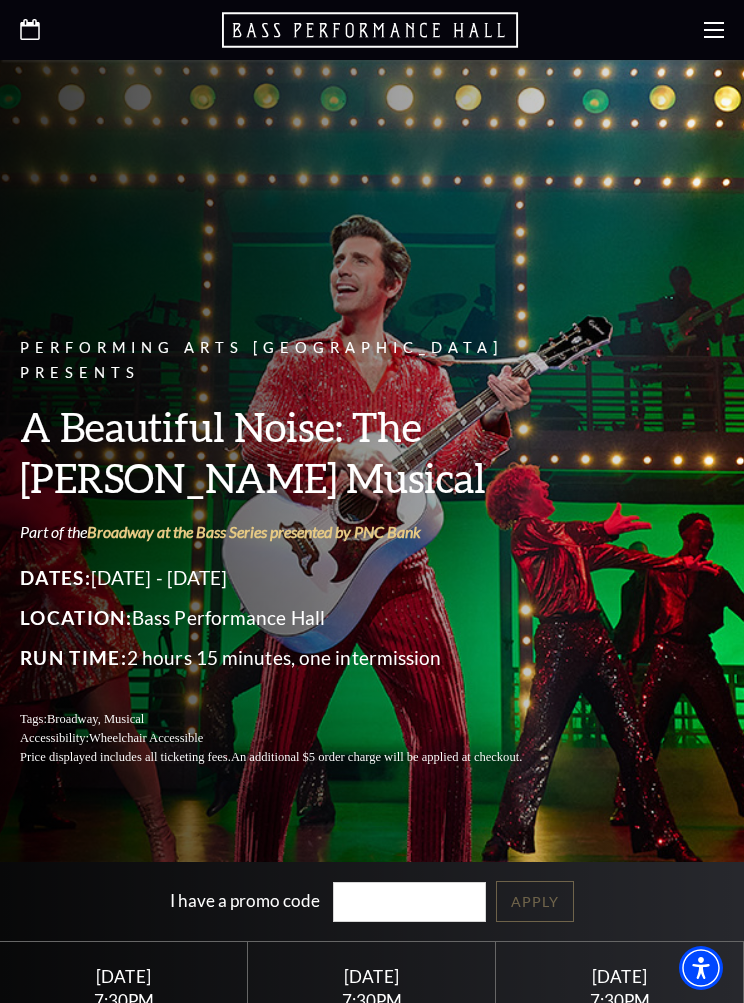 click 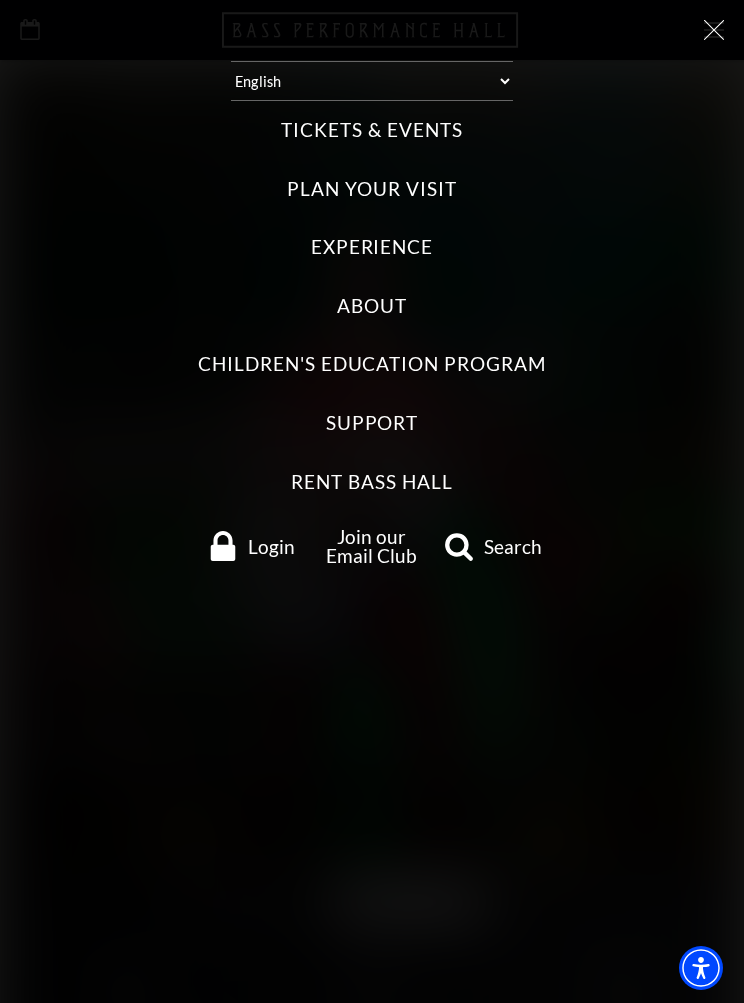 click on "Login" at bounding box center (271, 546) 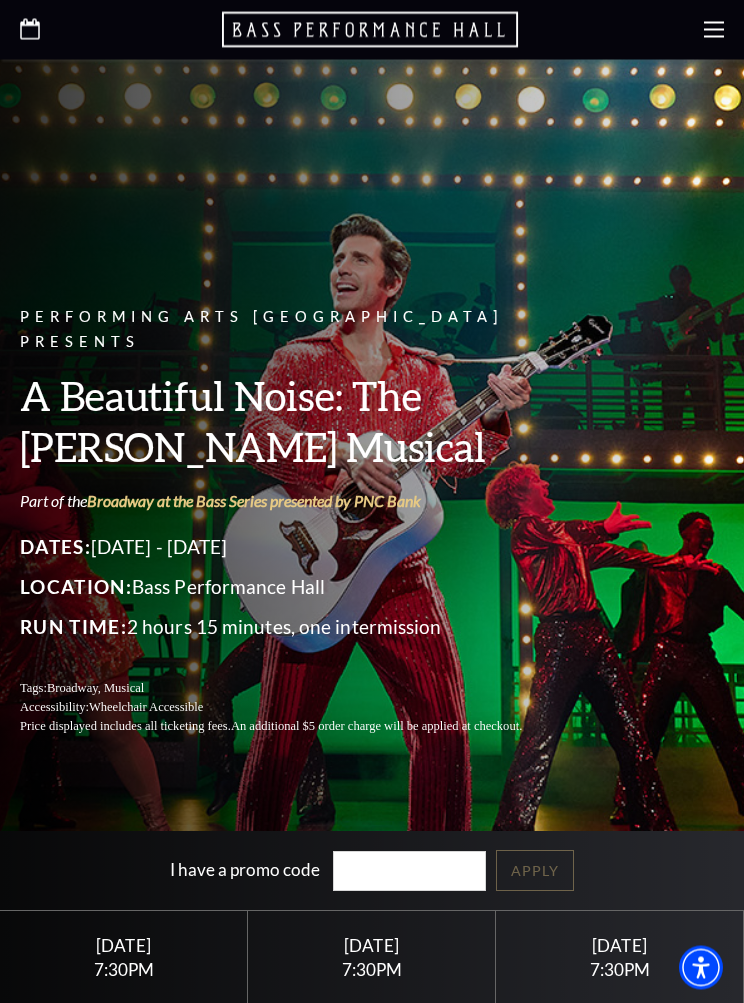 scroll, scrollTop: 0, scrollLeft: 0, axis: both 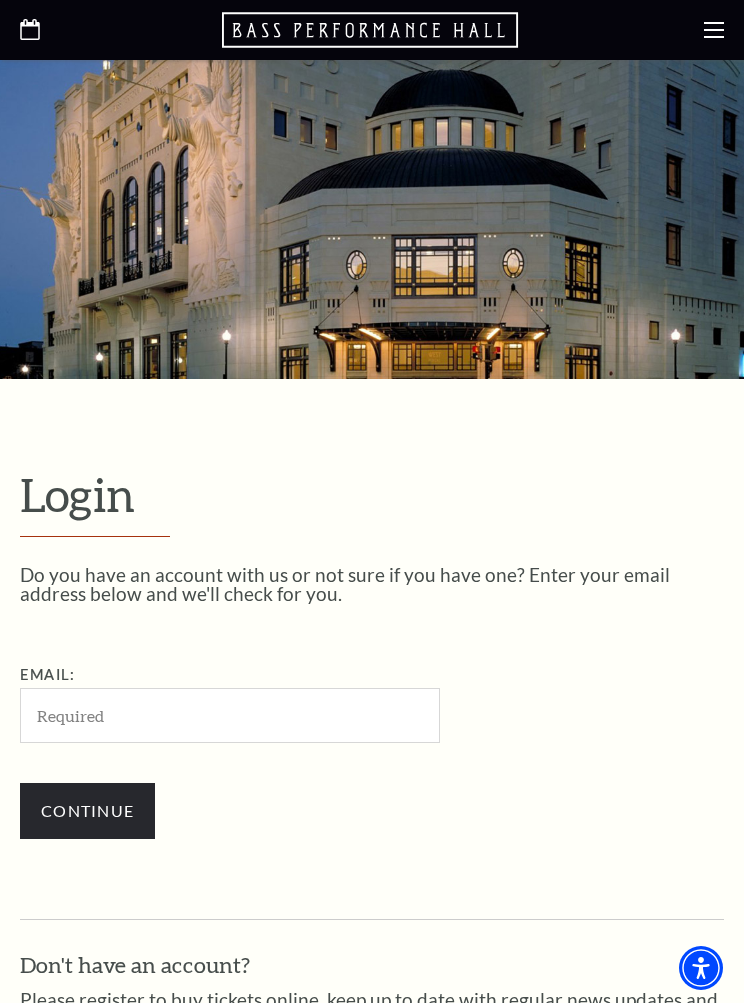 click at bounding box center [372, 30] 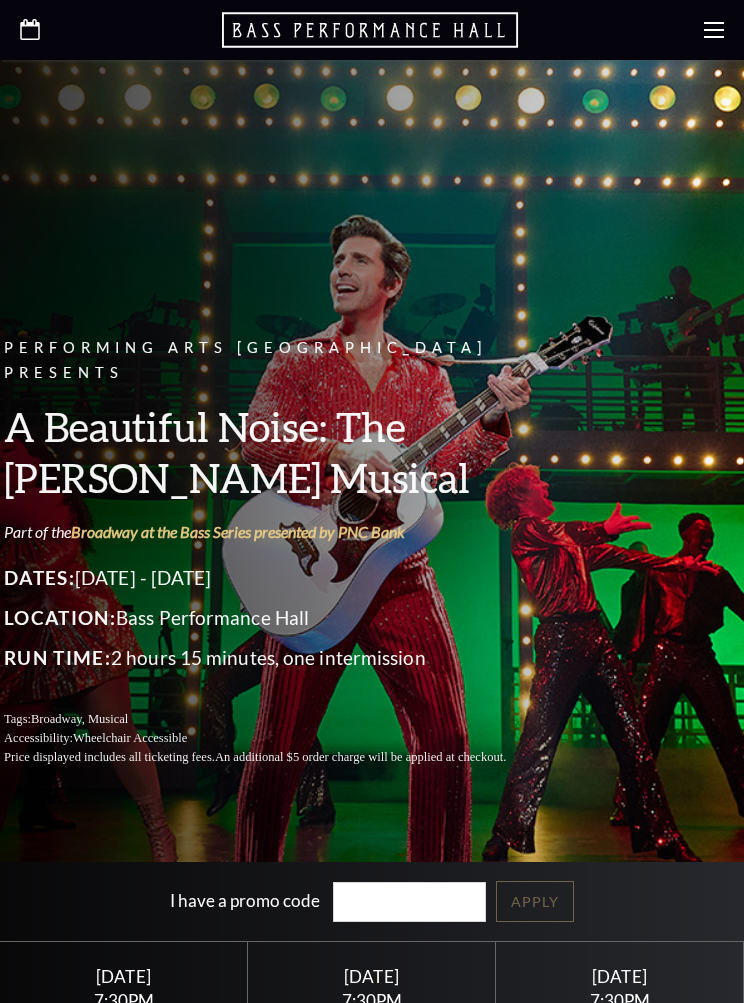 scroll, scrollTop: 17, scrollLeft: 0, axis: vertical 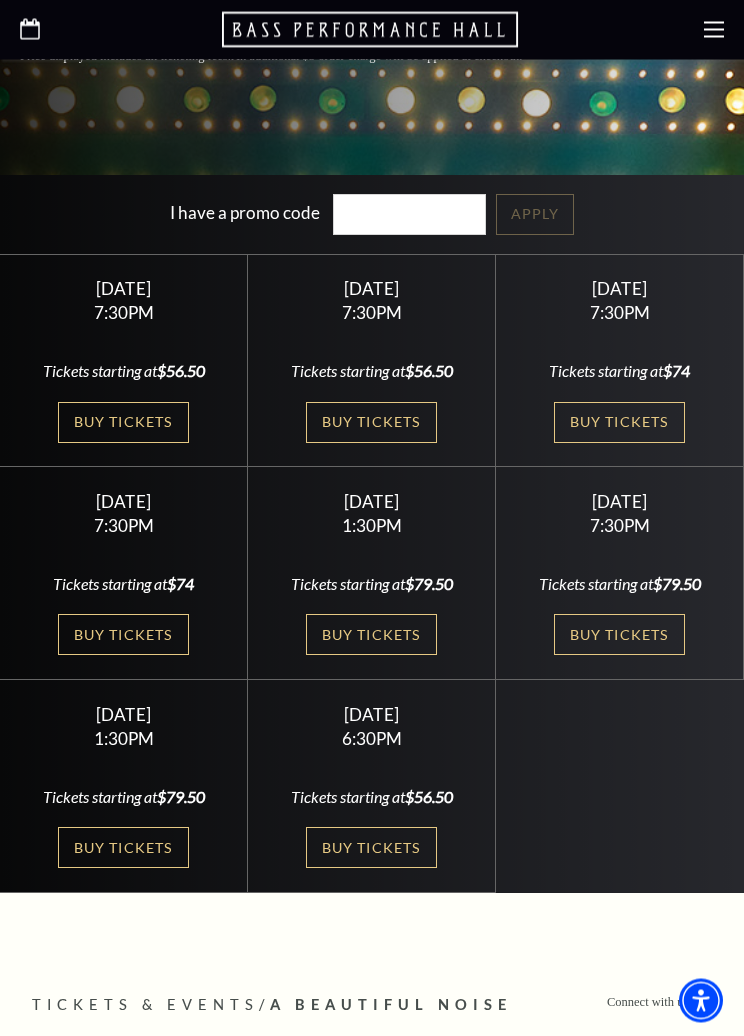 click on "Buy Tickets" at bounding box center [619, 423] 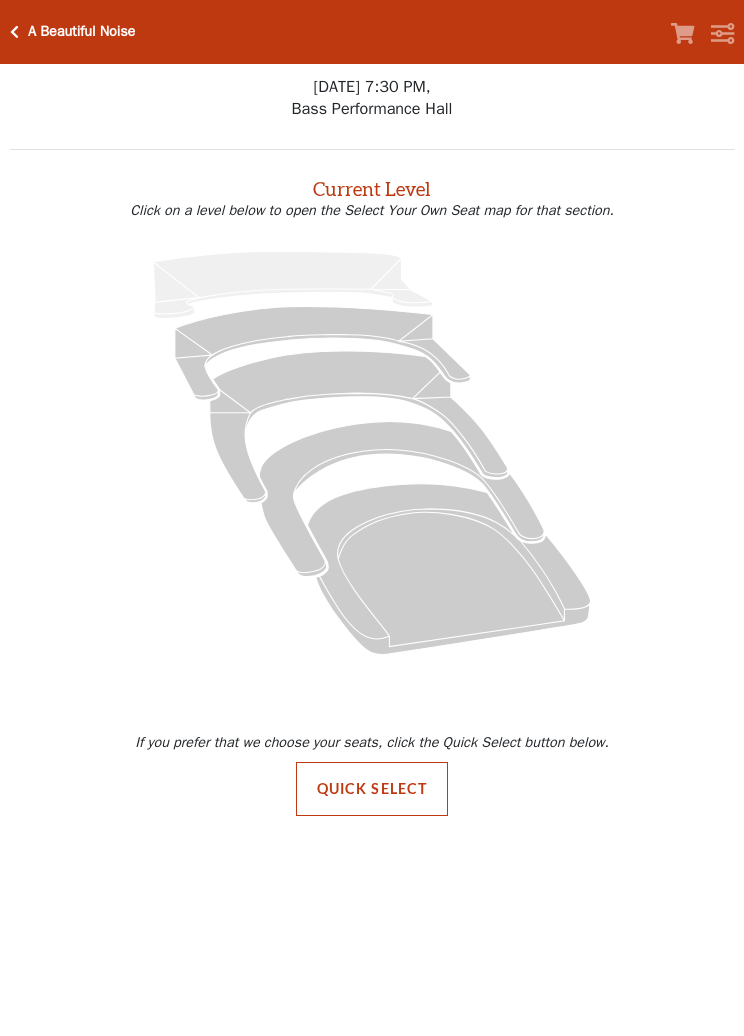 scroll, scrollTop: 0, scrollLeft: 0, axis: both 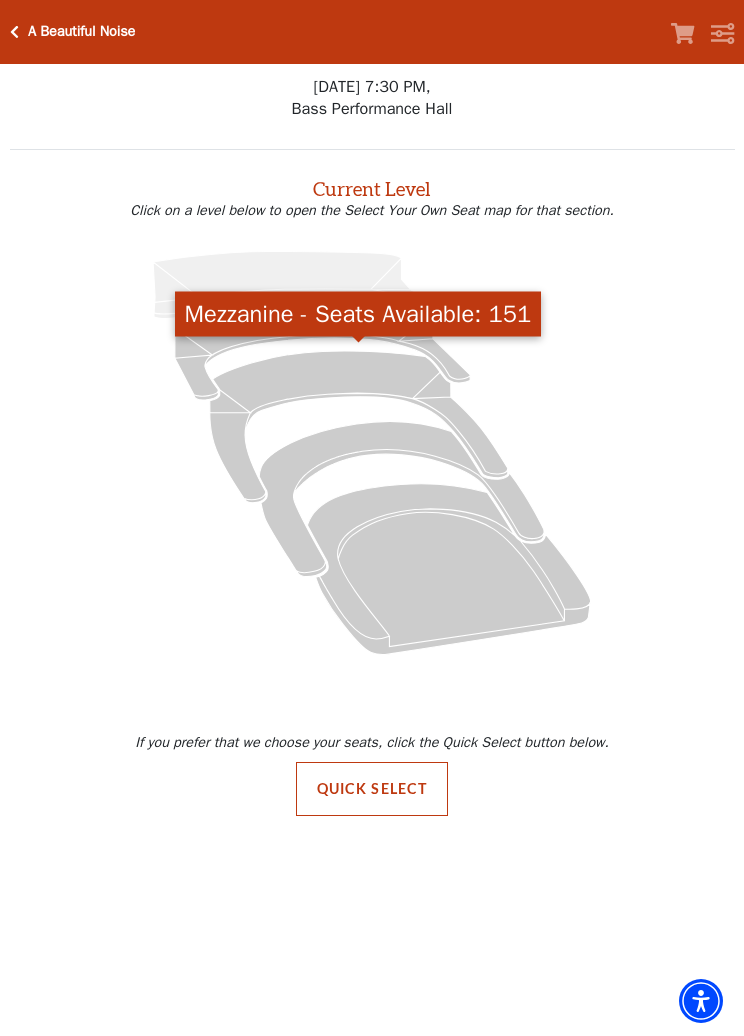 click 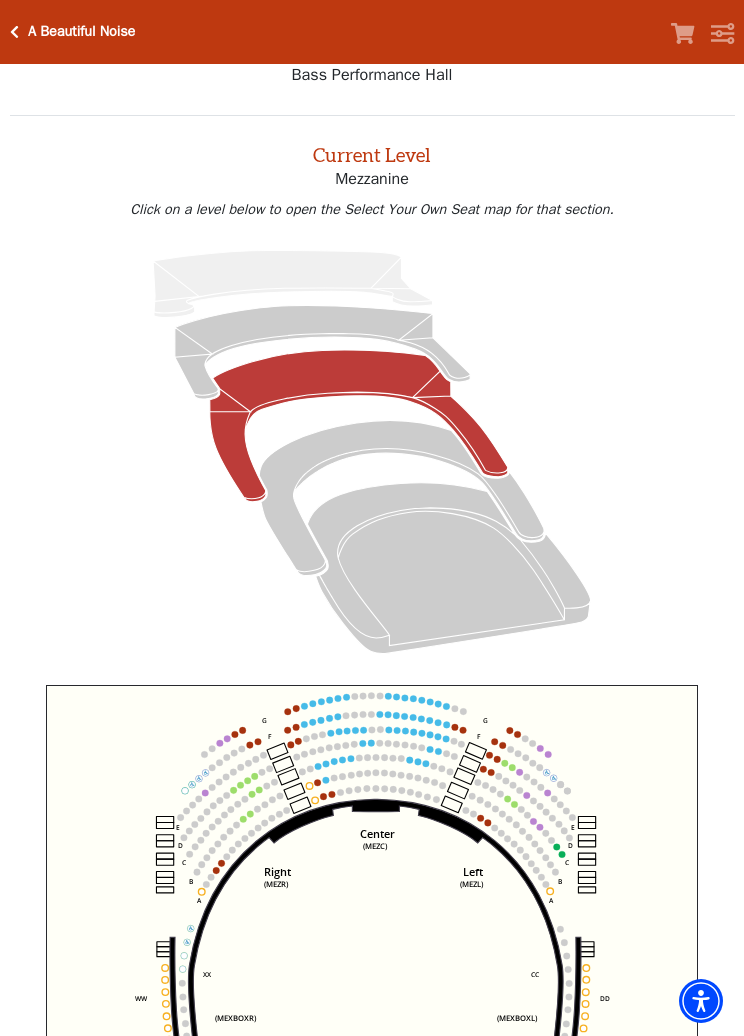 scroll, scrollTop: 76, scrollLeft: 0, axis: vertical 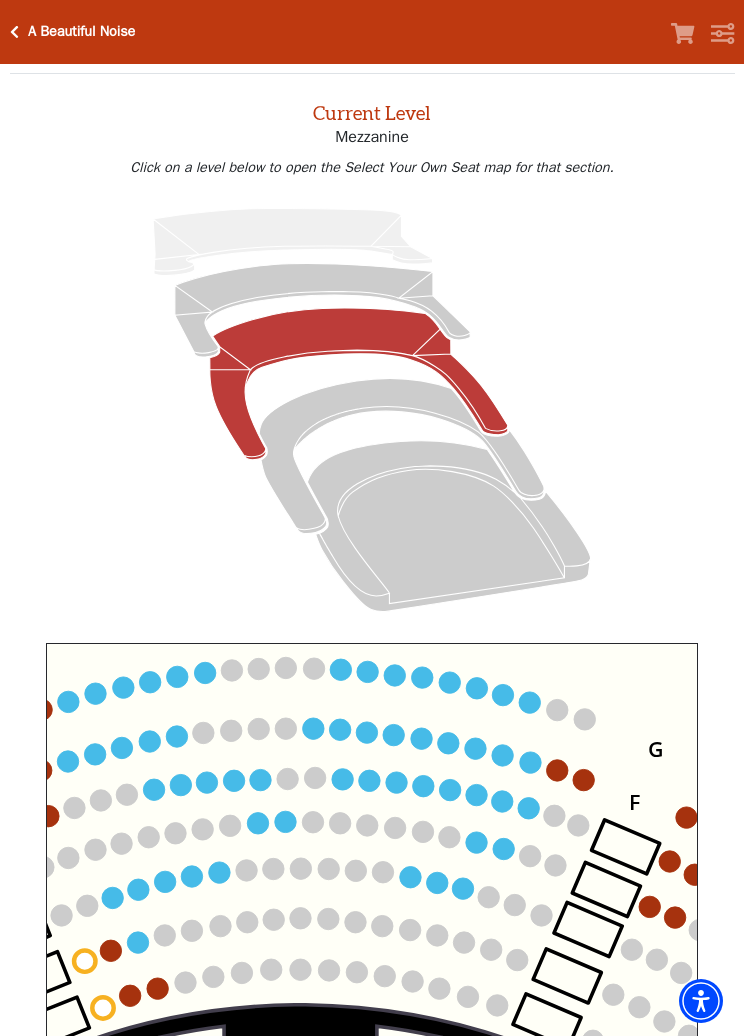 click 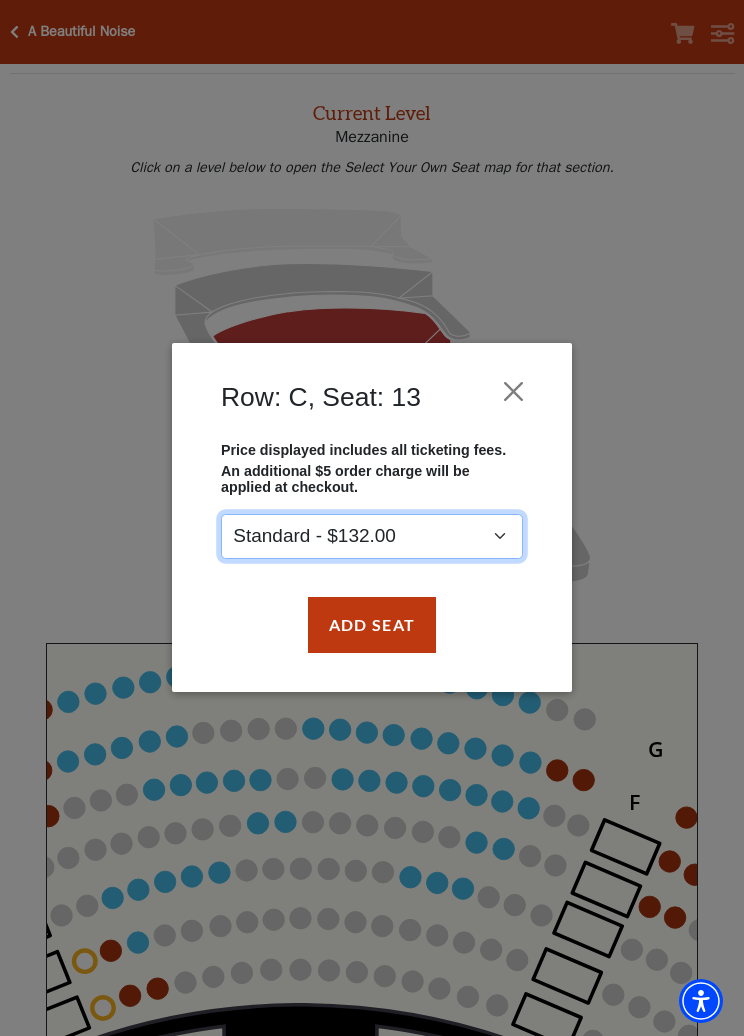 click on "Standard - $132.00" at bounding box center [372, 536] 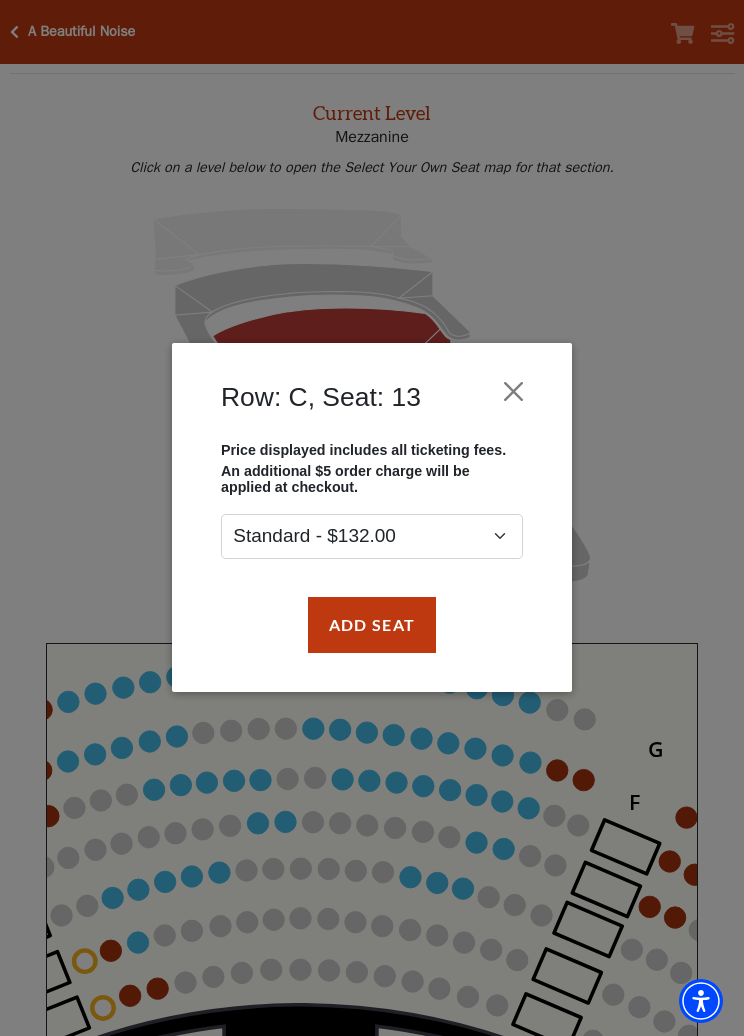 click on "Add Seat" at bounding box center (372, 625) 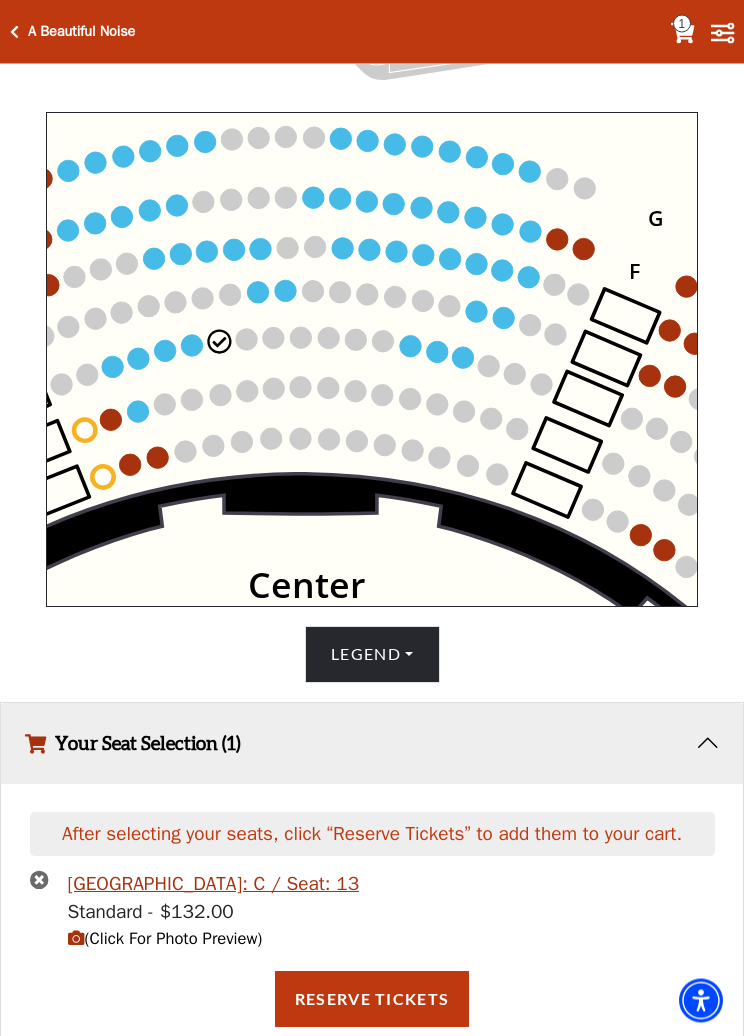 scroll, scrollTop: 655, scrollLeft: 0, axis: vertical 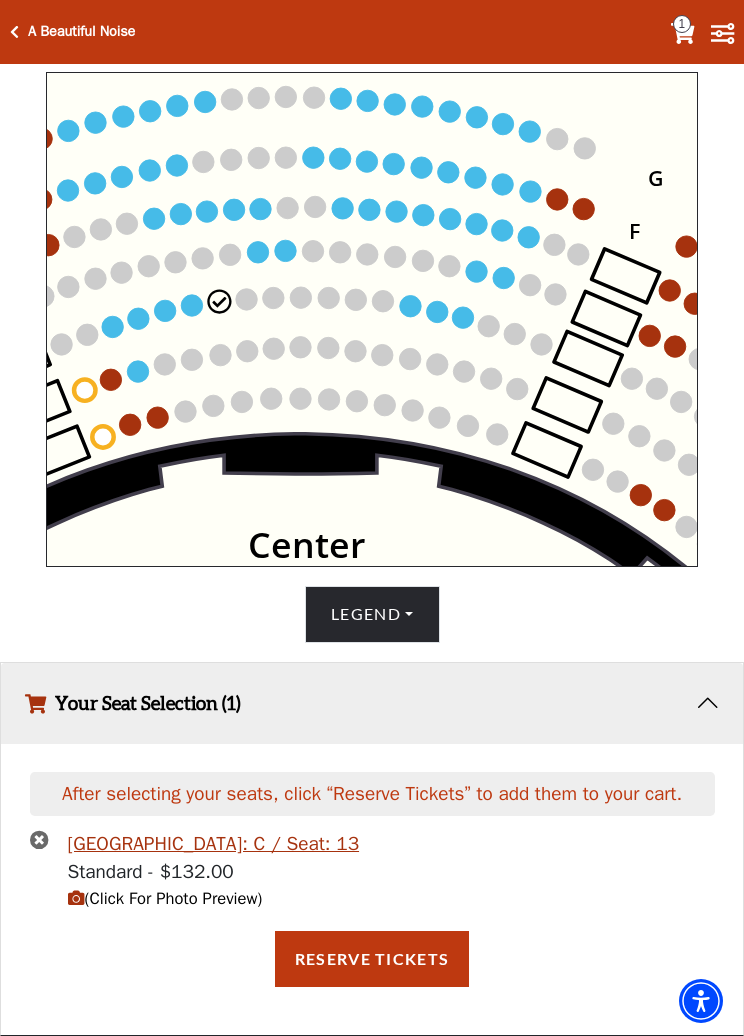 click 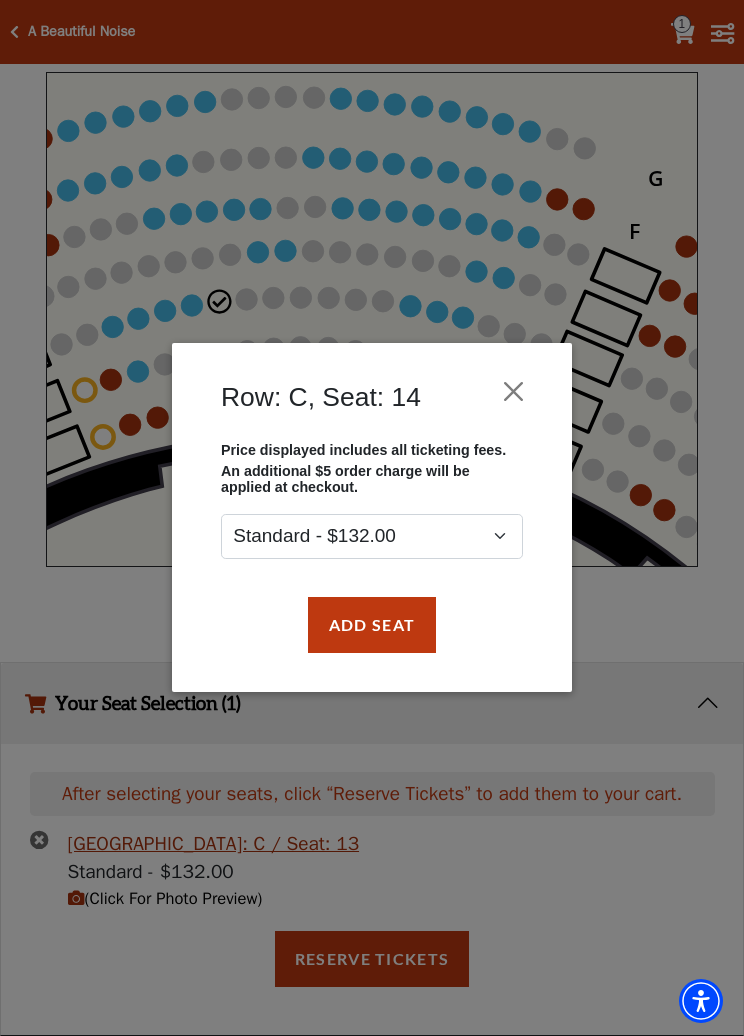 click on "Add Seat" at bounding box center (372, 625) 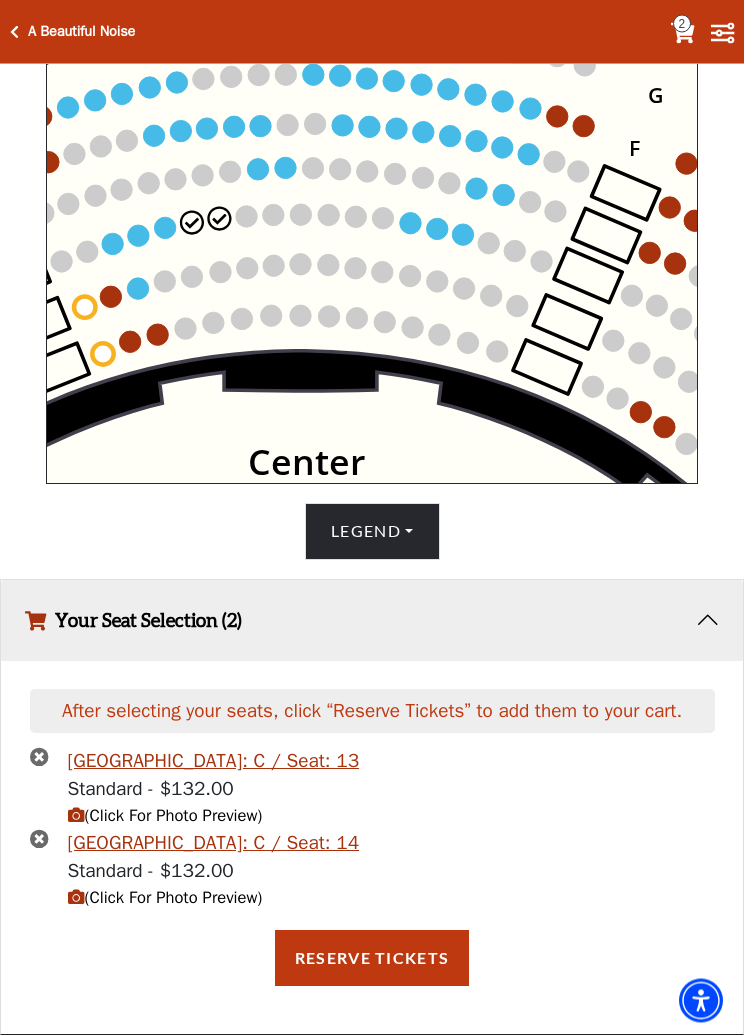 scroll, scrollTop: 783, scrollLeft: 0, axis: vertical 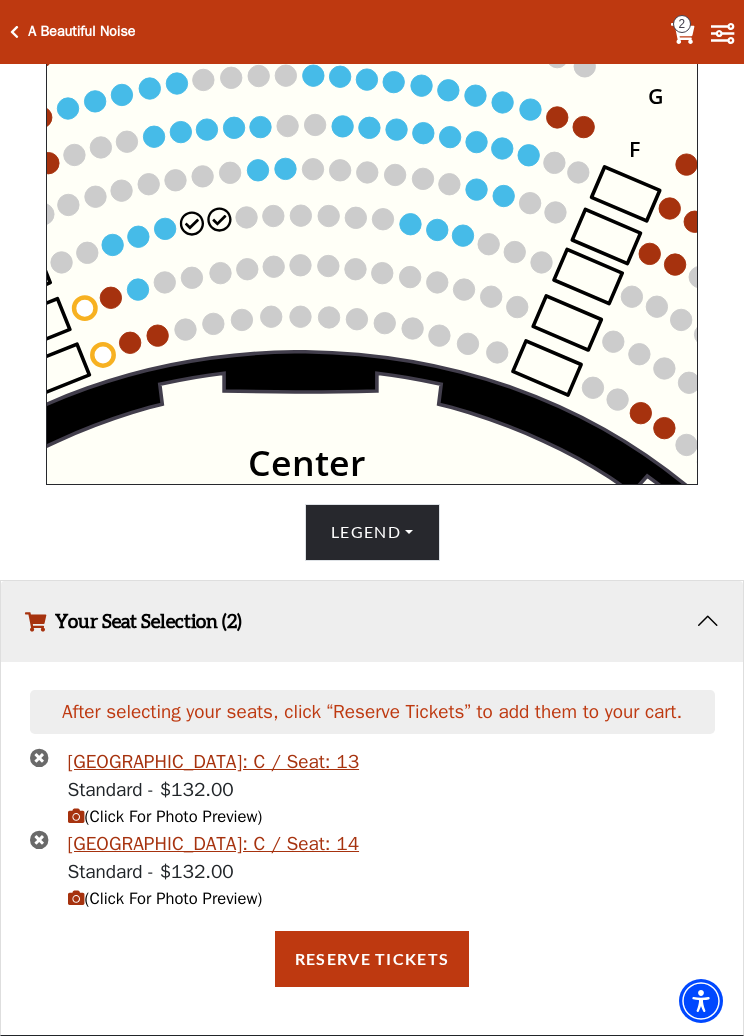 click on "Reserve Tickets" at bounding box center [372, 959] 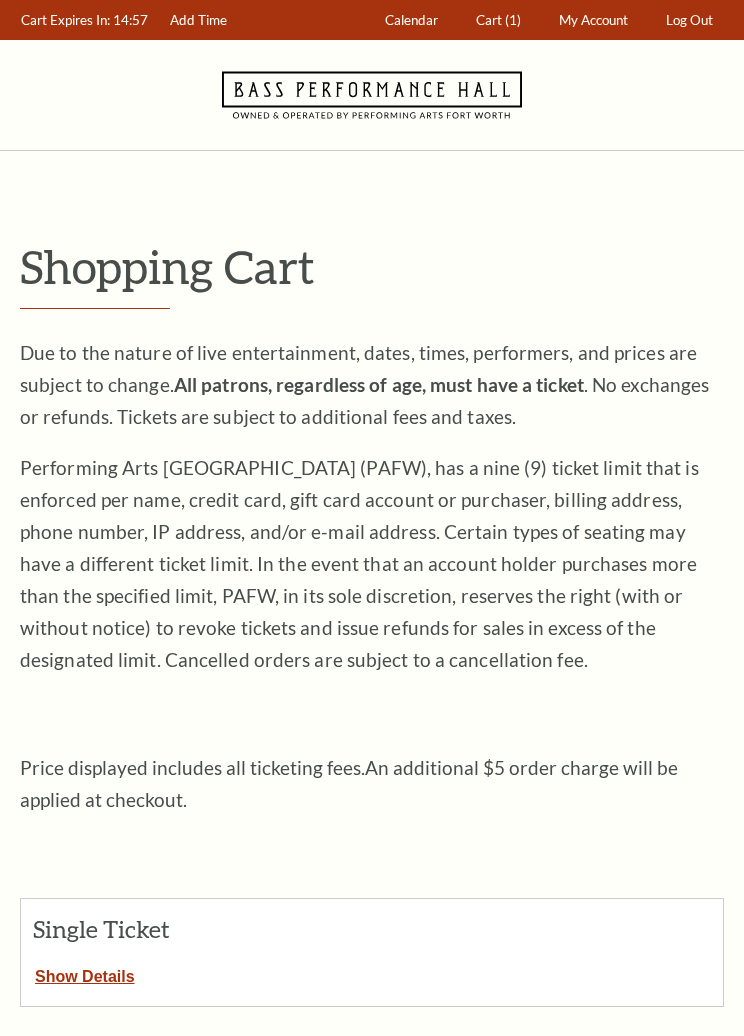 scroll, scrollTop: 0, scrollLeft: 0, axis: both 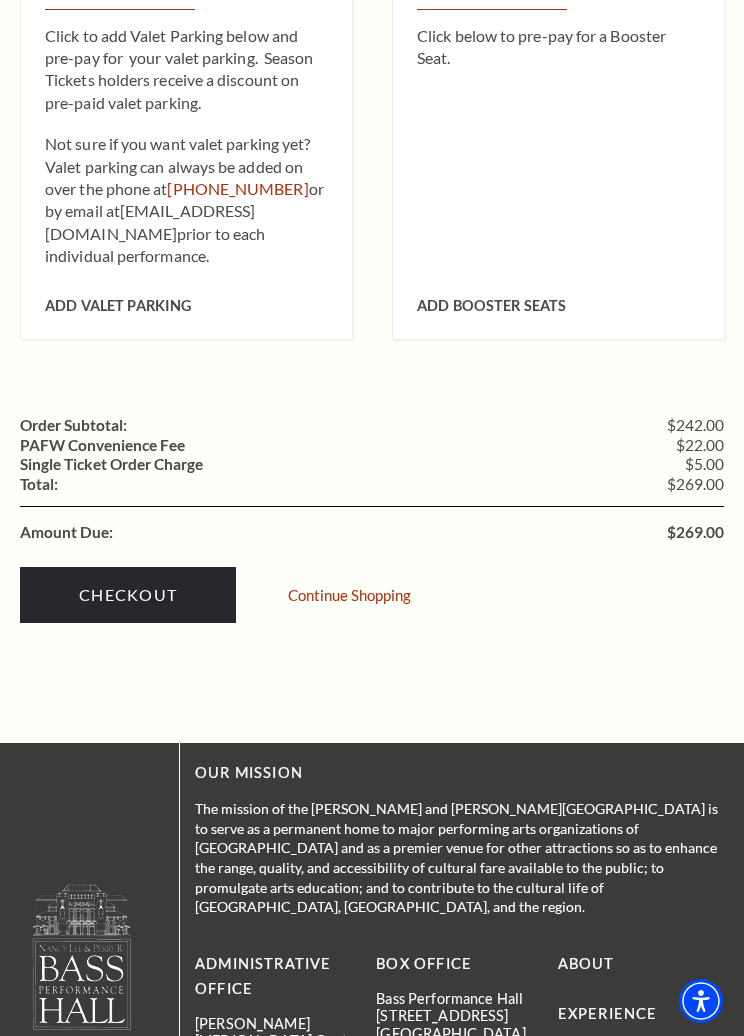 click on "Checkout" at bounding box center [128, 595] 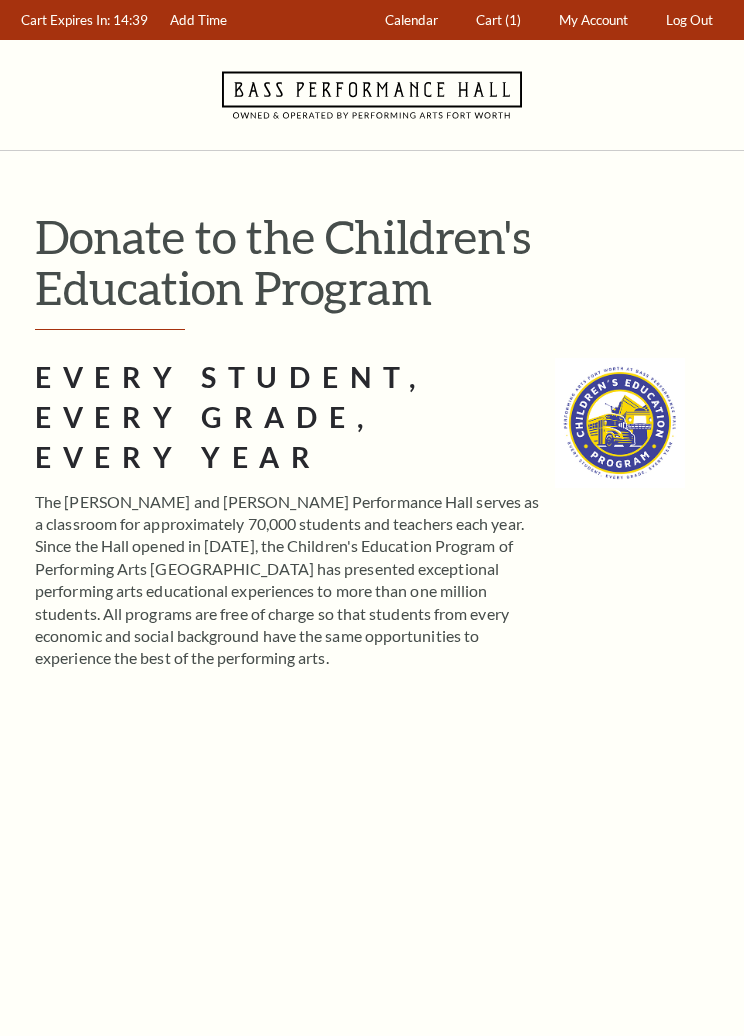 scroll, scrollTop: 0, scrollLeft: 0, axis: both 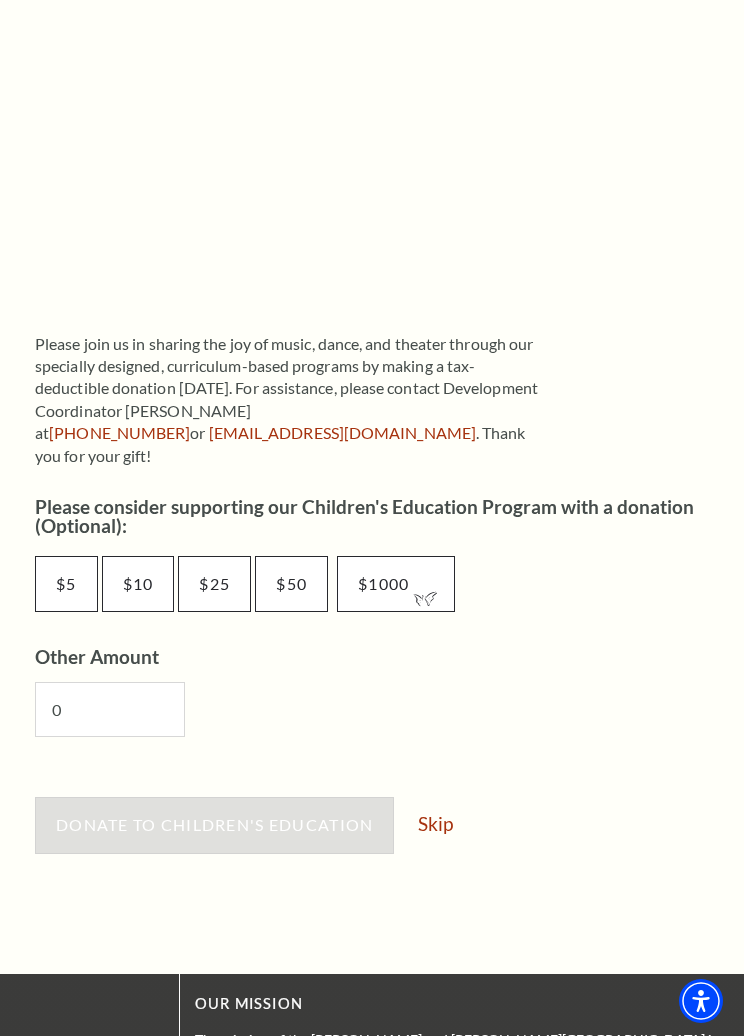 click on "Skip" at bounding box center [435, 823] 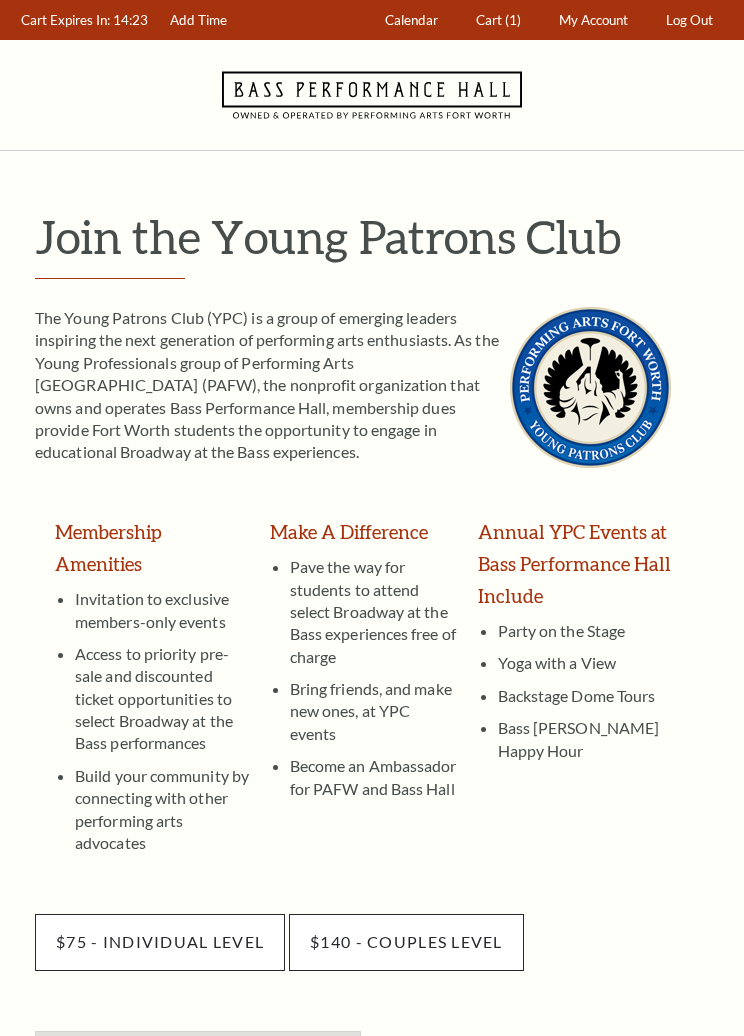 scroll, scrollTop: 0, scrollLeft: 0, axis: both 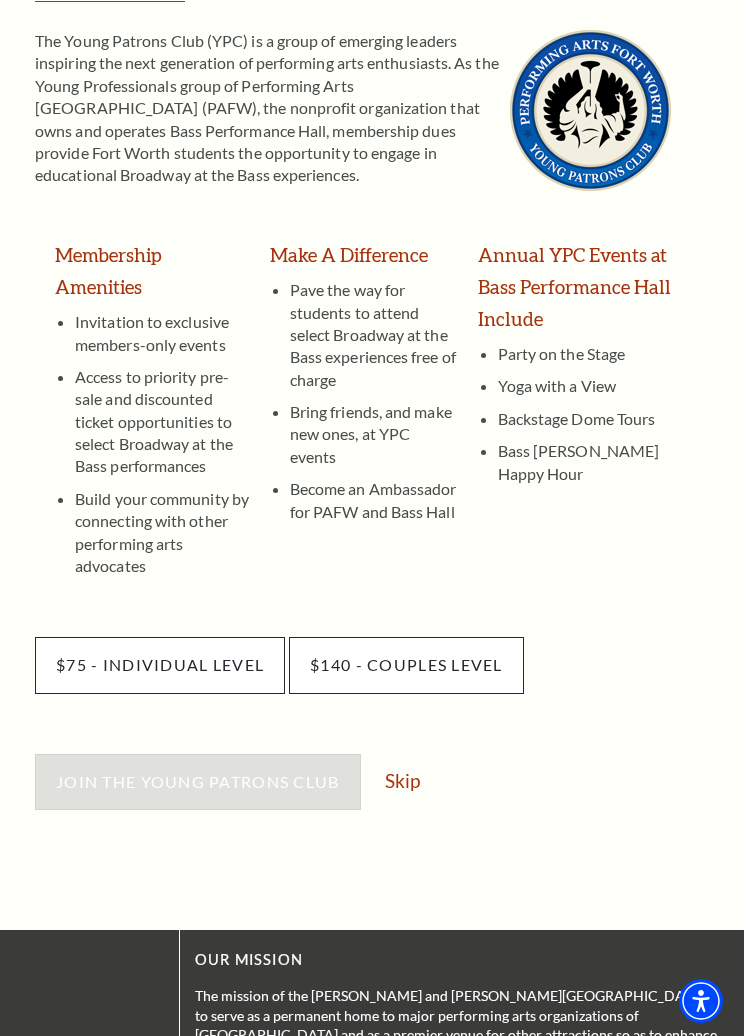 click on "Skip" at bounding box center [402, 780] 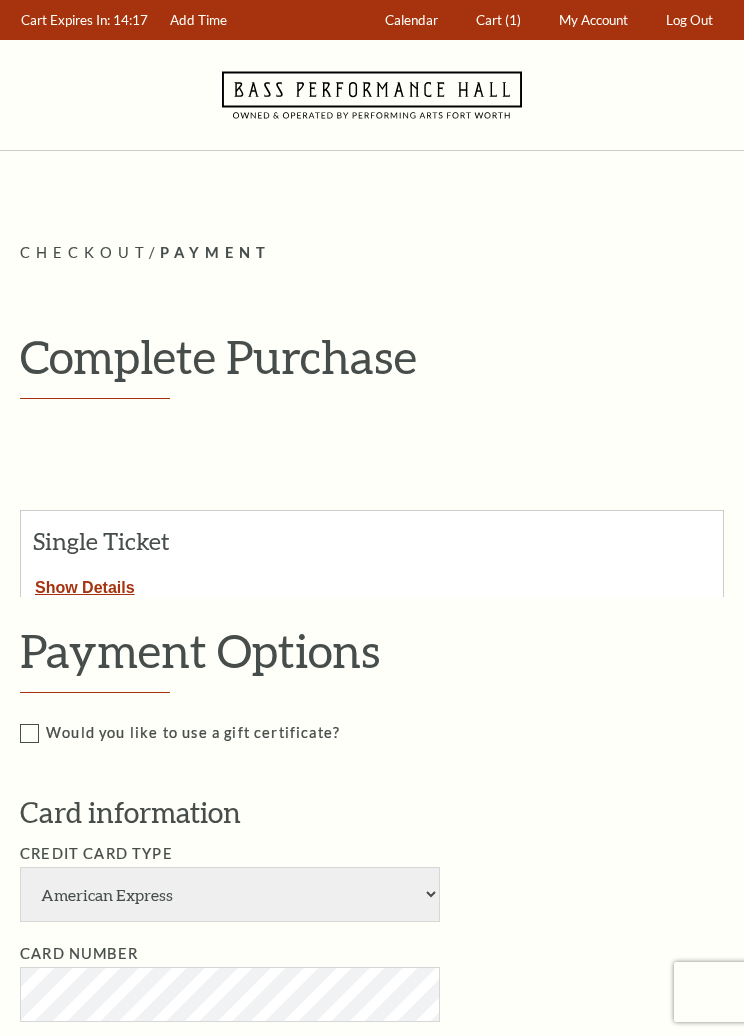 scroll, scrollTop: 0, scrollLeft: 0, axis: both 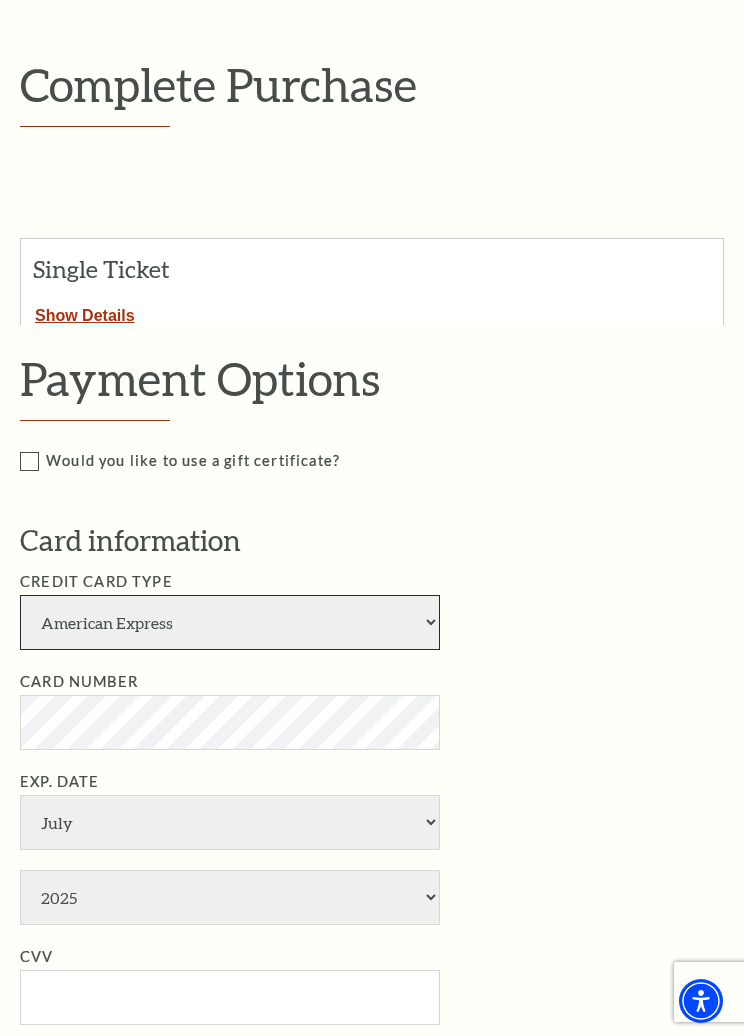 click on "American Express
Visa
Master Card
Discover" at bounding box center (230, 622) 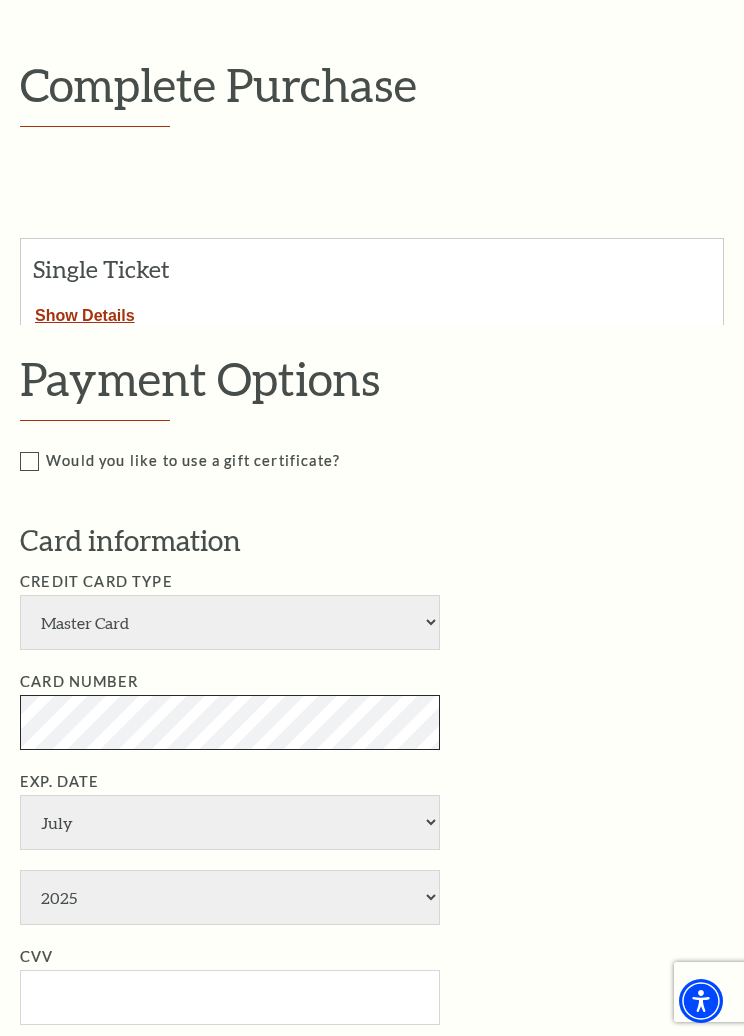 scroll, scrollTop: 278, scrollLeft: 0, axis: vertical 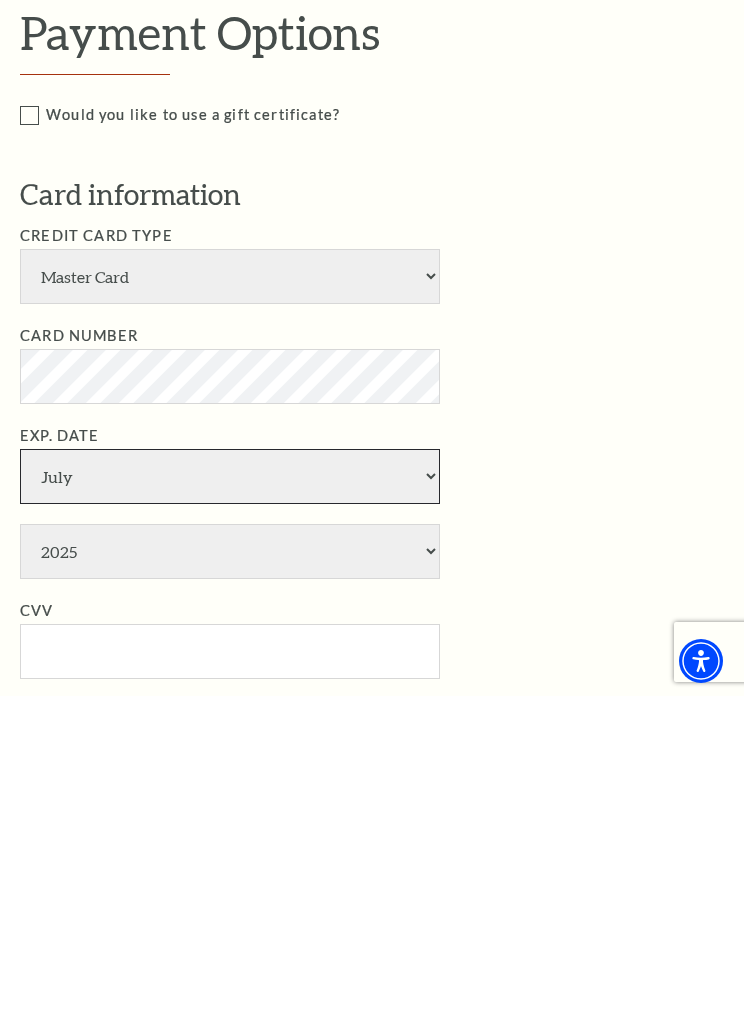 click on "January
February
March
April
May
June
July
August
September
October
November
December" at bounding box center [230, 816] 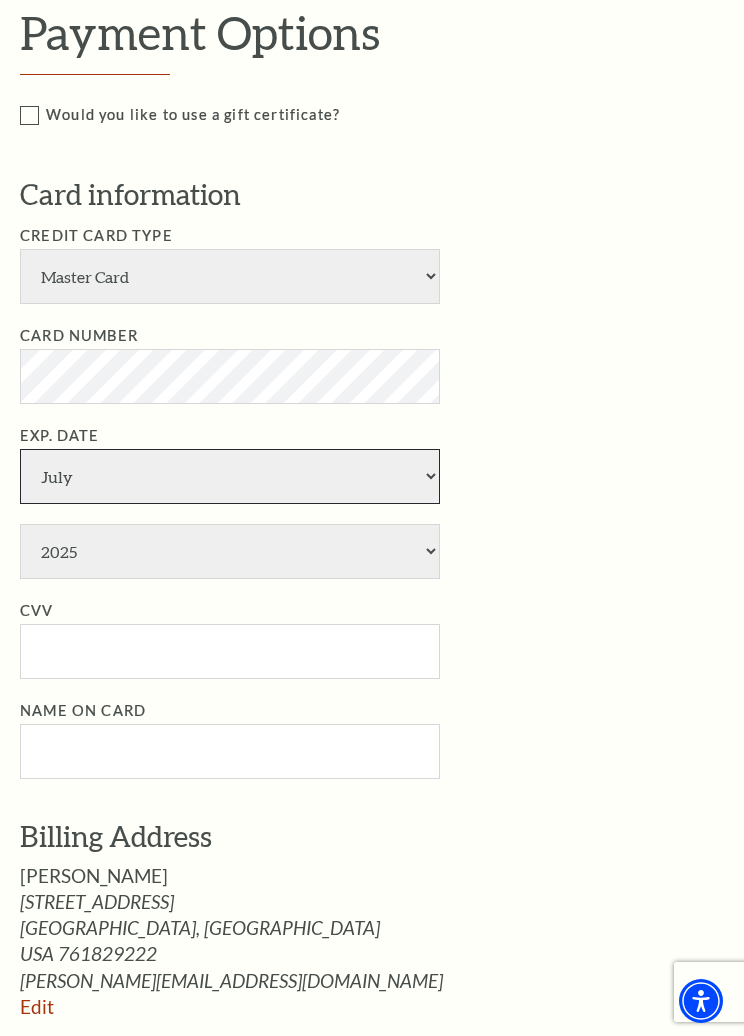 select on "10" 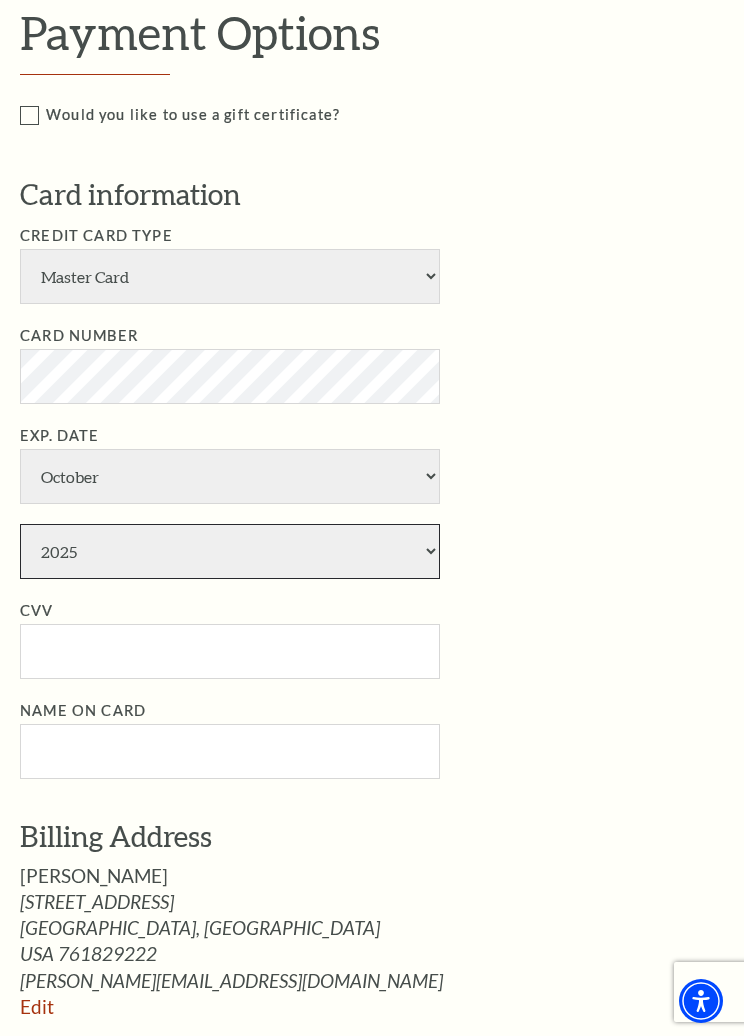 click on "2025
2026
2027
2028
2029
2030
2031
2032
2033
2034" at bounding box center [230, 551] 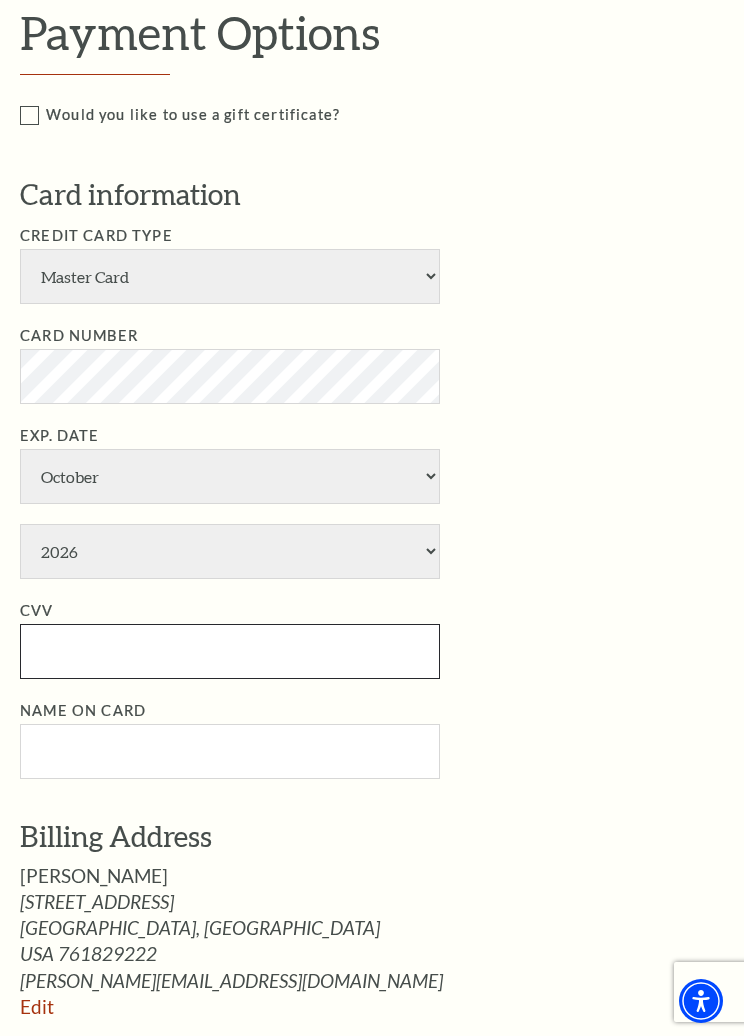click on "CVV" at bounding box center (230, 651) 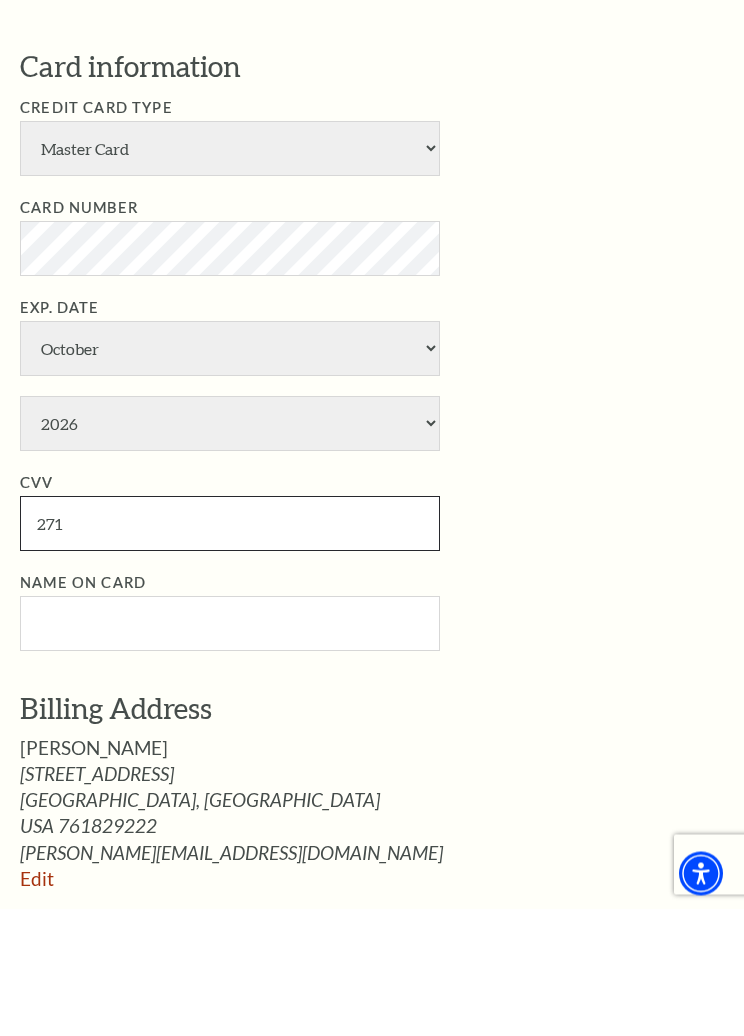type on "271" 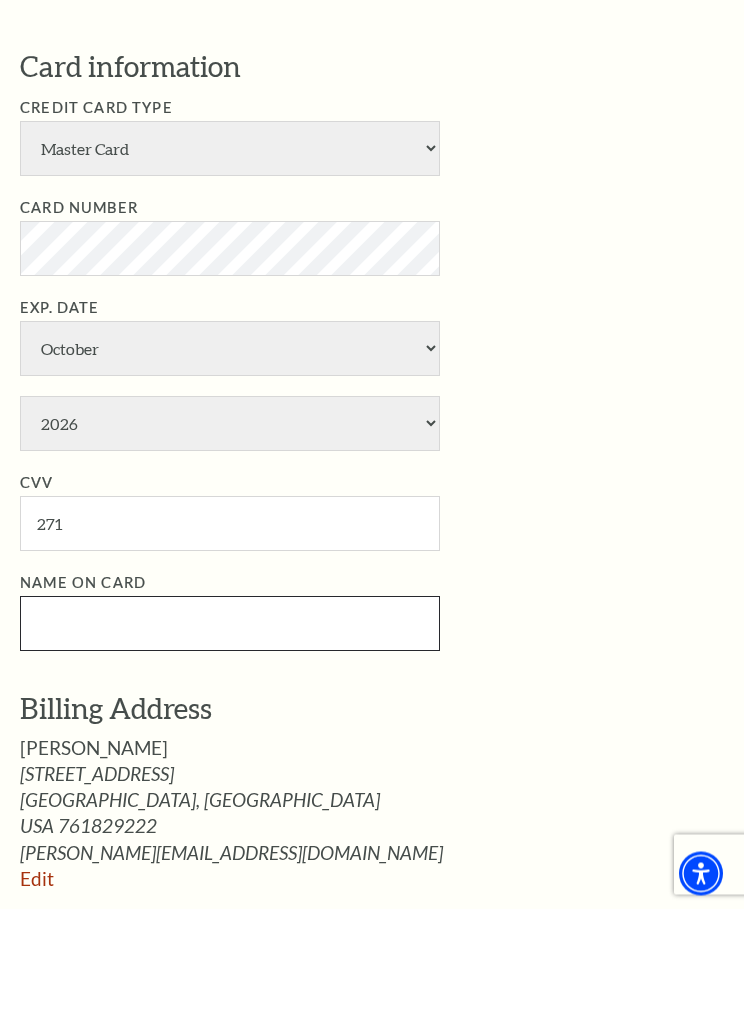 click on "Name on Card" at bounding box center [230, 751] 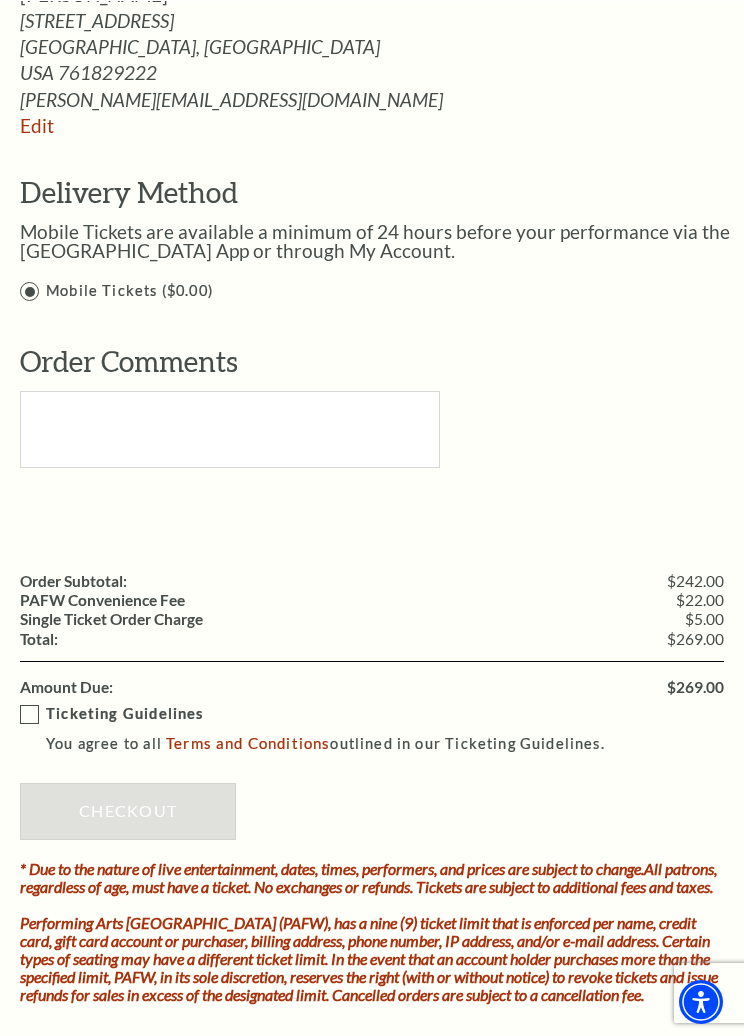 scroll, scrollTop: 1499, scrollLeft: 0, axis: vertical 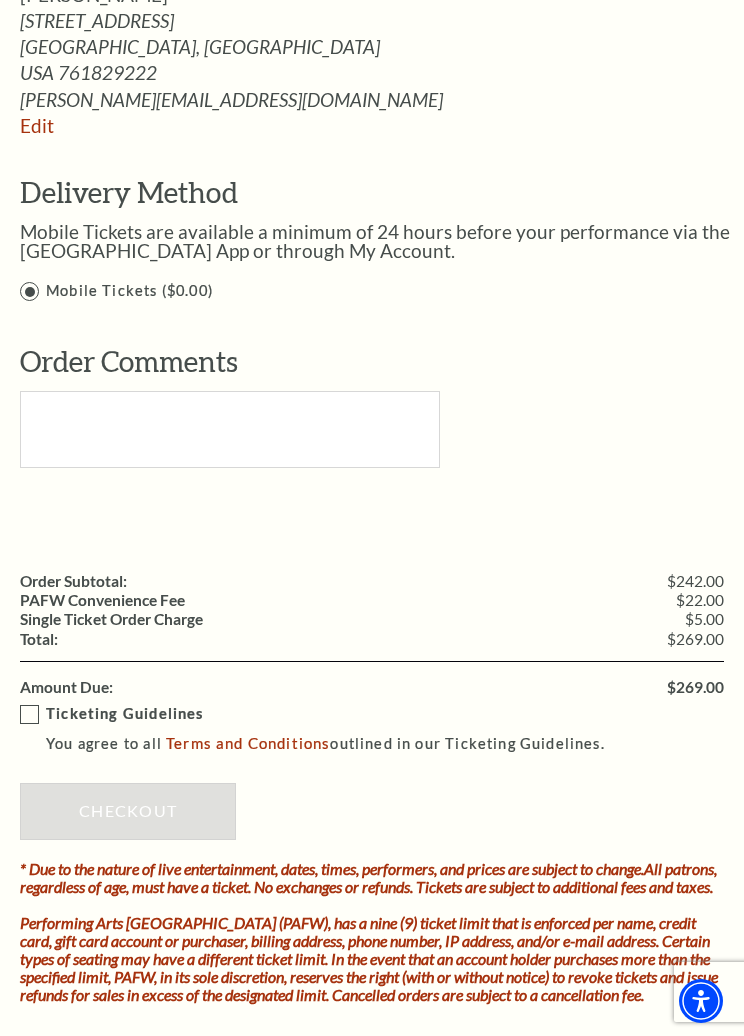 type on "Sheila Pierson" 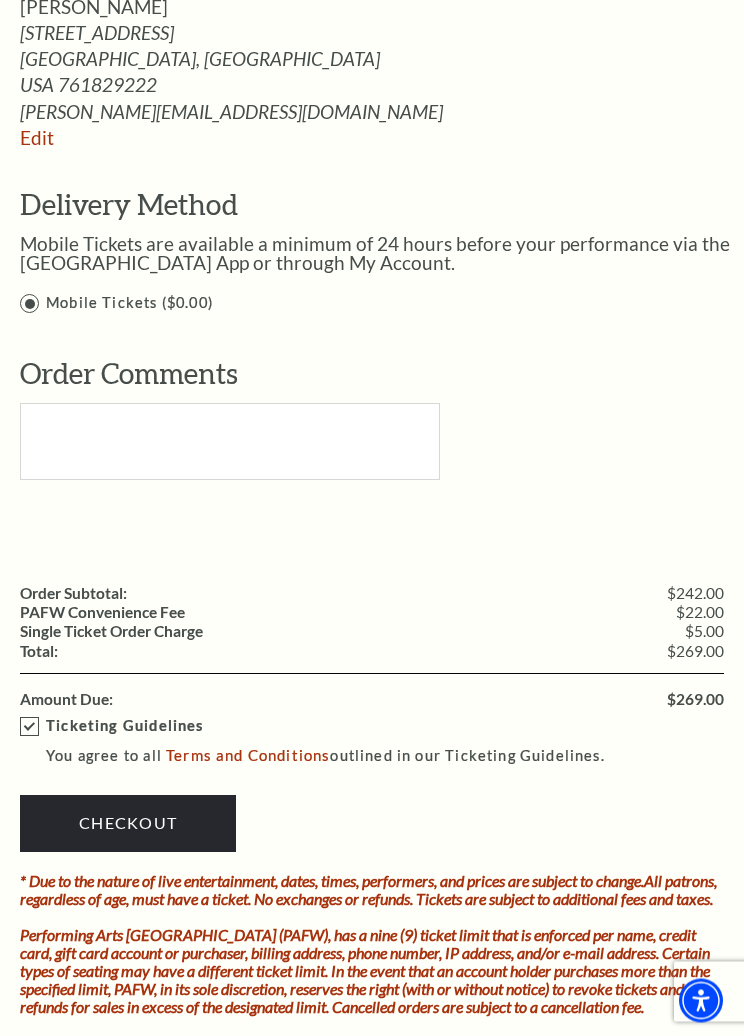 scroll, scrollTop: 1482, scrollLeft: 0, axis: vertical 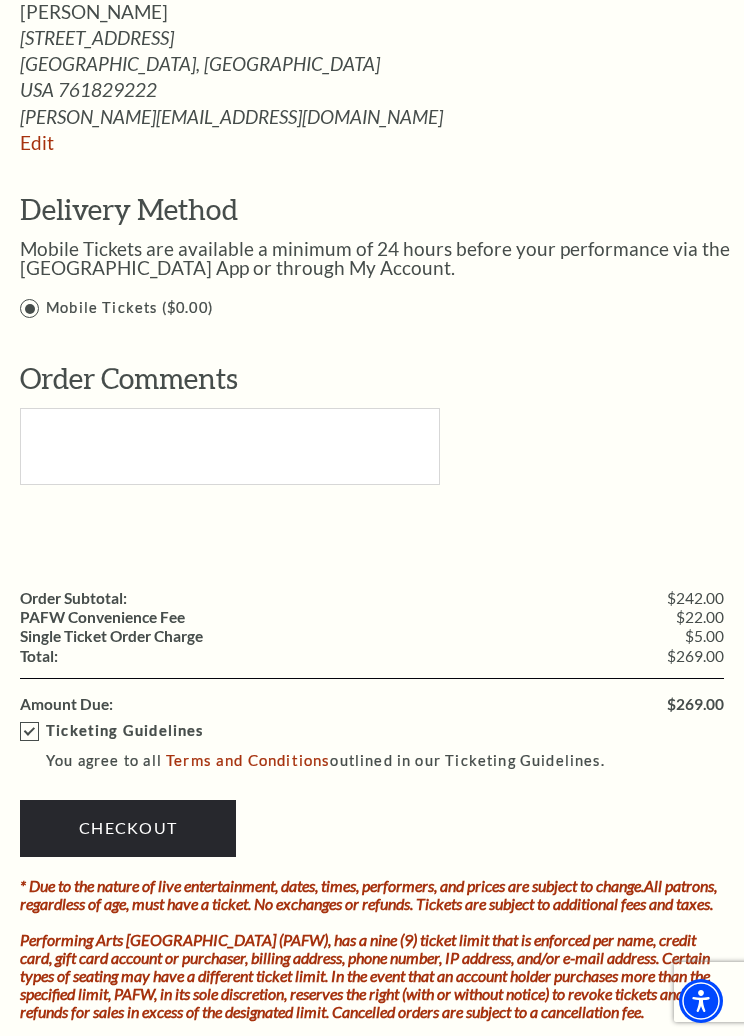 click on "Checkout" at bounding box center [128, 828] 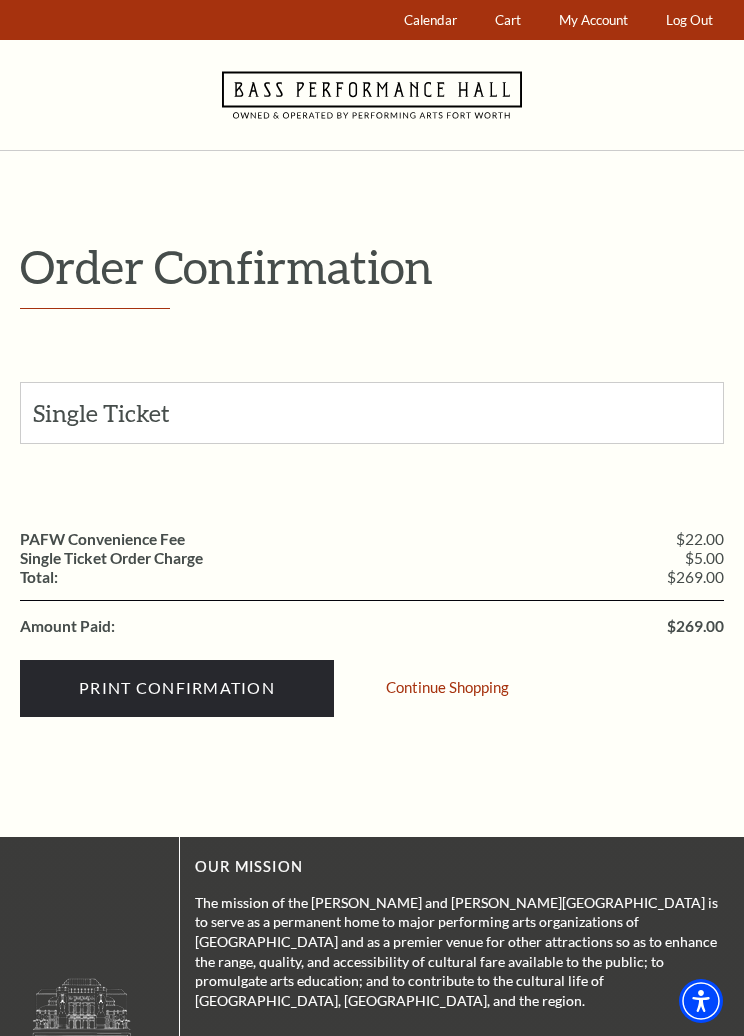 scroll, scrollTop: 0, scrollLeft: 0, axis: both 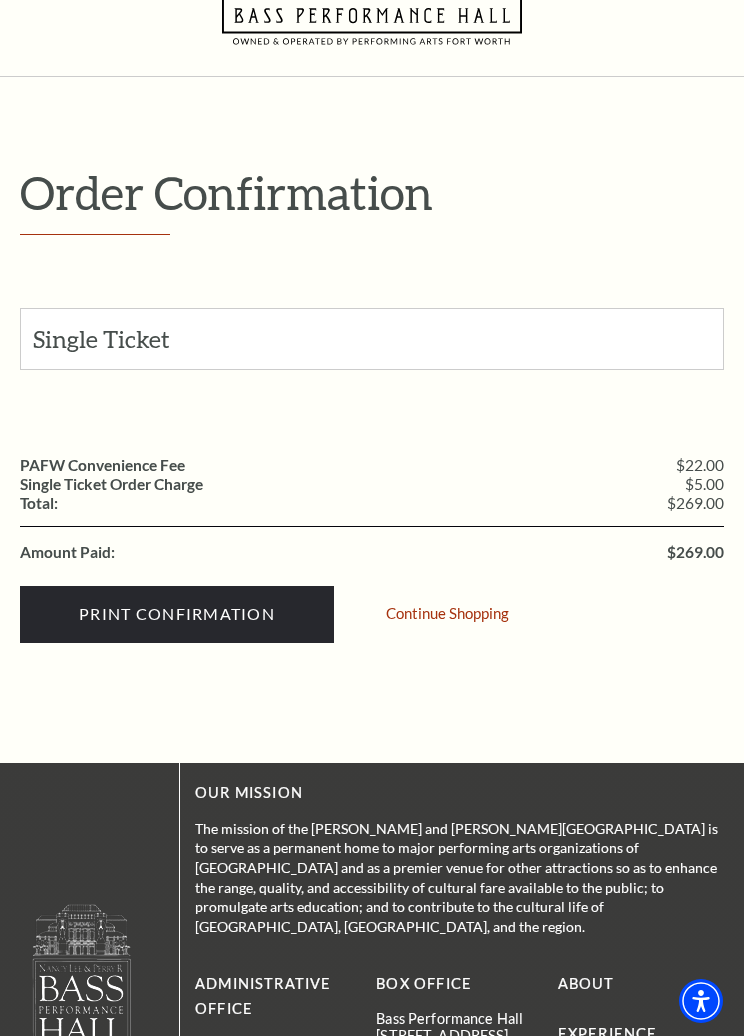 click on "Print Confirmation" at bounding box center [177, 614] 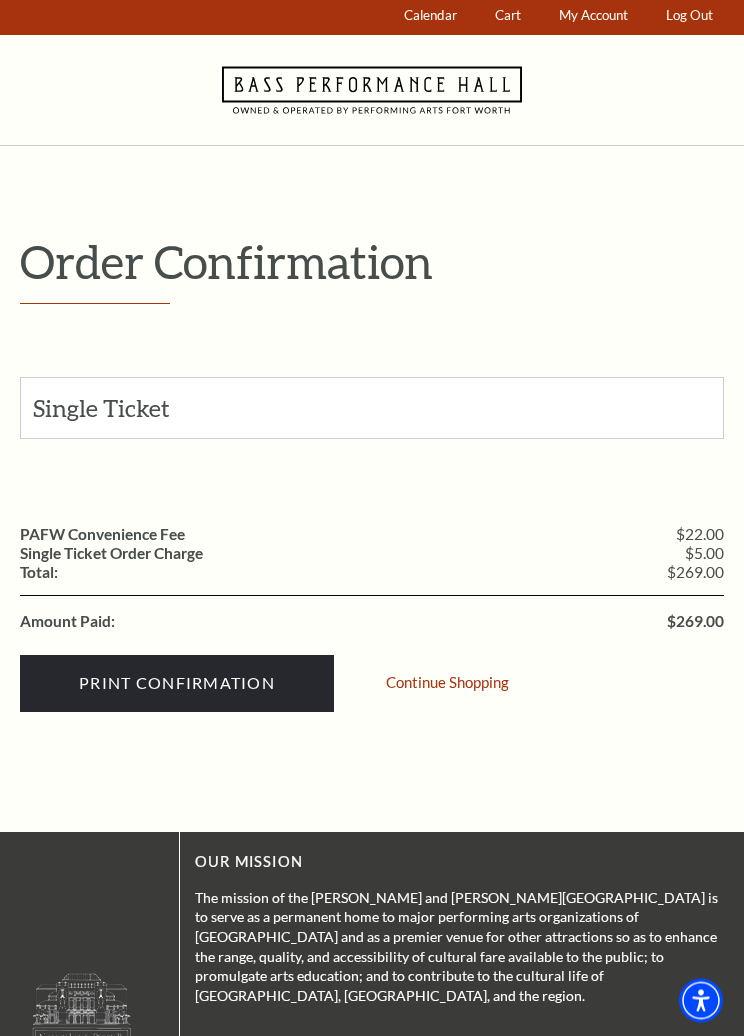 scroll, scrollTop: 0, scrollLeft: 0, axis: both 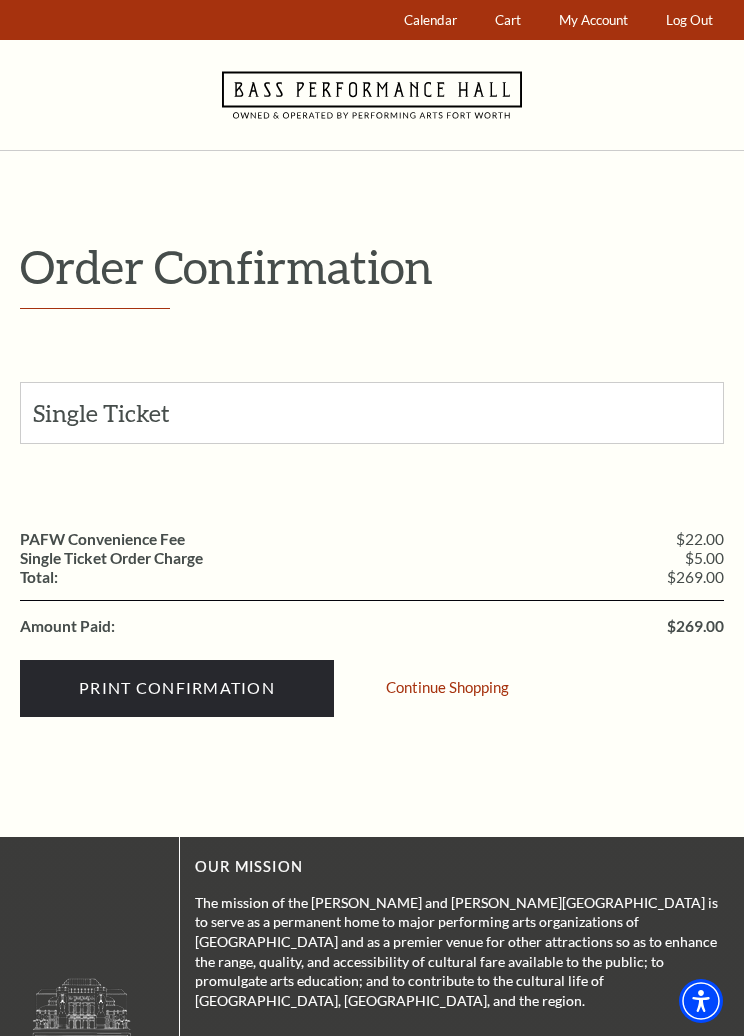 click on "Log Out" at bounding box center (690, 20) 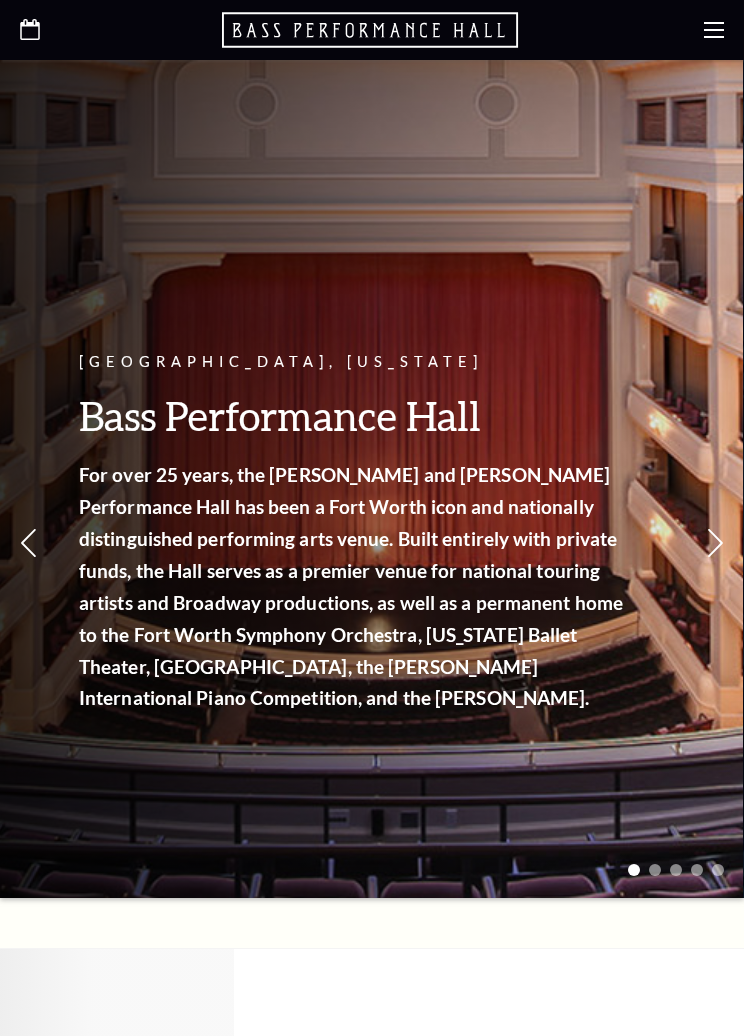 scroll, scrollTop: 0, scrollLeft: 0, axis: both 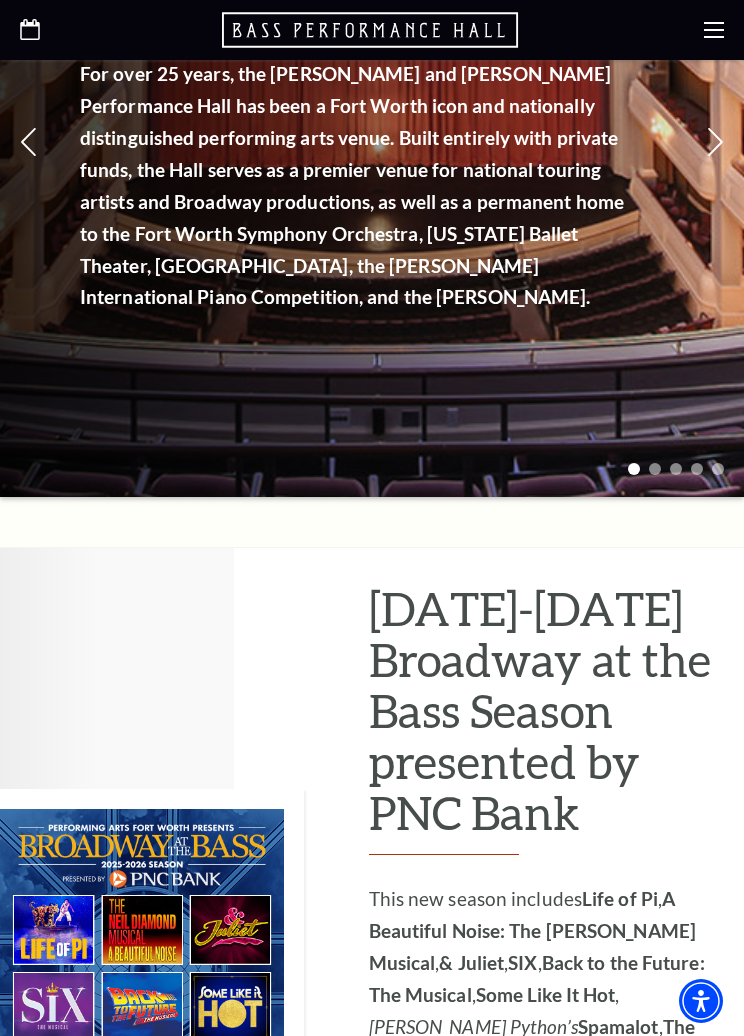 click 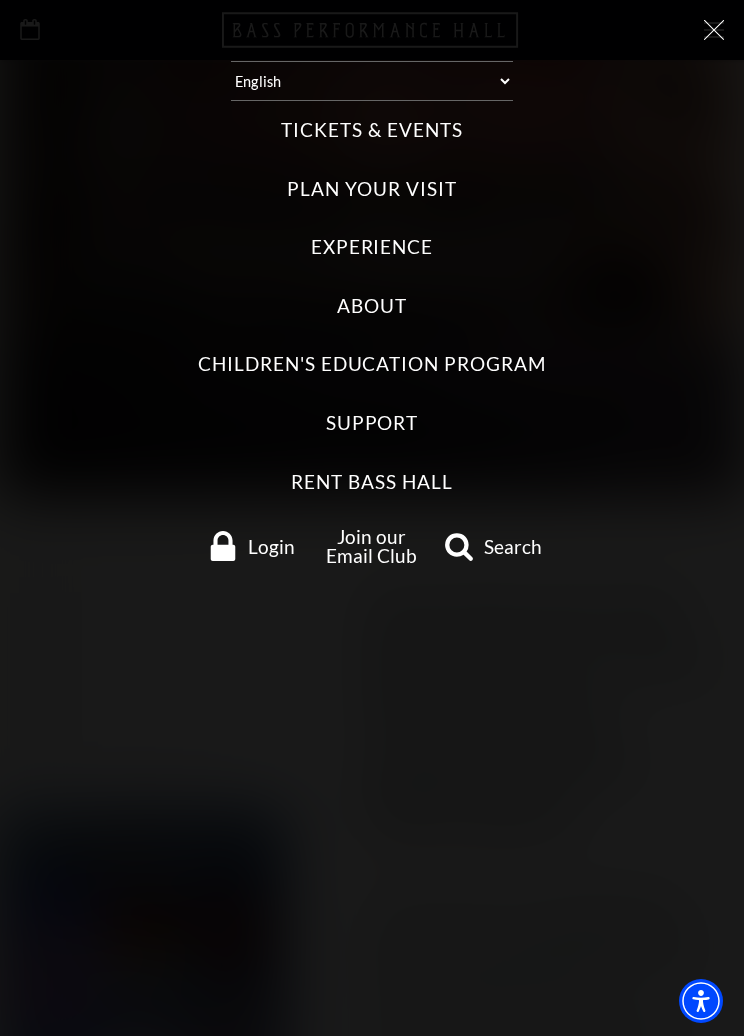 click on "Login" at bounding box center [271, 546] 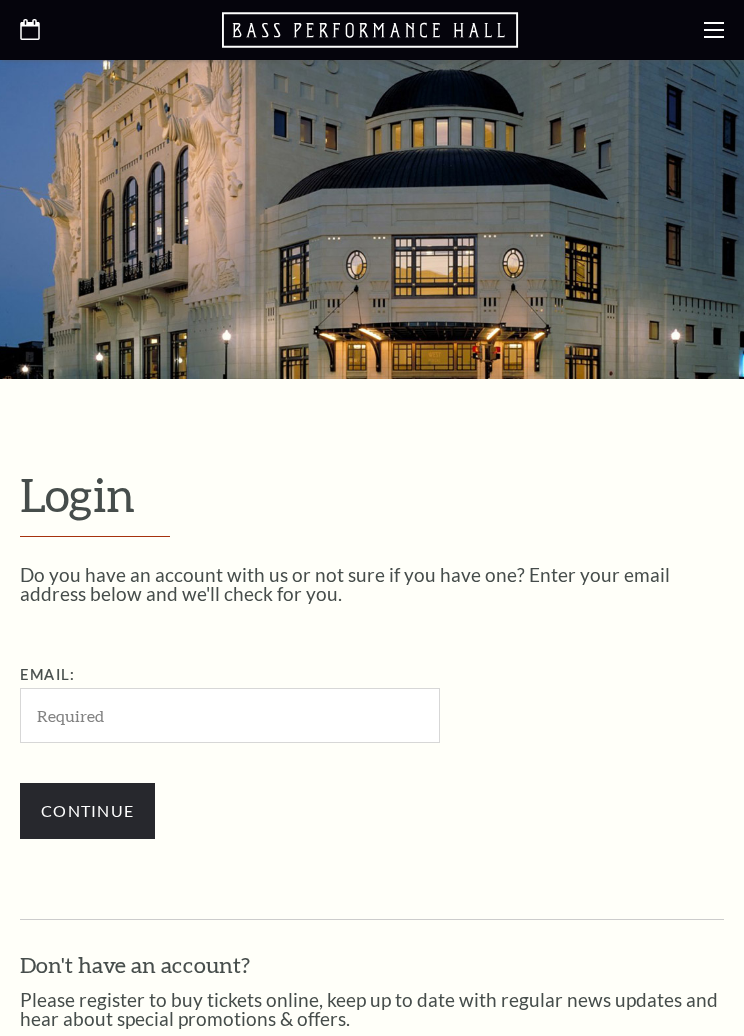 scroll, scrollTop: 0, scrollLeft: 0, axis: both 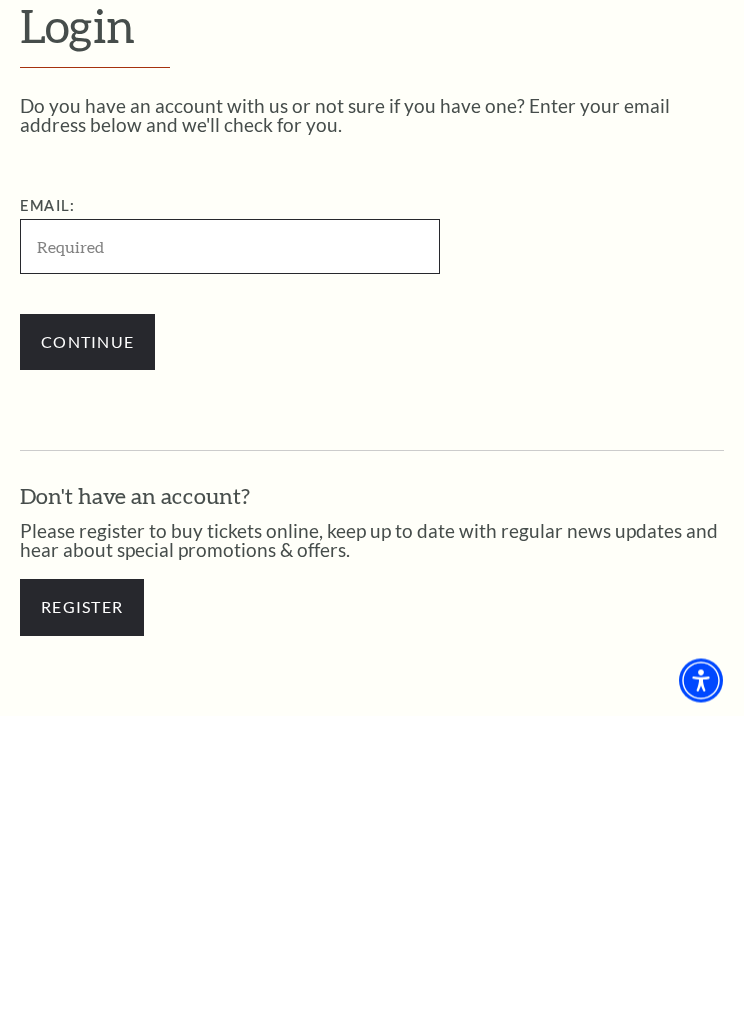type on "[PERSON_NAME][EMAIL_ADDRESS][DOMAIN_NAME]" 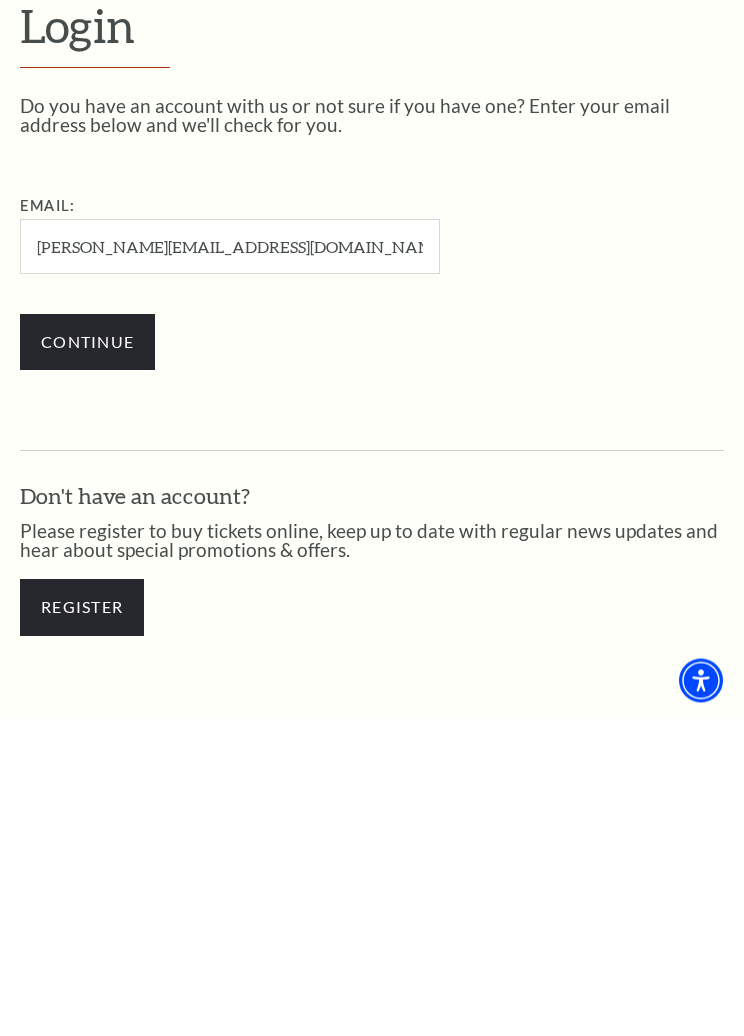 click on "Continue" at bounding box center (87, 663) 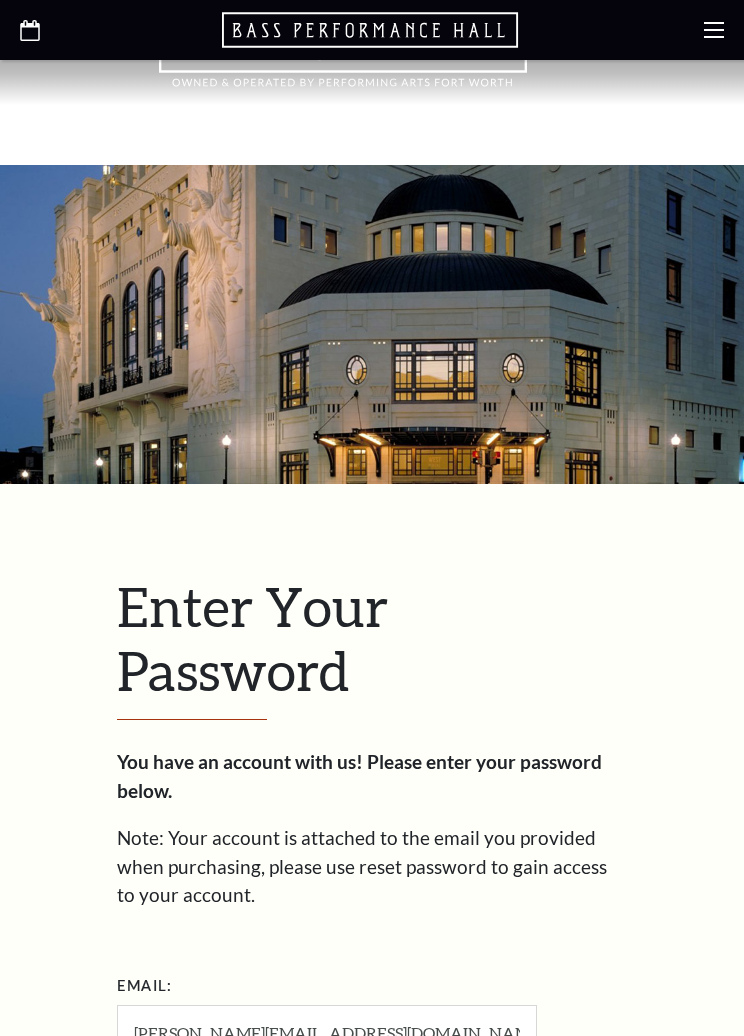 scroll, scrollTop: 205, scrollLeft: 0, axis: vertical 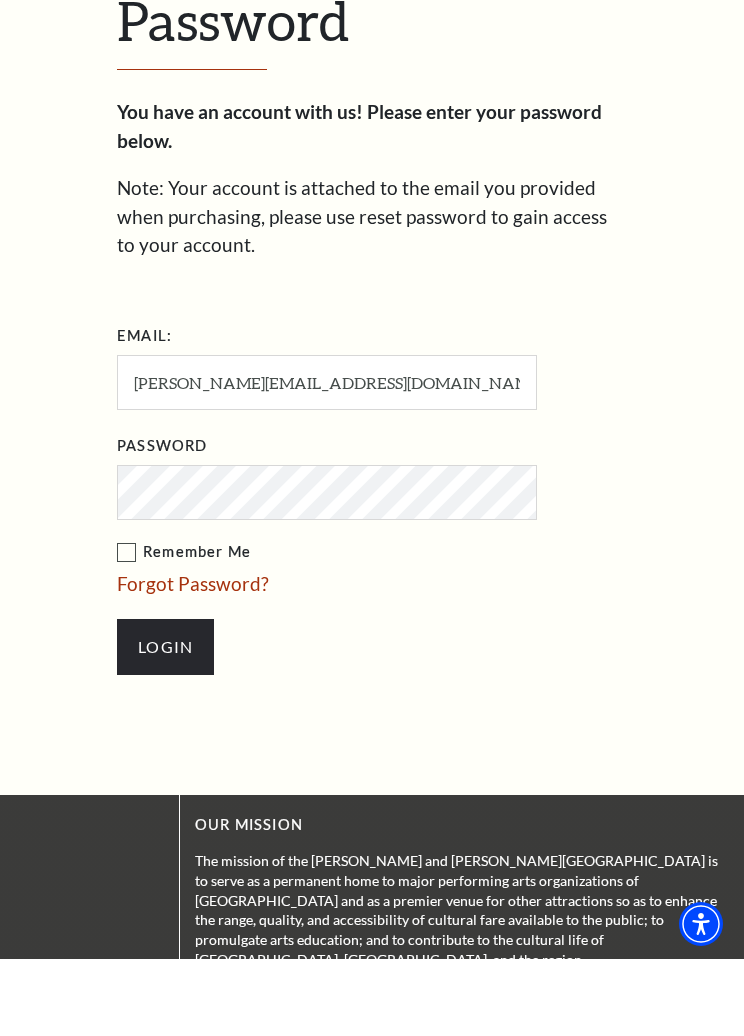 click on "Remember Me" at bounding box center (372, 629) 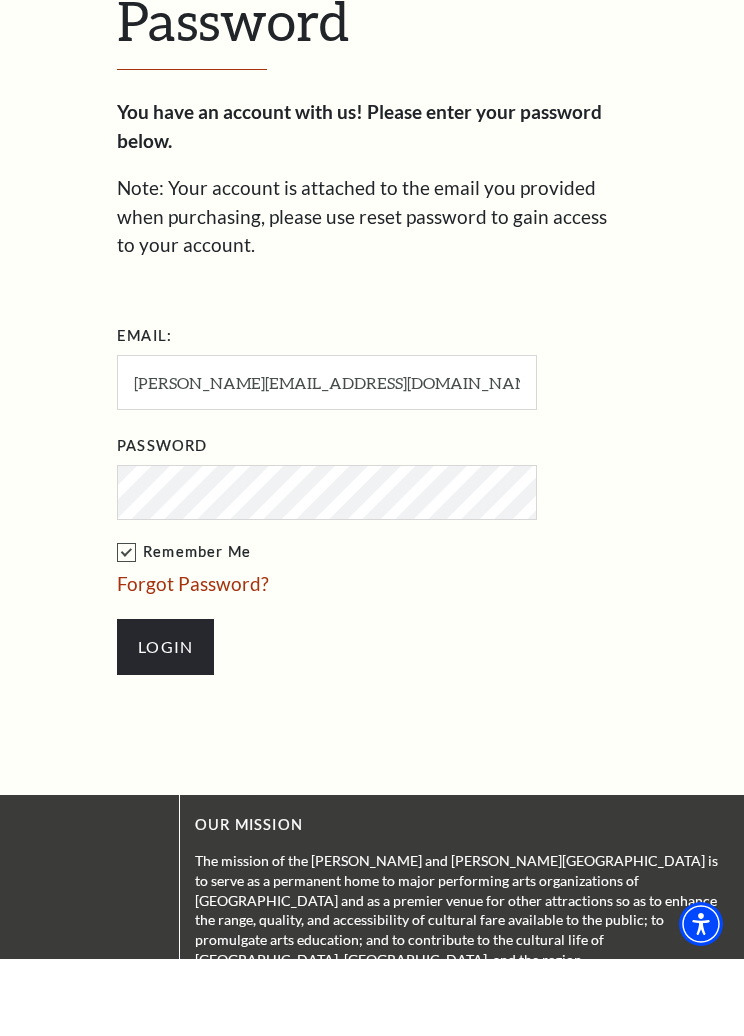 scroll, scrollTop: 650, scrollLeft: 0, axis: vertical 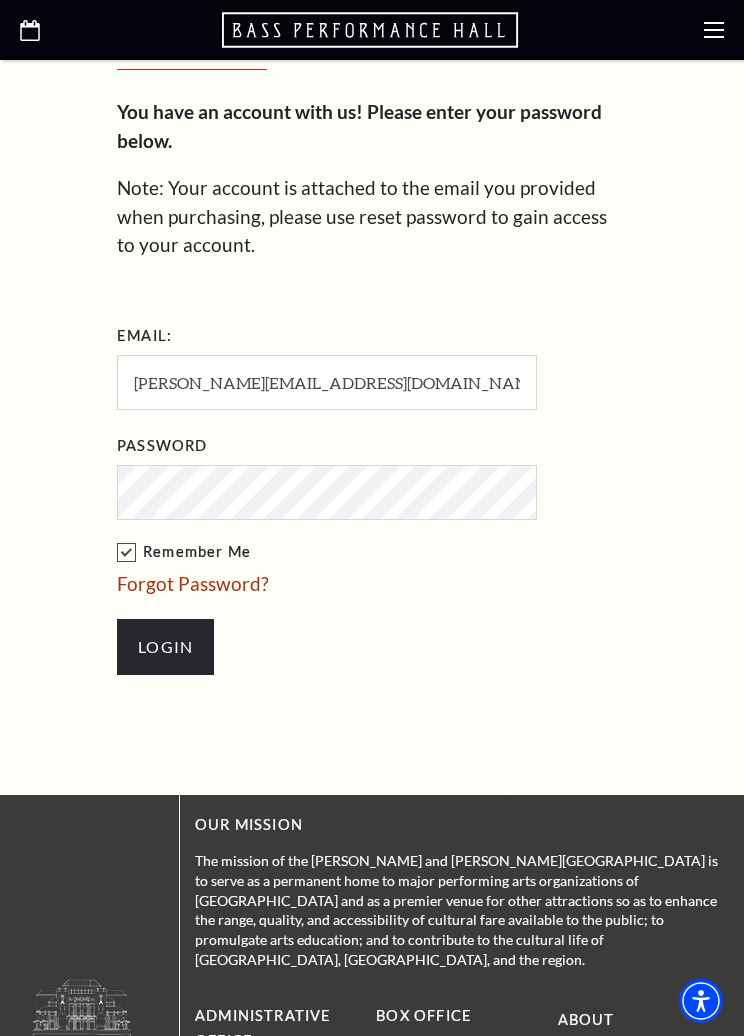 click on "Login" at bounding box center [165, 647] 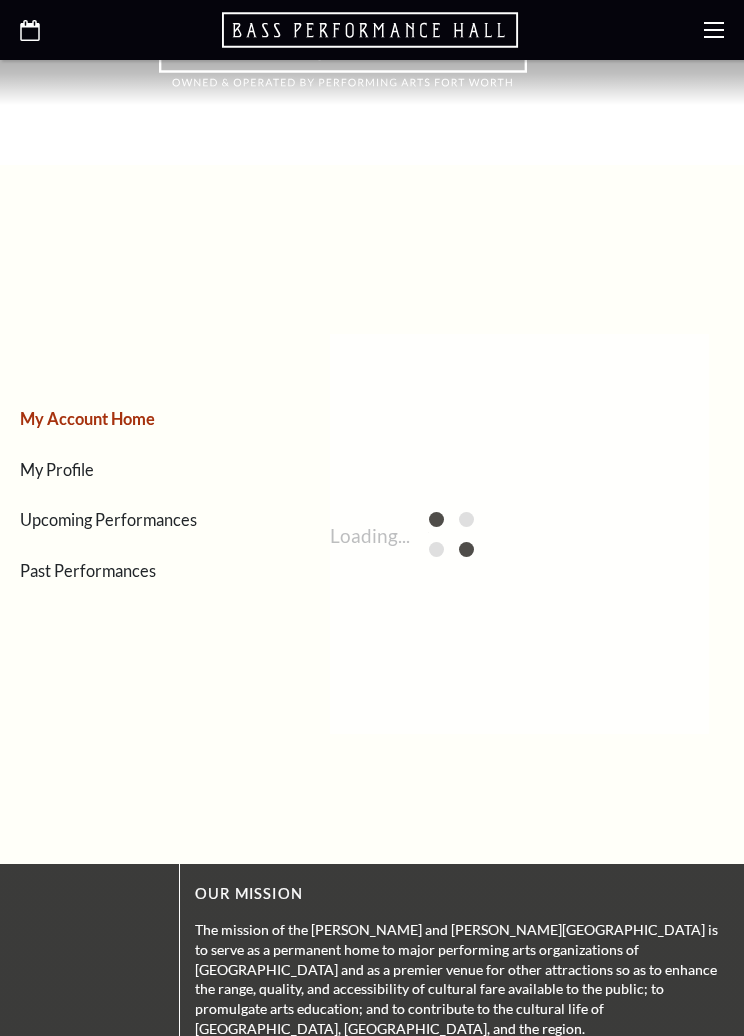scroll, scrollTop: 0, scrollLeft: 0, axis: both 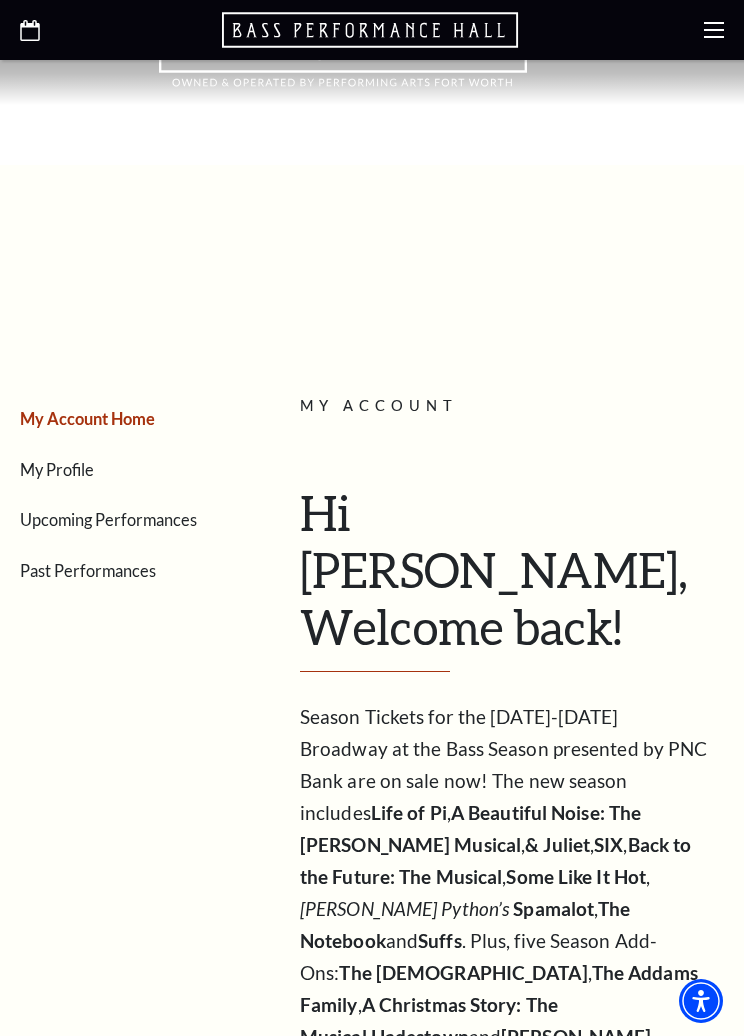click on "Upcoming Performances" at bounding box center (108, 519) 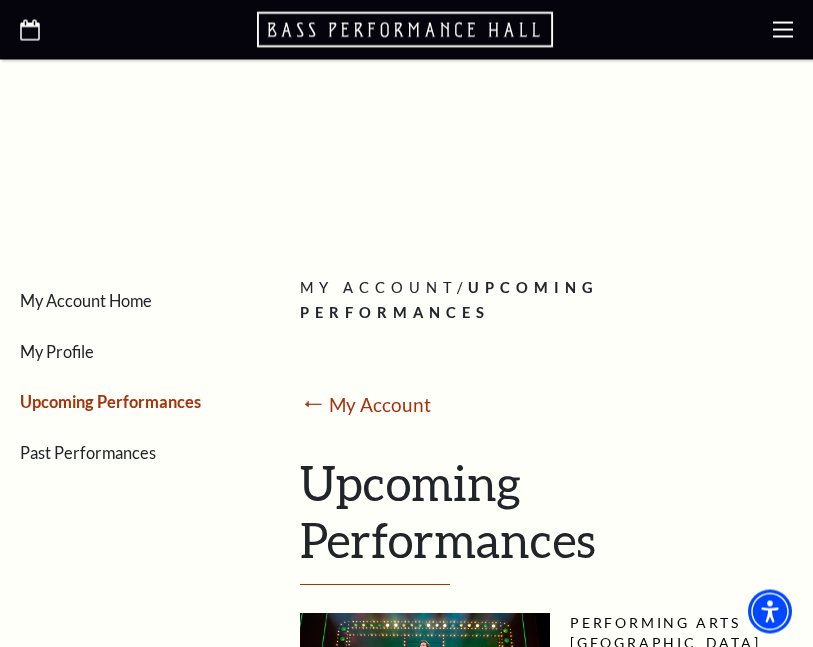 scroll, scrollTop: 0, scrollLeft: 0, axis: both 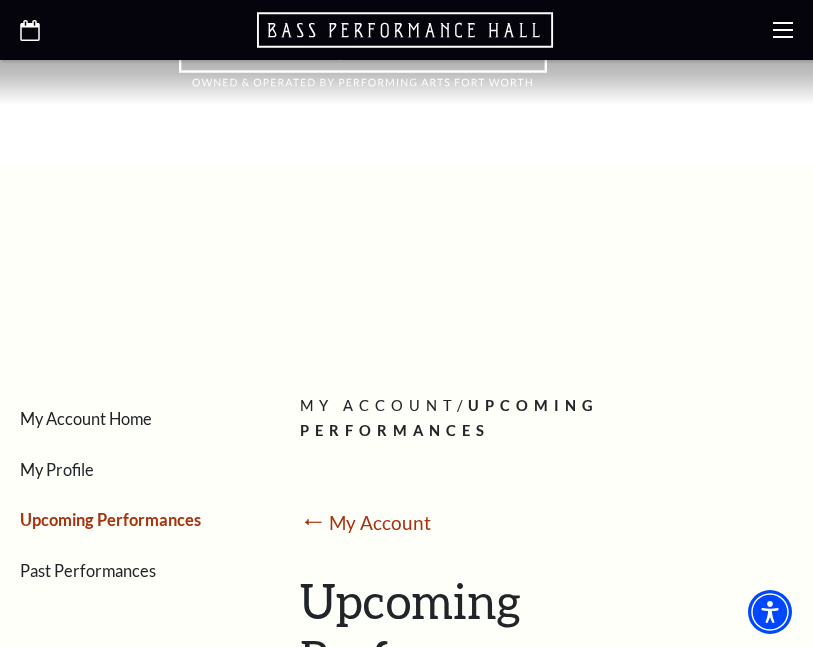 click on "My Account Home" at bounding box center (86, 418) 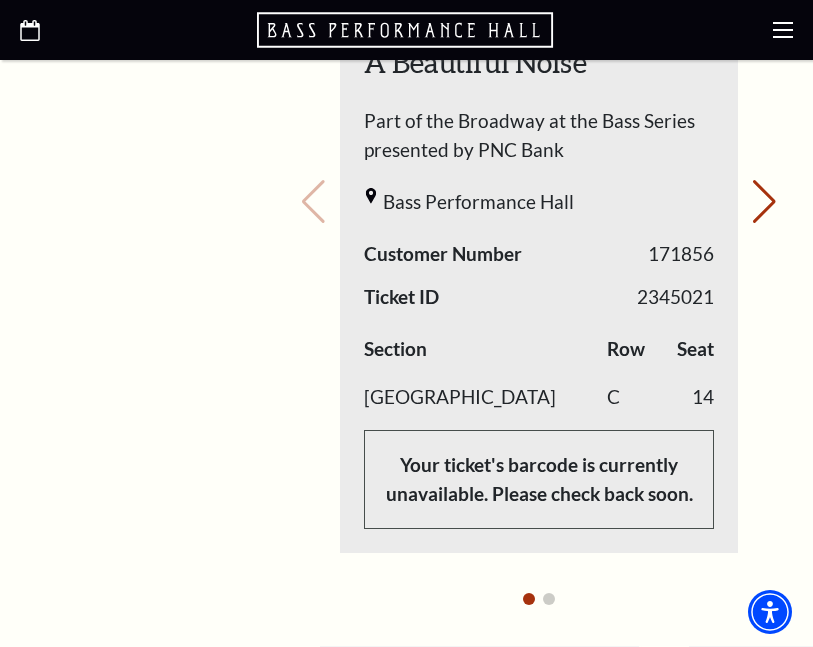 scroll, scrollTop: 1304, scrollLeft: 0, axis: vertical 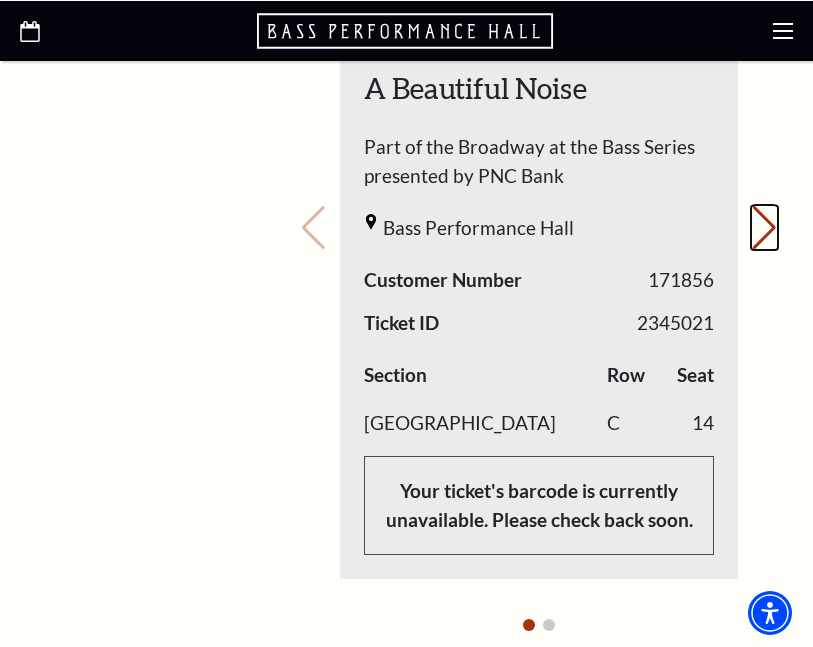 click on "Next slide." at bounding box center (764, 227) 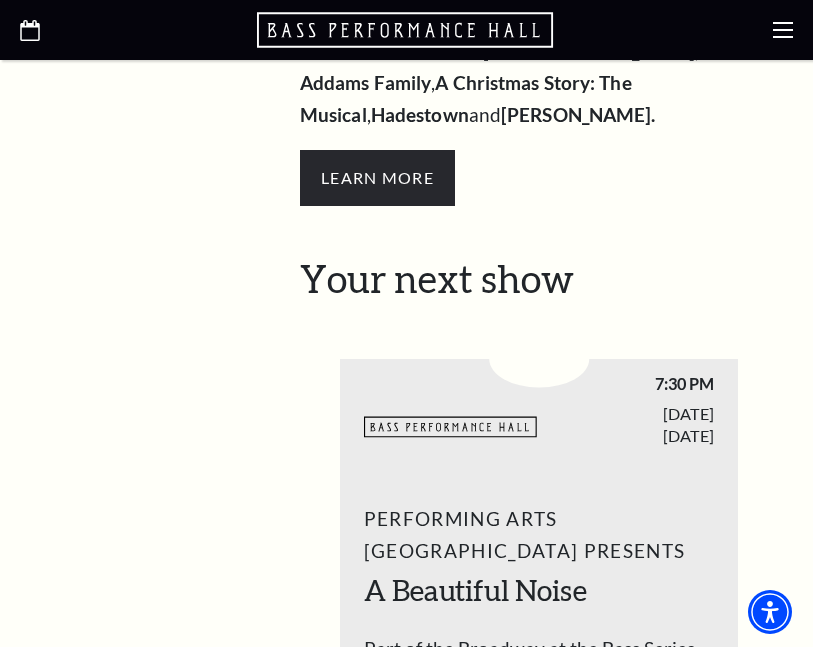 scroll, scrollTop: 800, scrollLeft: 0, axis: vertical 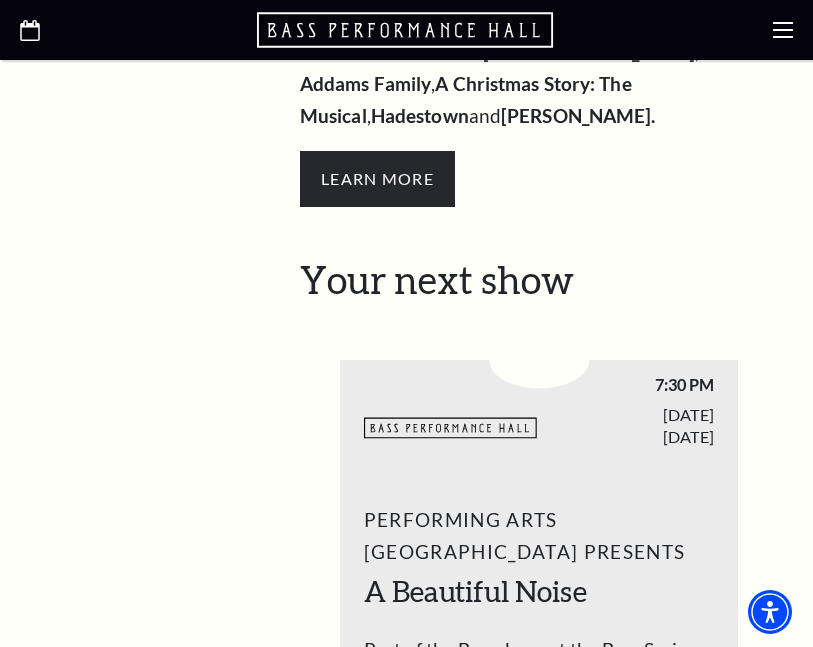 click 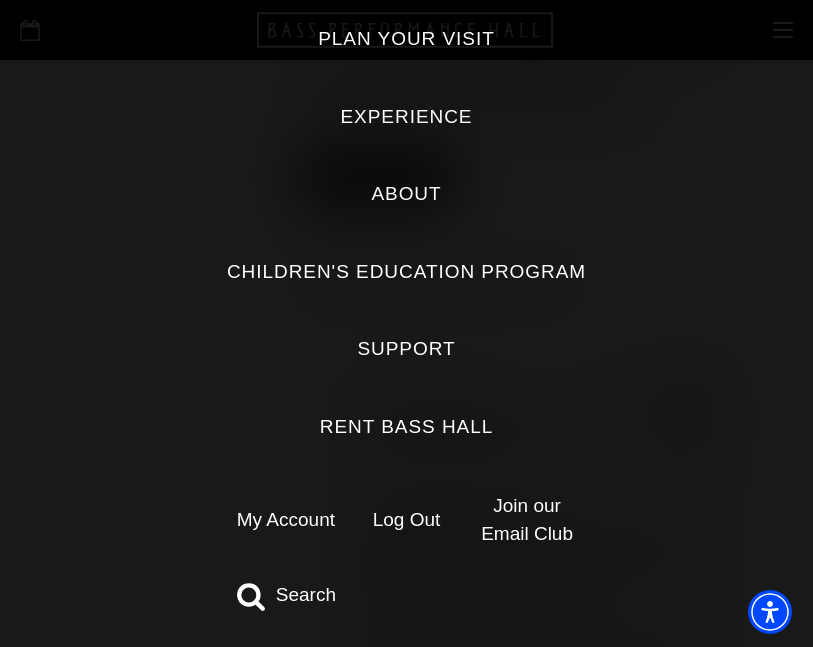 scroll, scrollTop: 174, scrollLeft: 0, axis: vertical 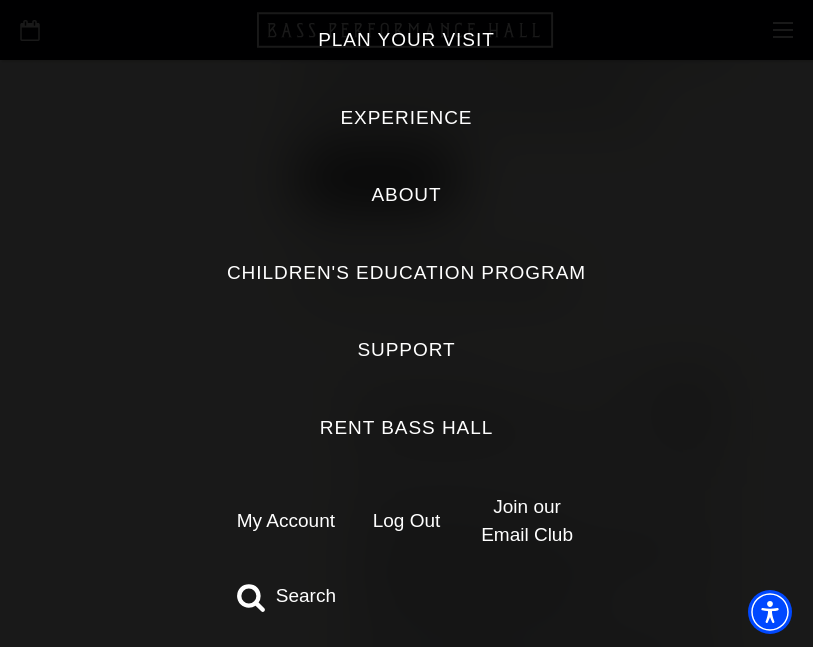 click on "Log Out" at bounding box center (407, 520) 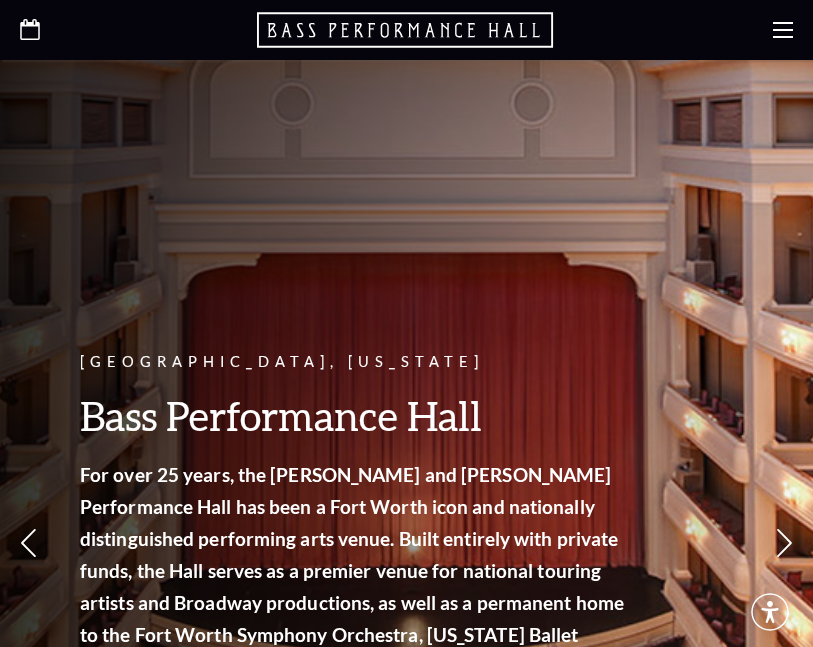 scroll, scrollTop: 0, scrollLeft: 0, axis: both 